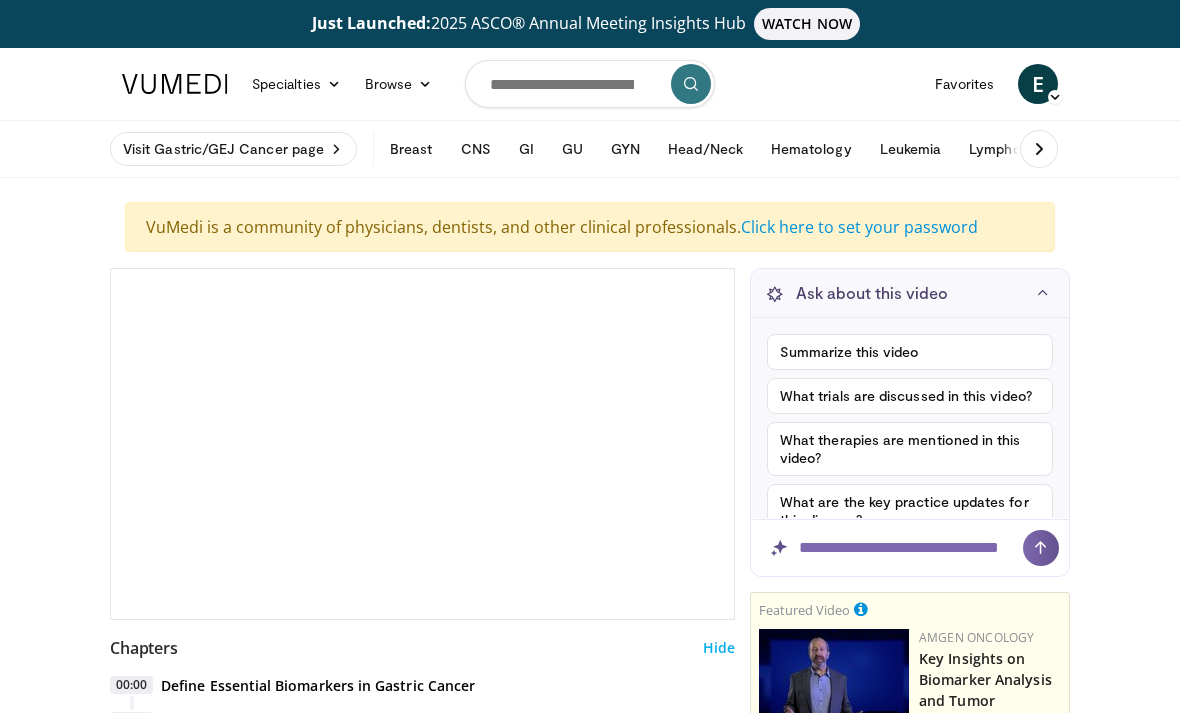scroll, scrollTop: 0, scrollLeft: 0, axis: both 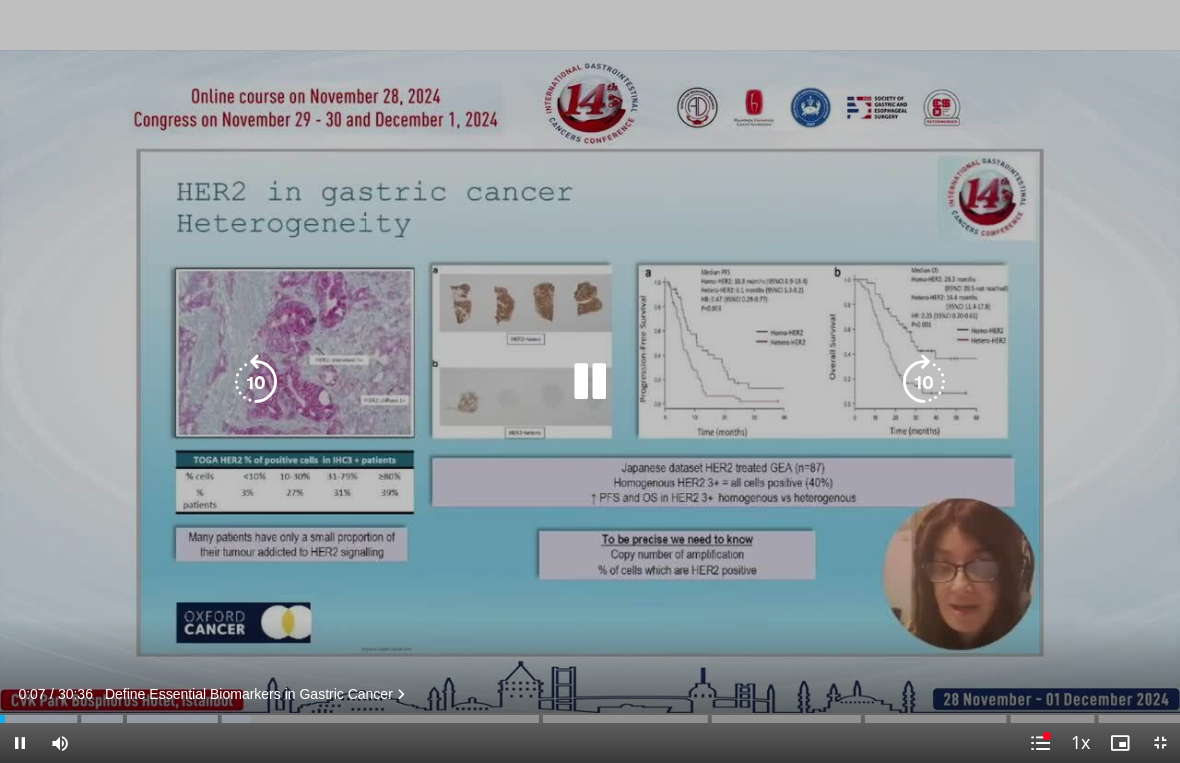 click at bounding box center [924, 382] 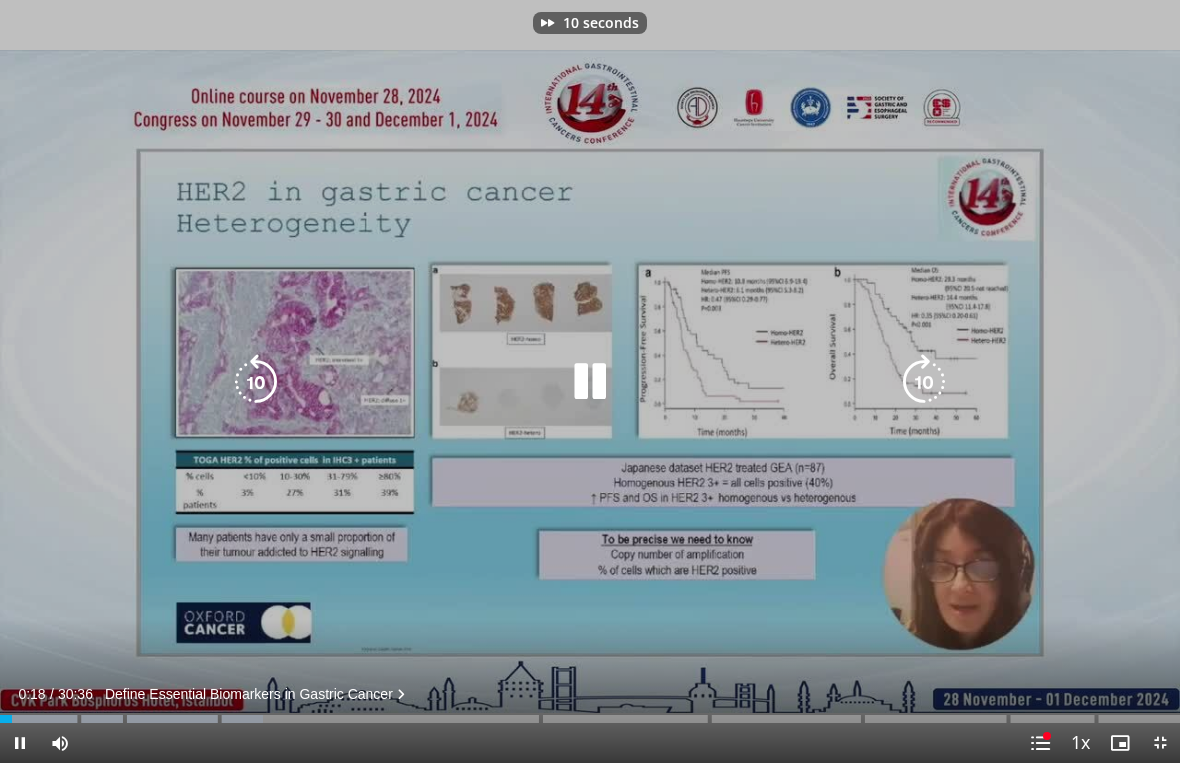 click at bounding box center (924, 382) 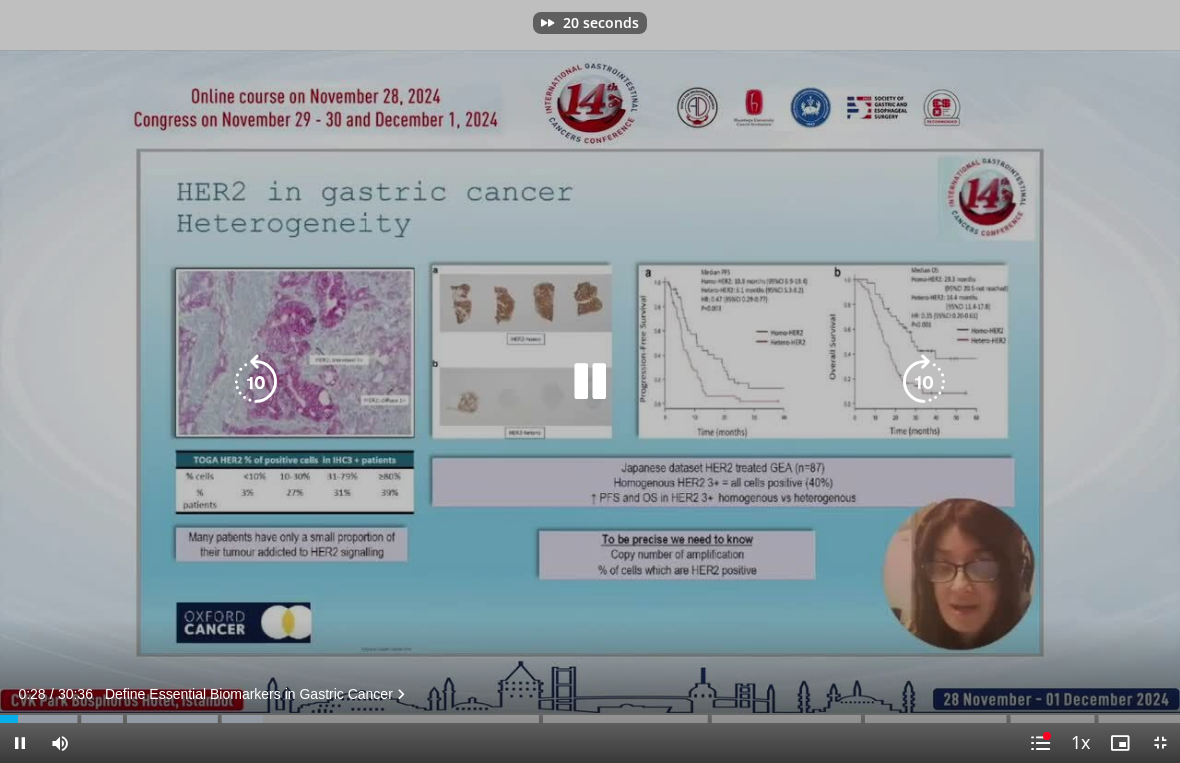 click at bounding box center [924, 382] 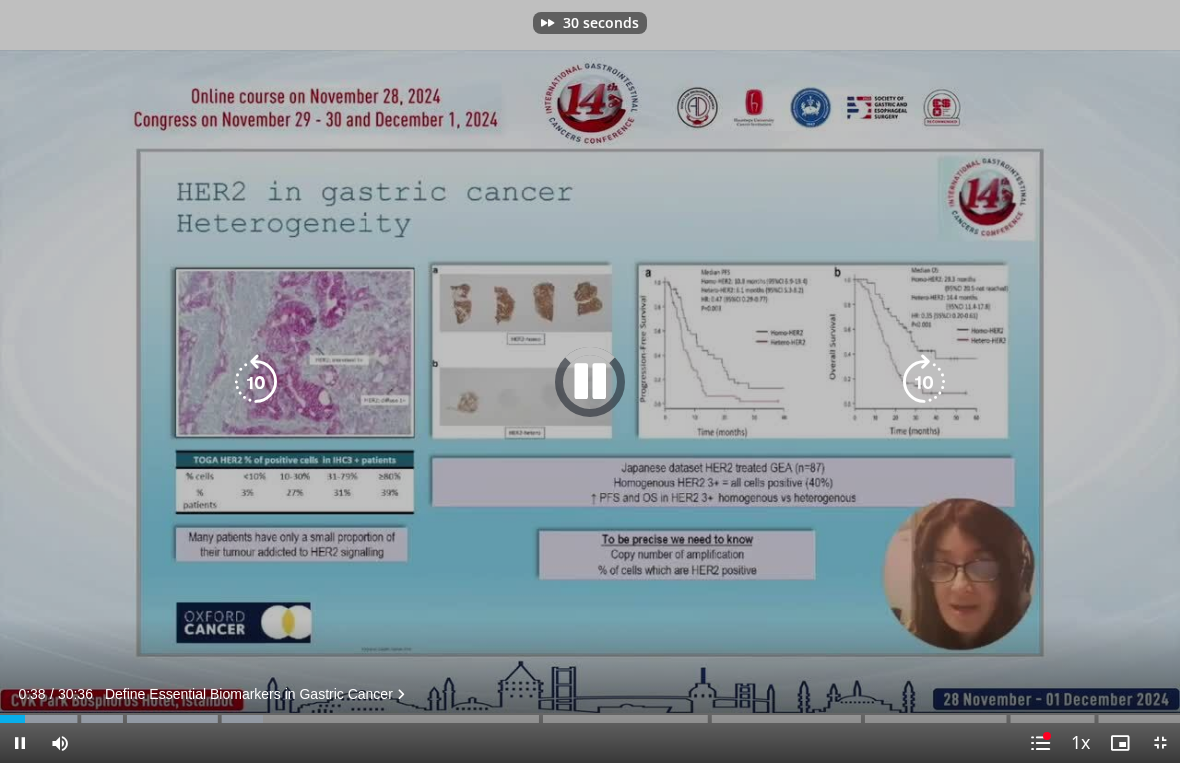 click at bounding box center [924, 382] 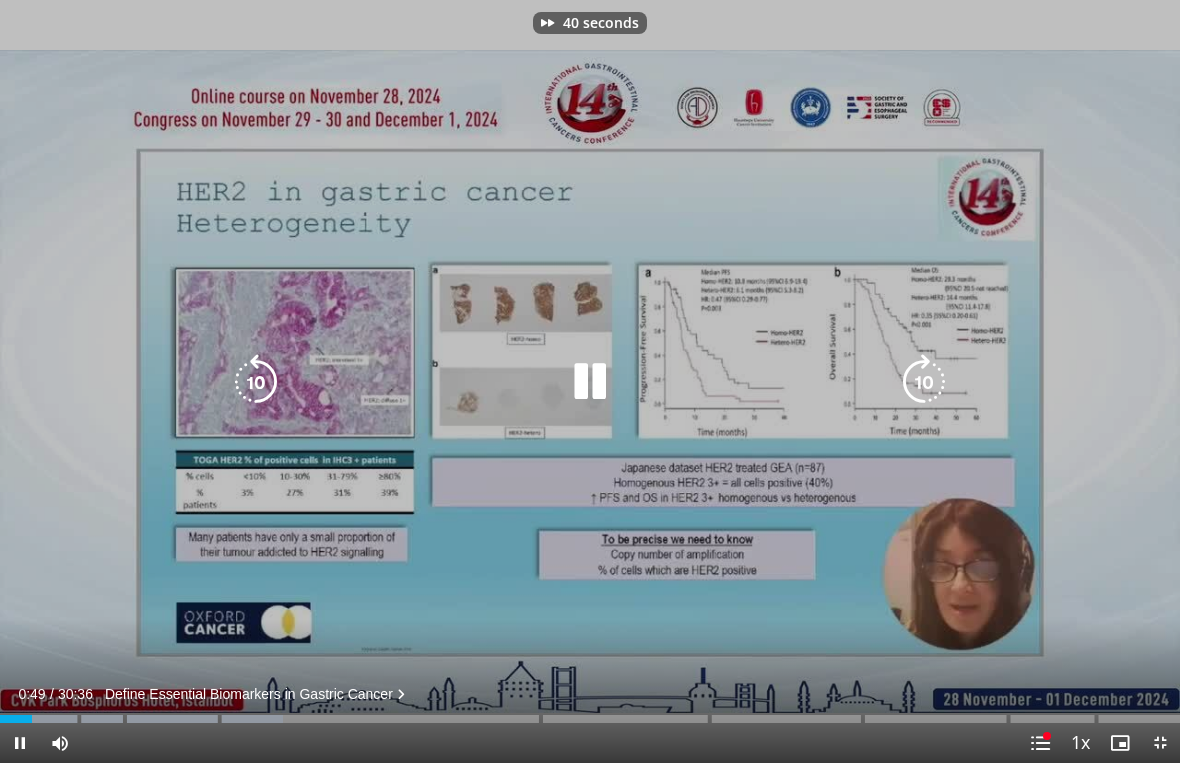 click at bounding box center (924, 382) 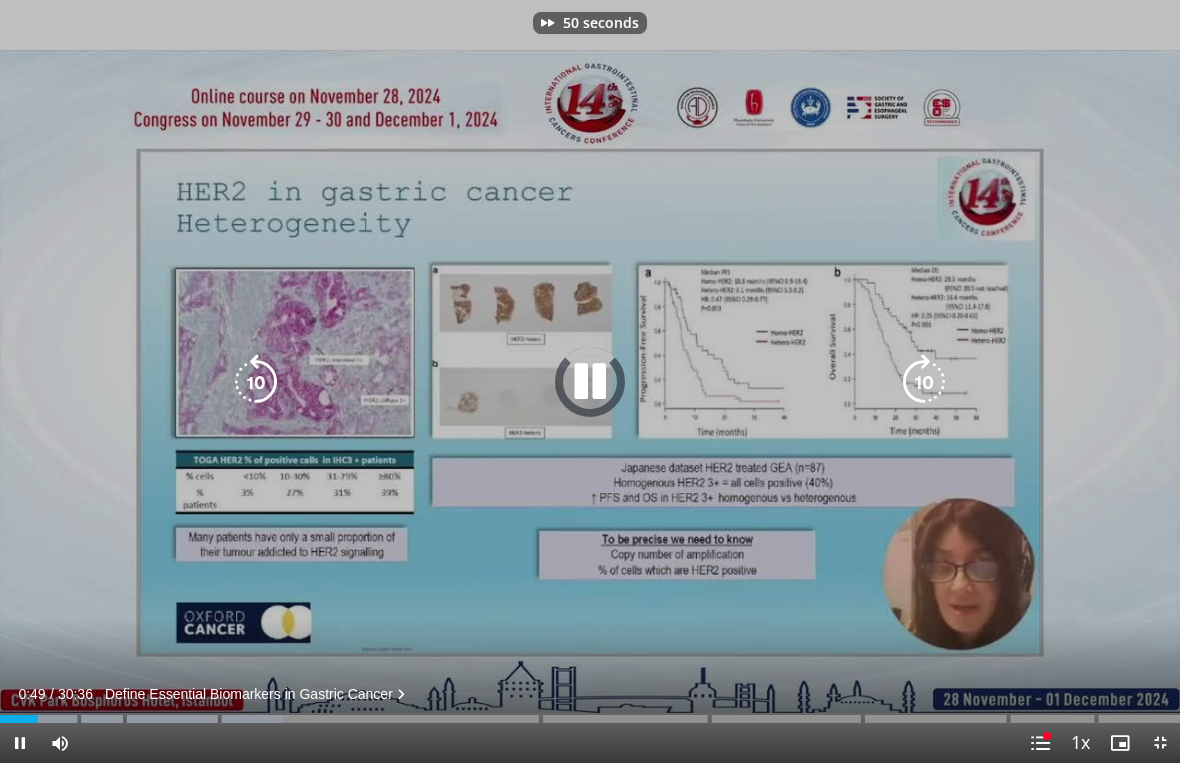 click at bounding box center (924, 382) 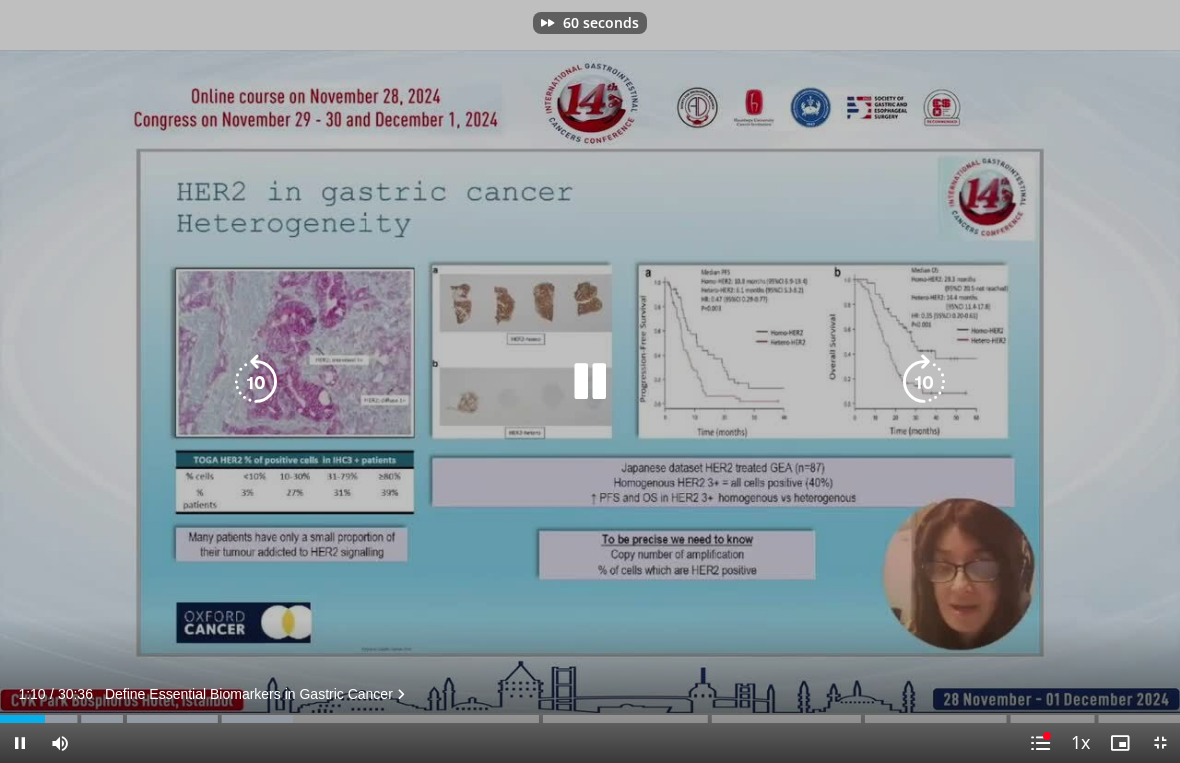 click at bounding box center (924, 382) 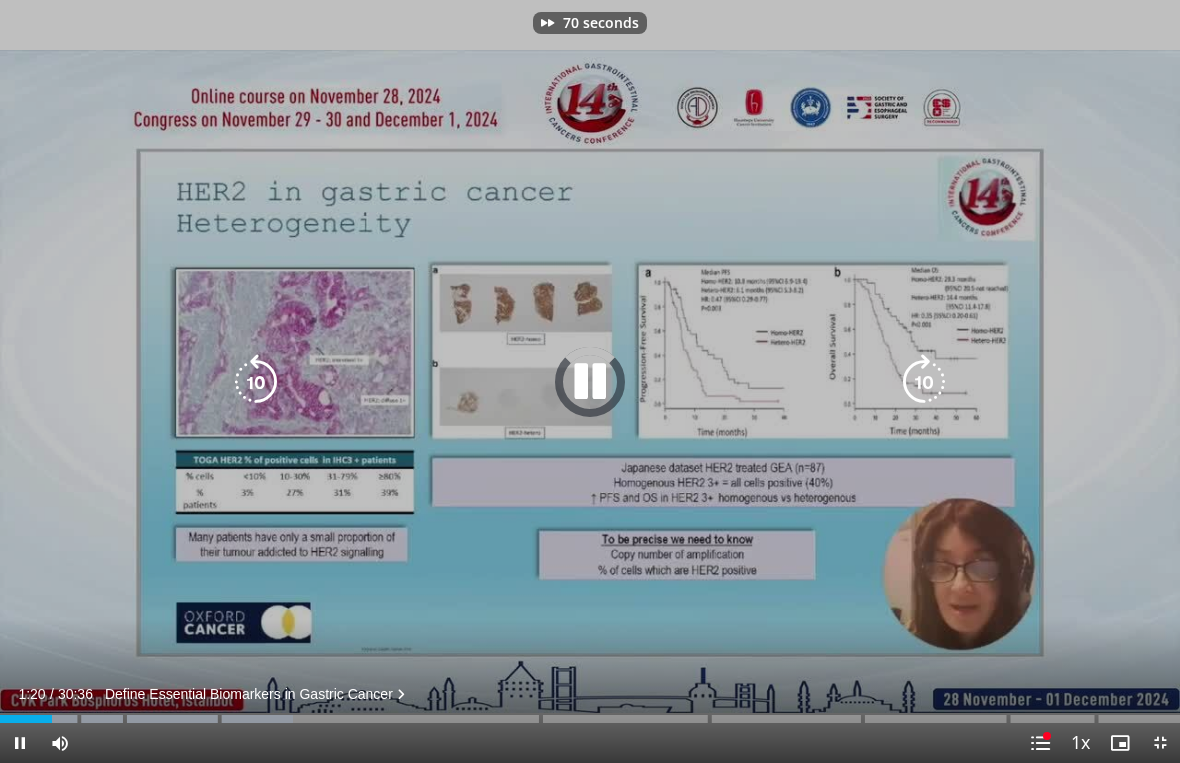 click at bounding box center (924, 382) 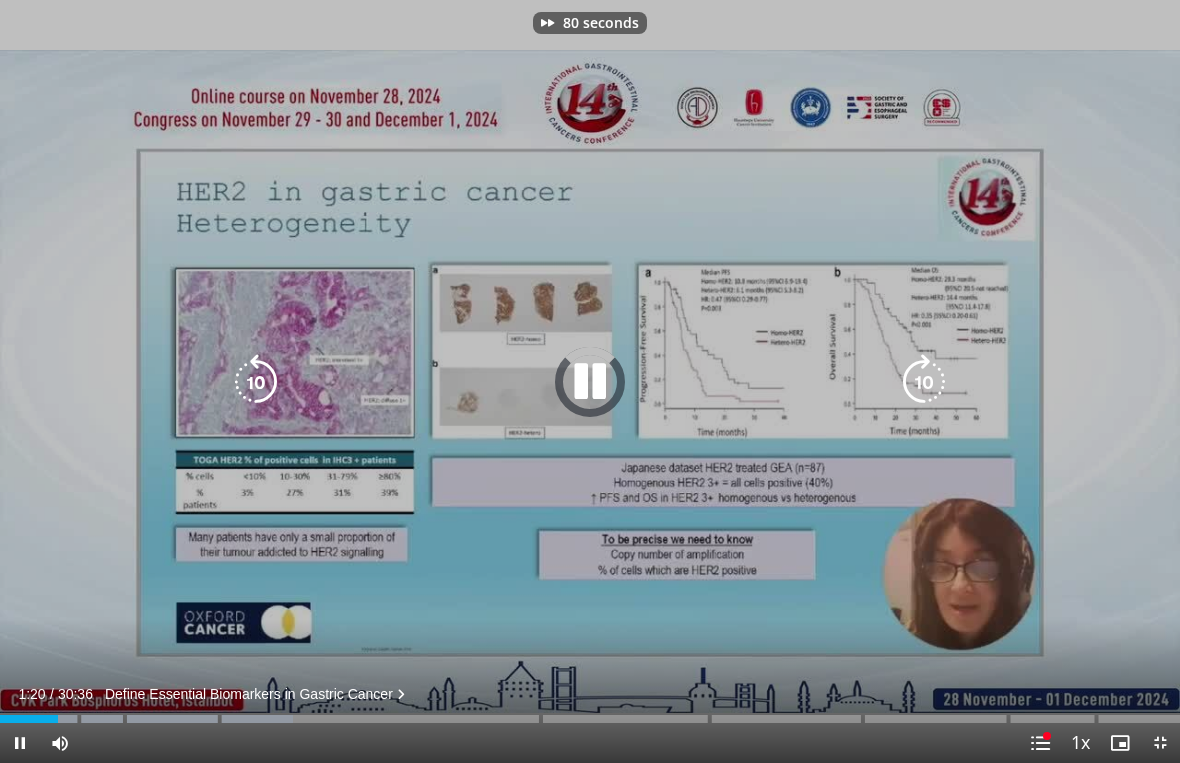 click at bounding box center [924, 382] 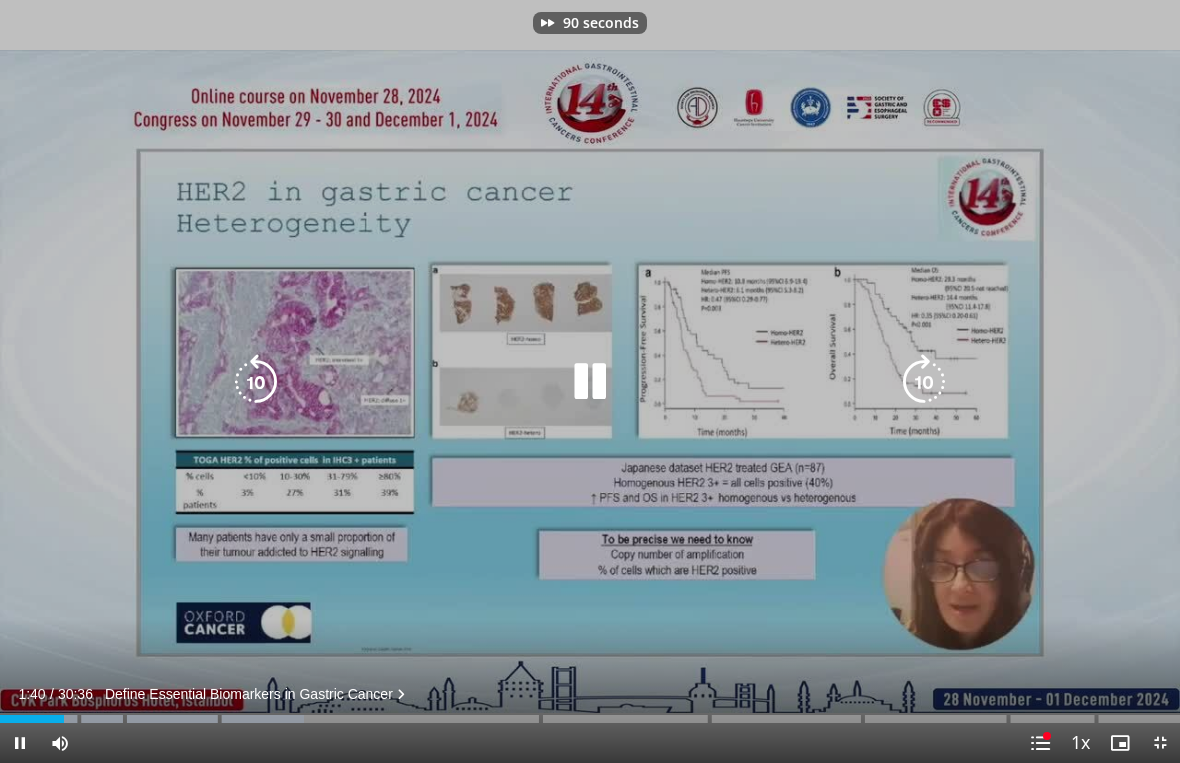 click at bounding box center (924, 382) 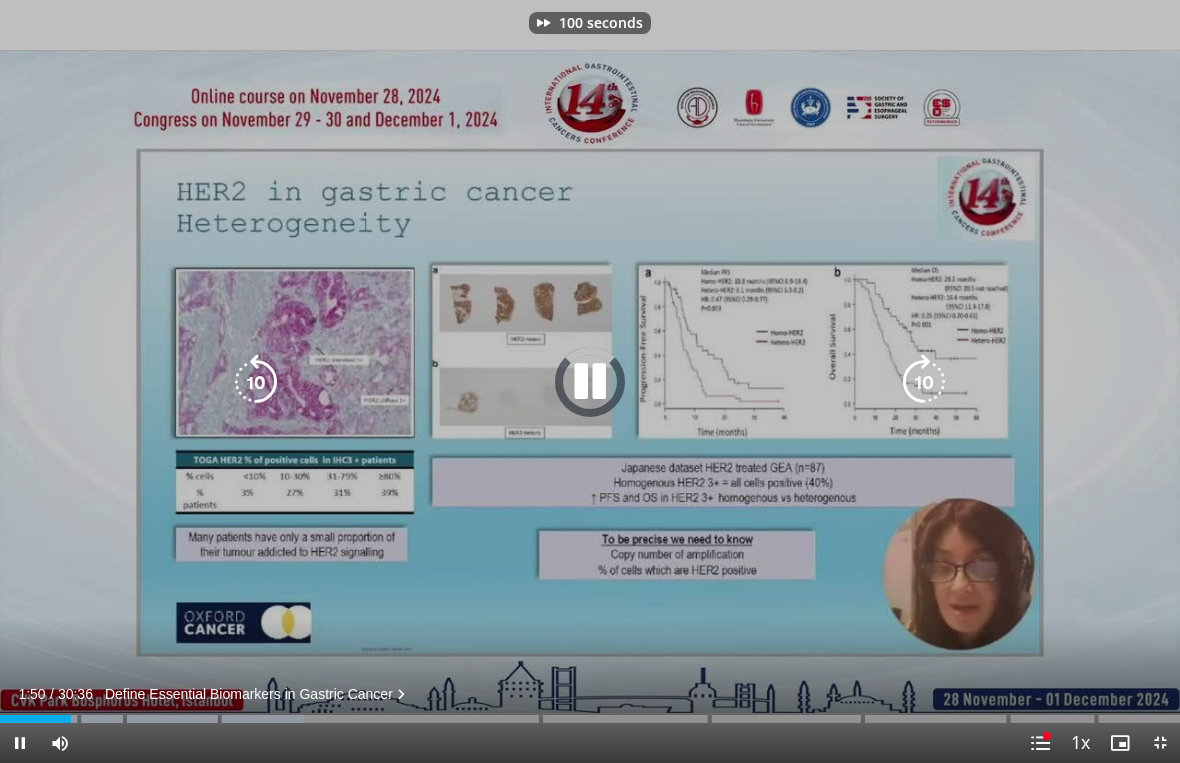 click at bounding box center (924, 382) 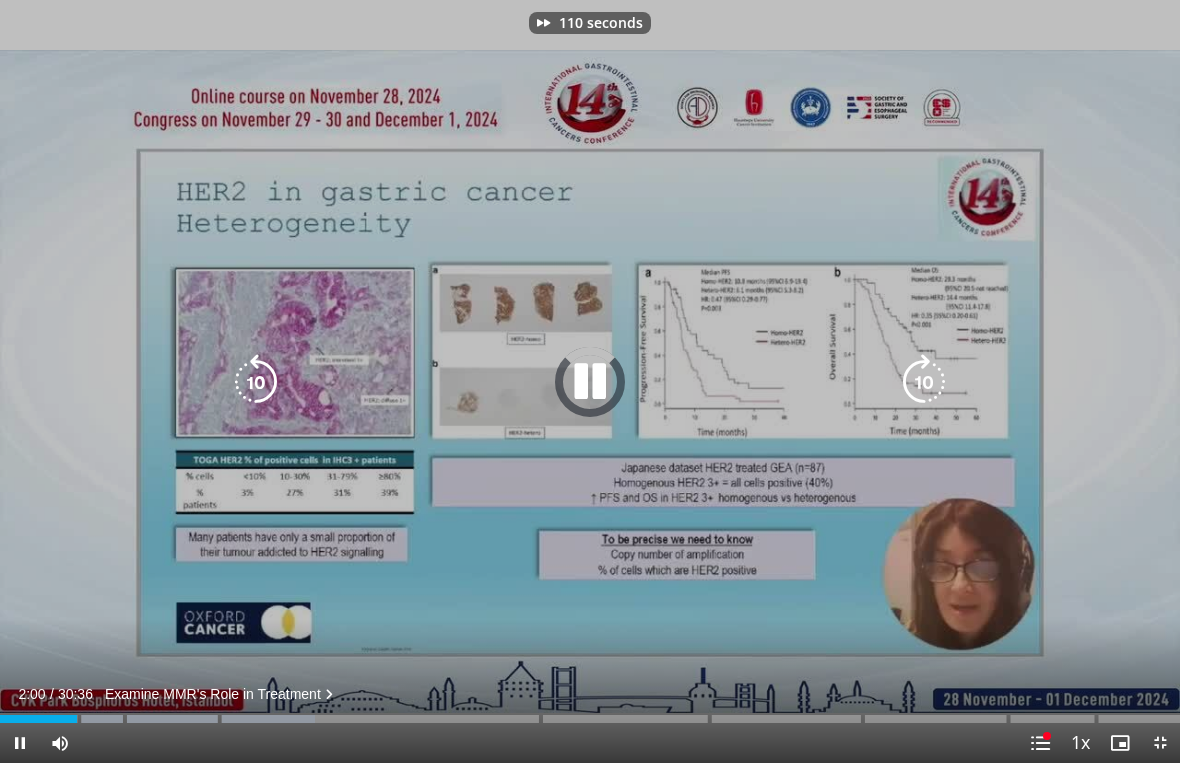 click at bounding box center [924, 382] 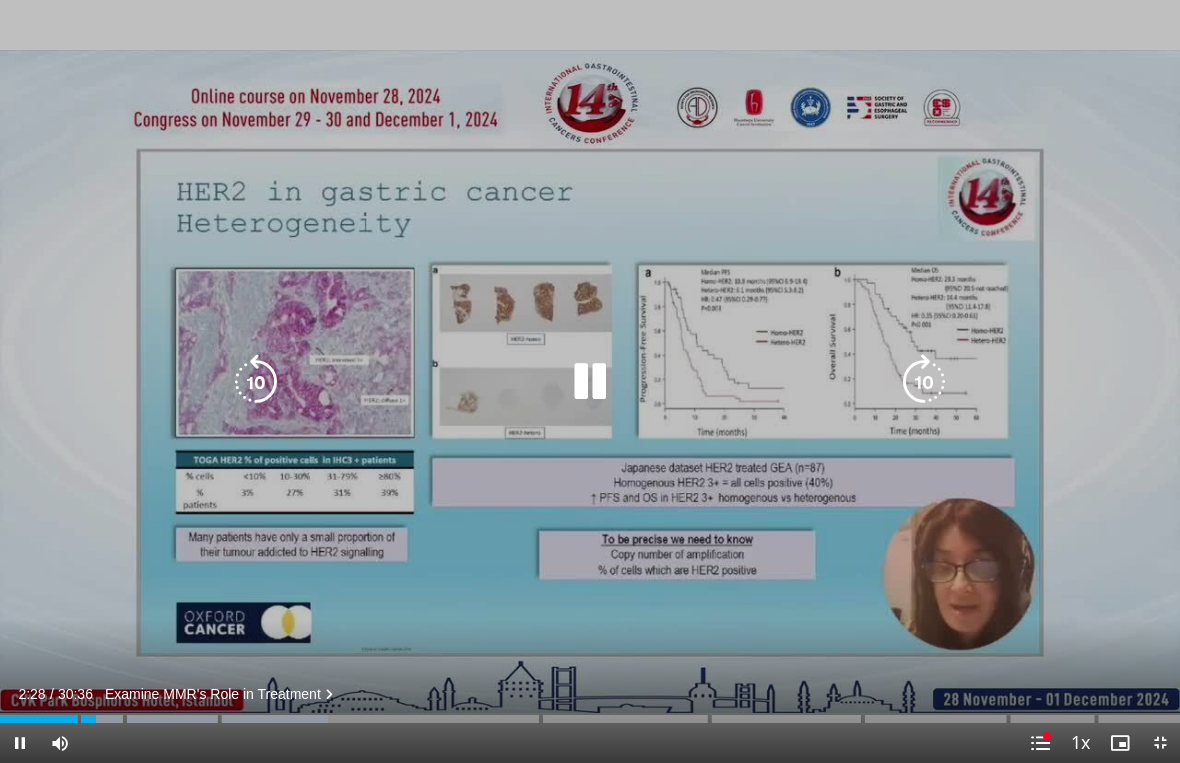 click at bounding box center (924, 382) 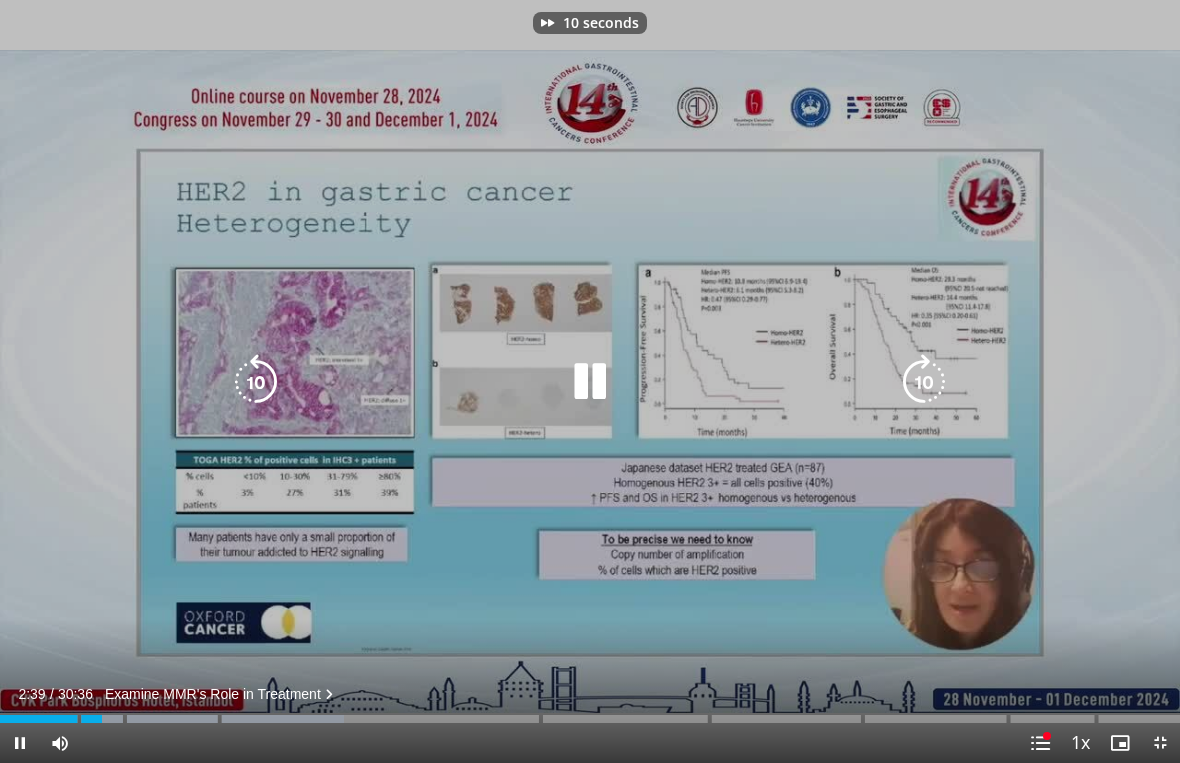 click at bounding box center [924, 382] 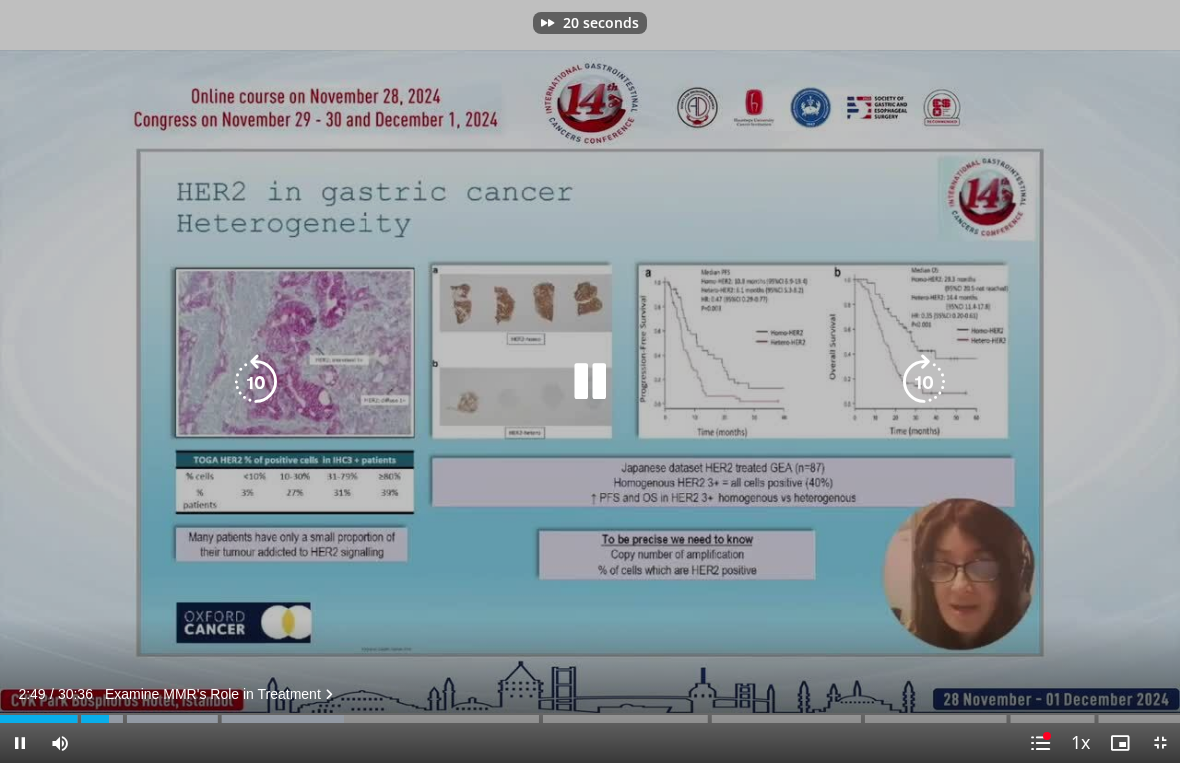 click at bounding box center [924, 382] 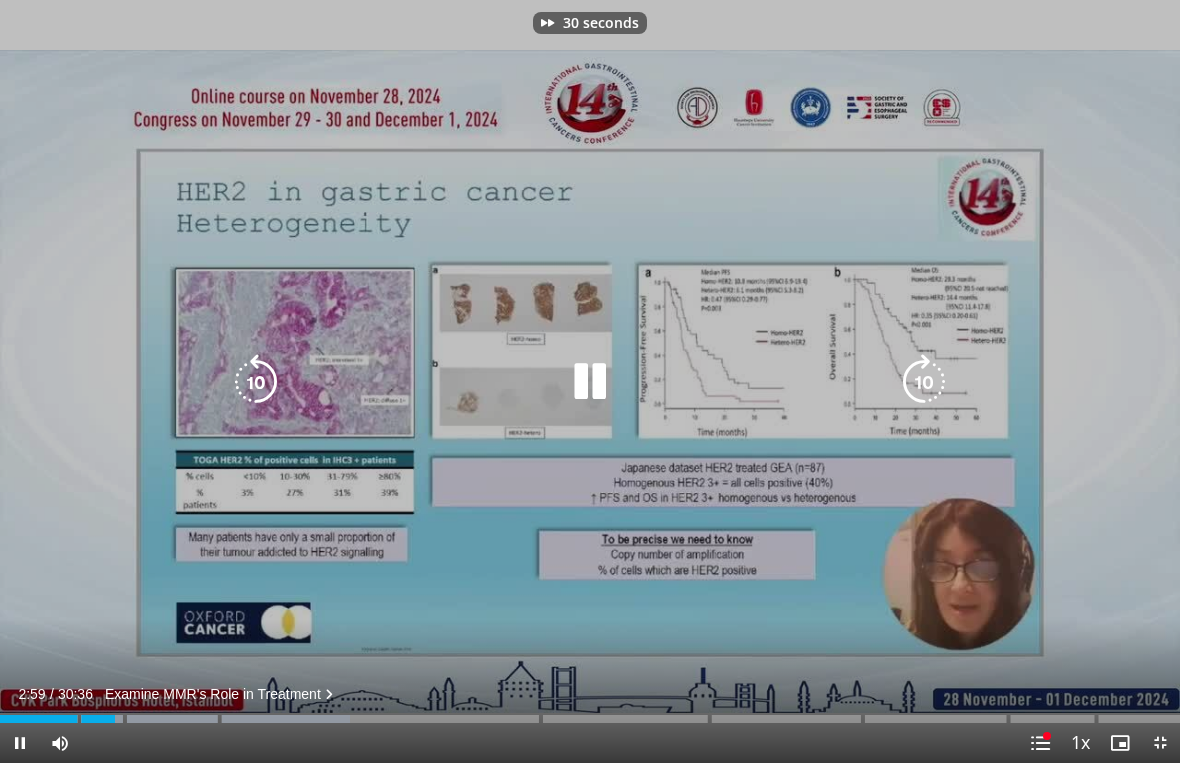 click at bounding box center [924, 382] 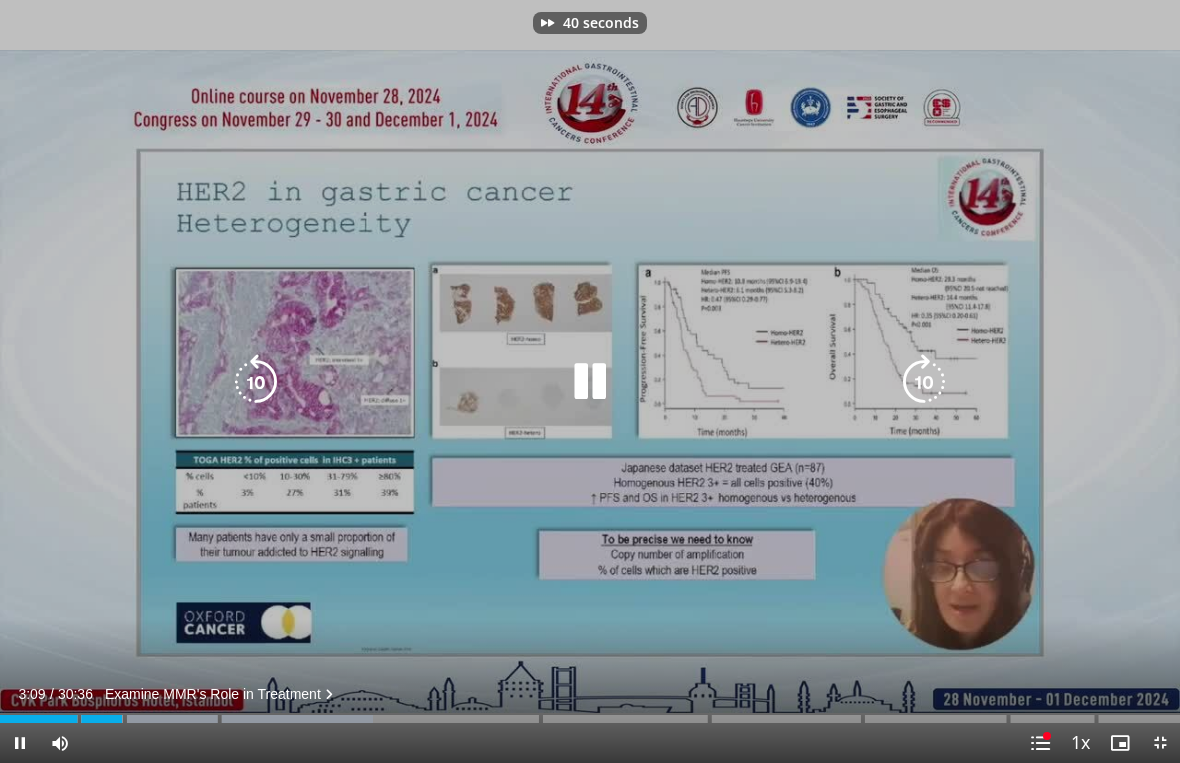 click at bounding box center [924, 382] 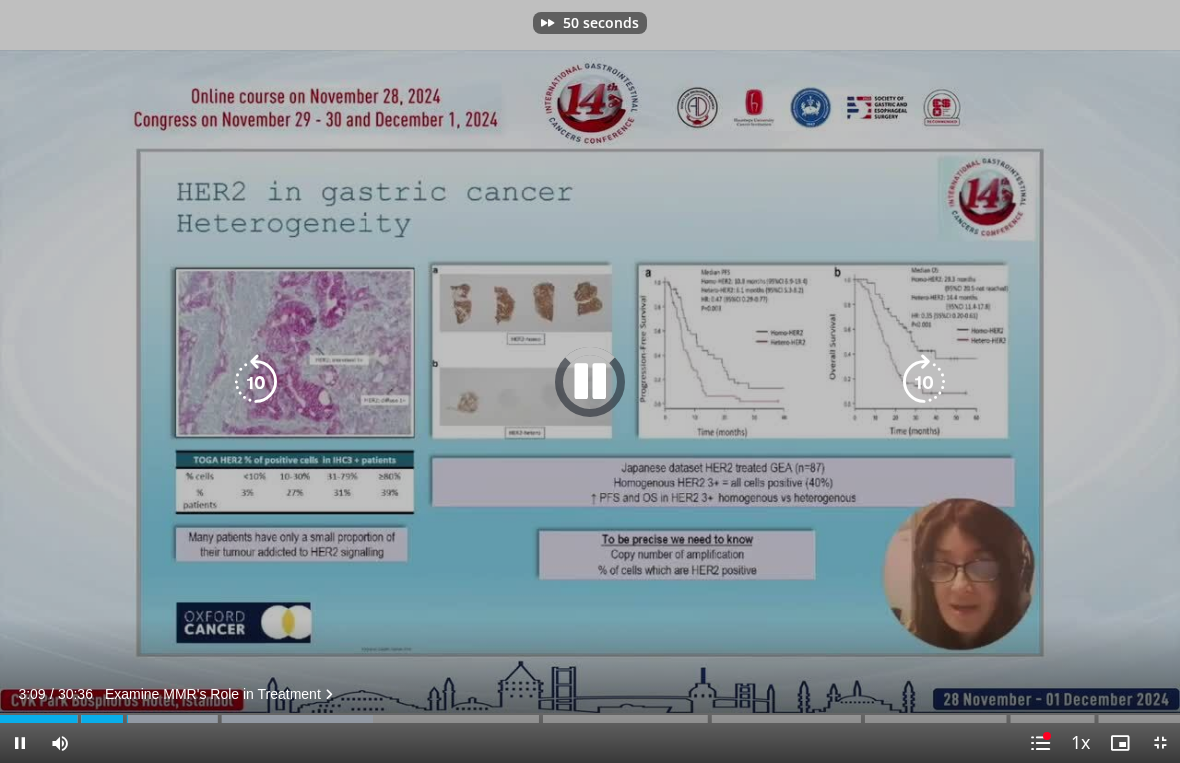 click at bounding box center (924, 382) 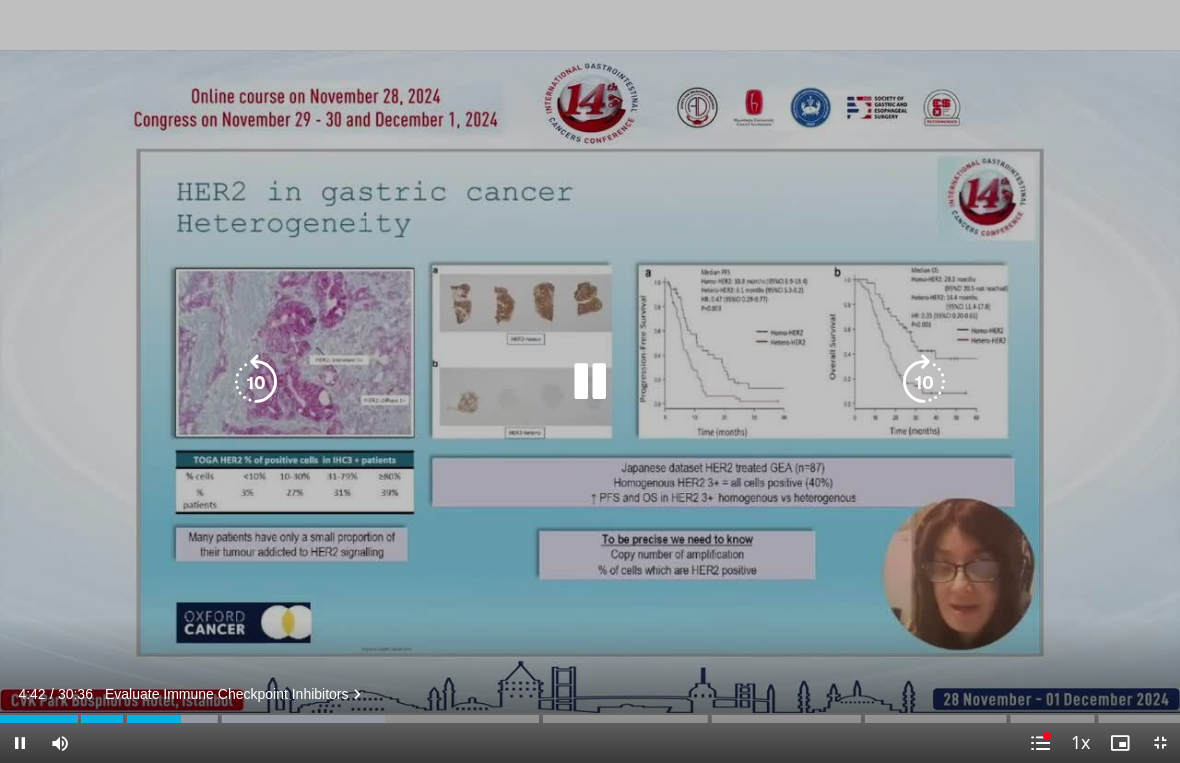 click at bounding box center [924, 382] 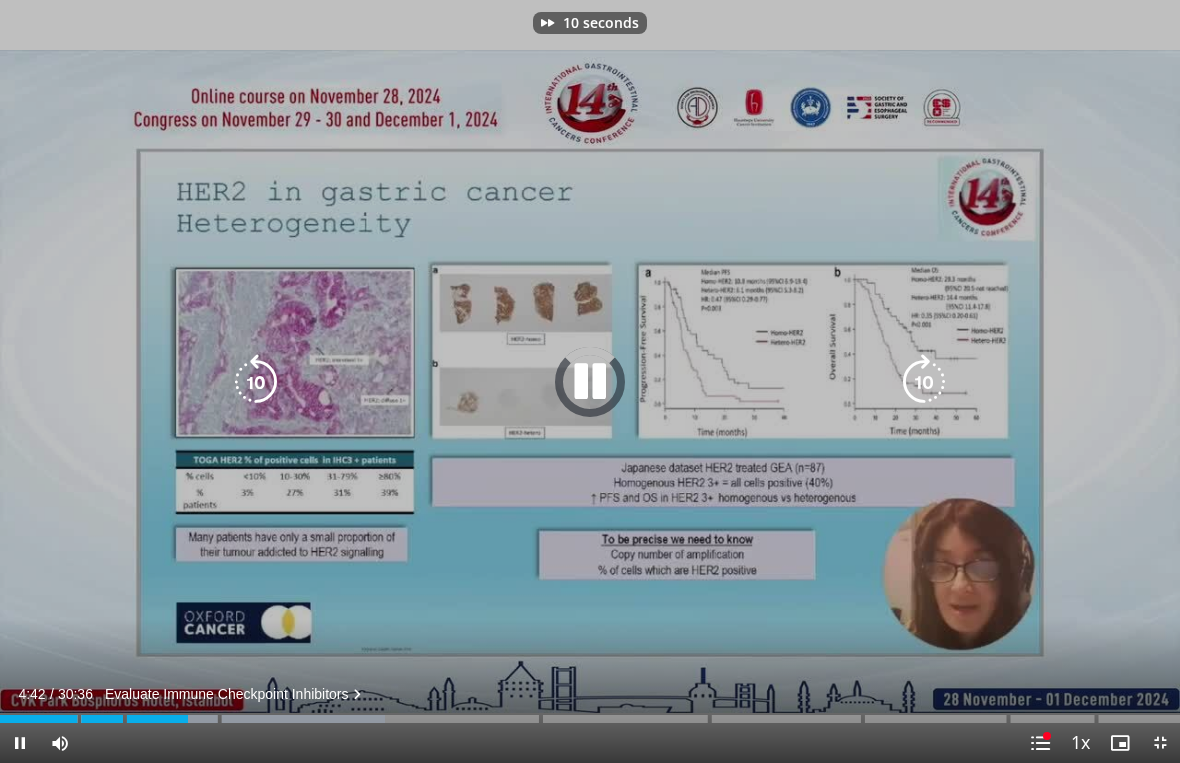 click at bounding box center [924, 382] 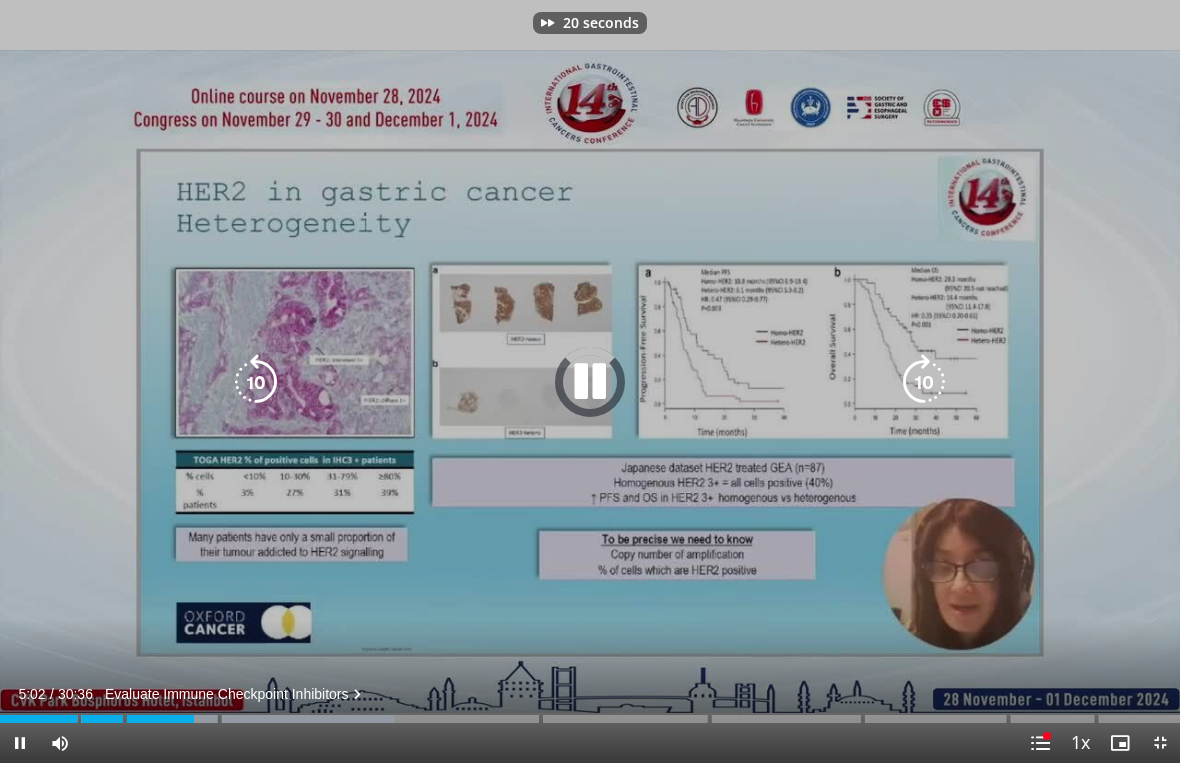 click at bounding box center [924, 382] 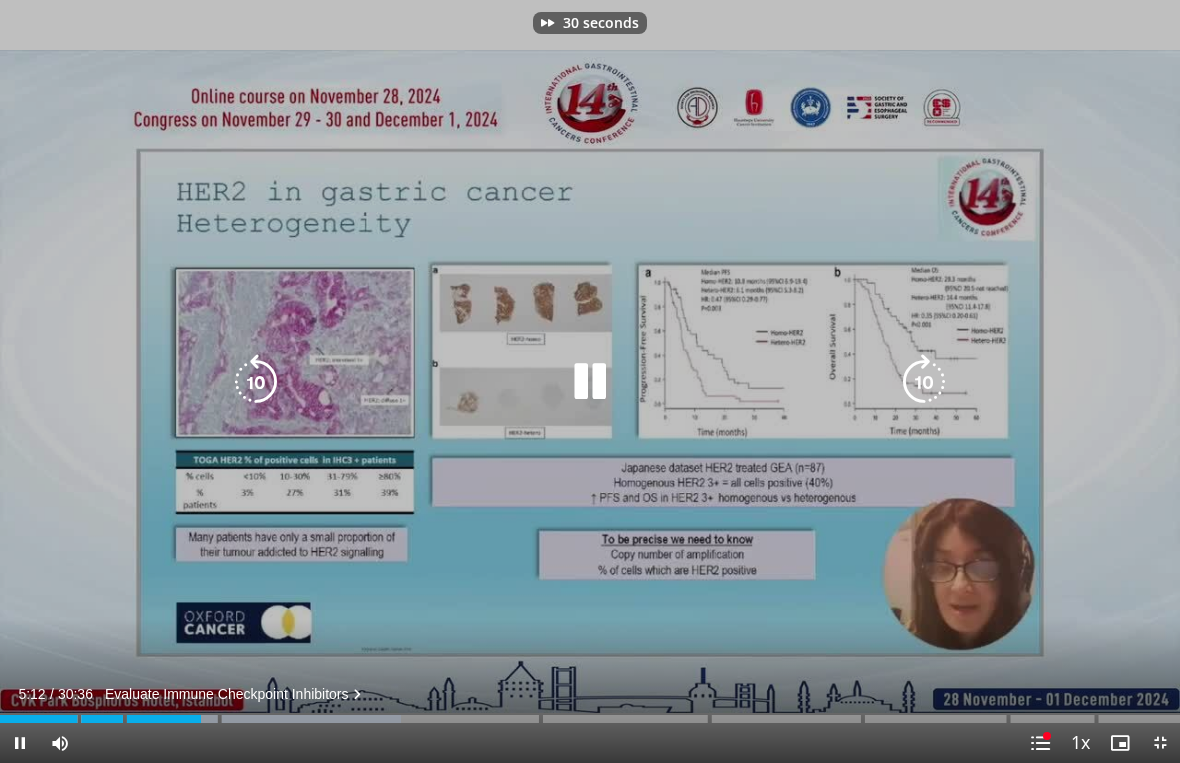 click at bounding box center (924, 382) 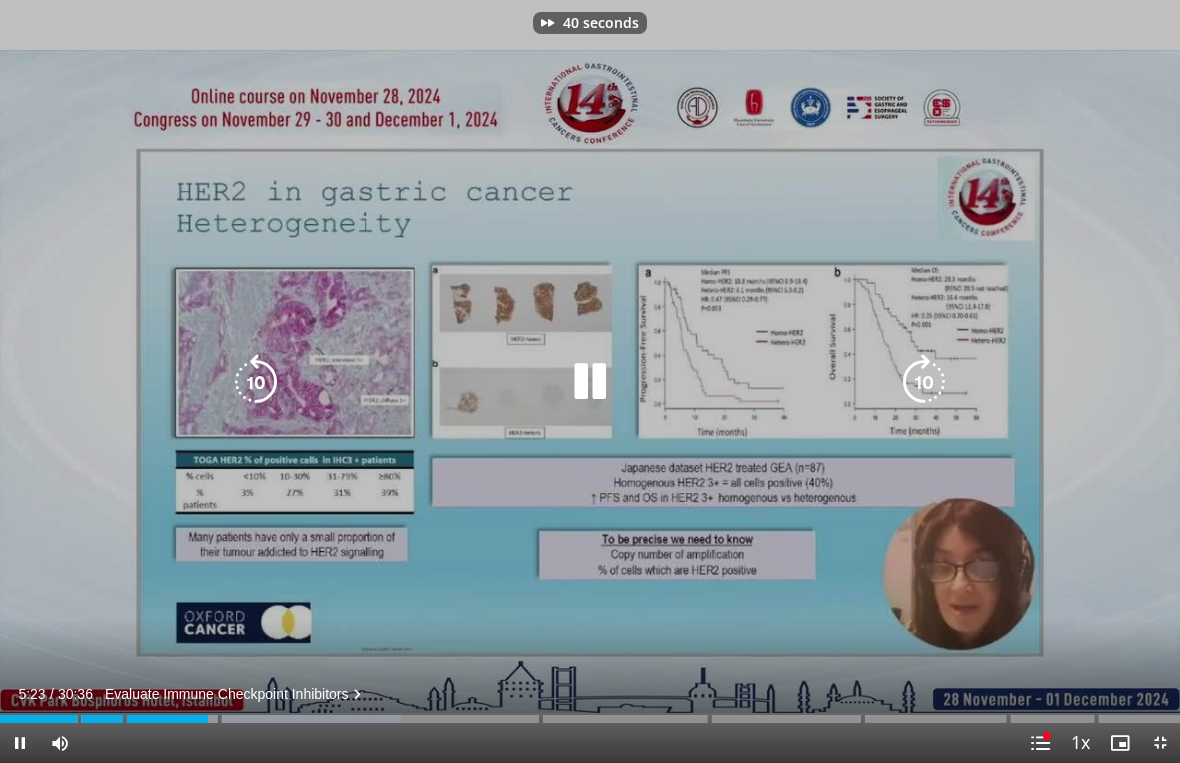 click at bounding box center (924, 382) 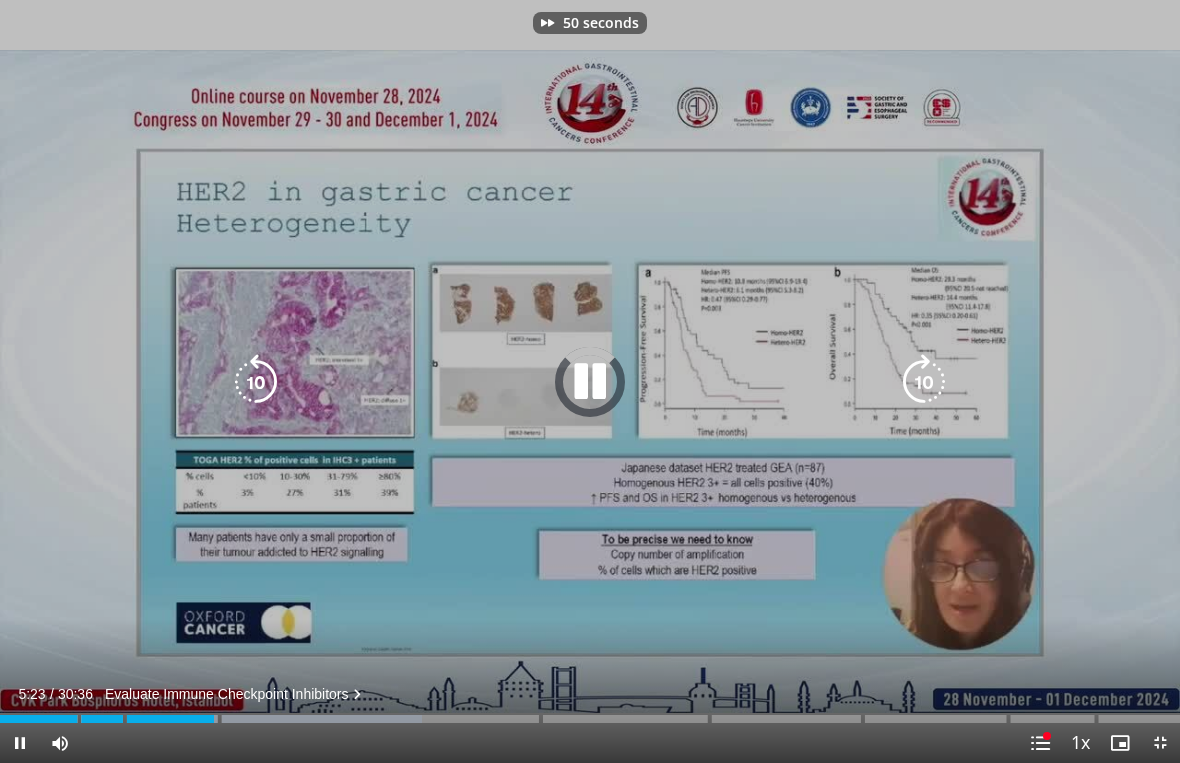 click at bounding box center (924, 382) 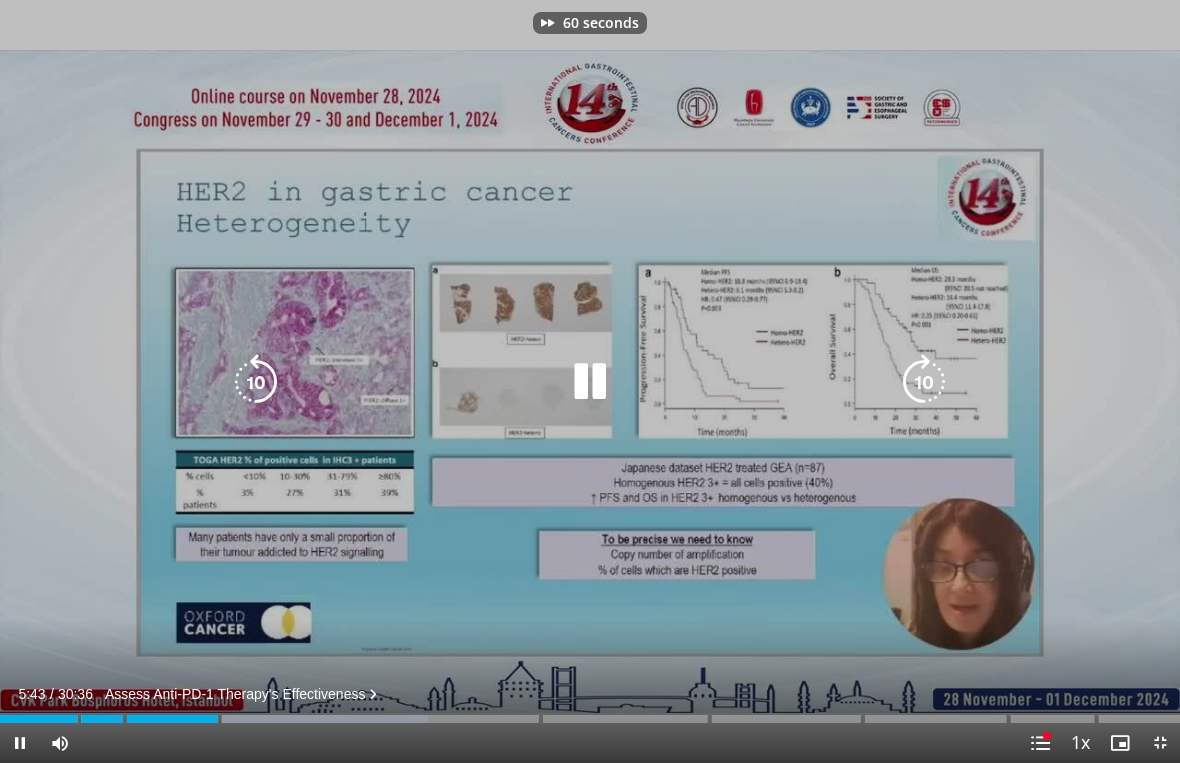 click at bounding box center [924, 382] 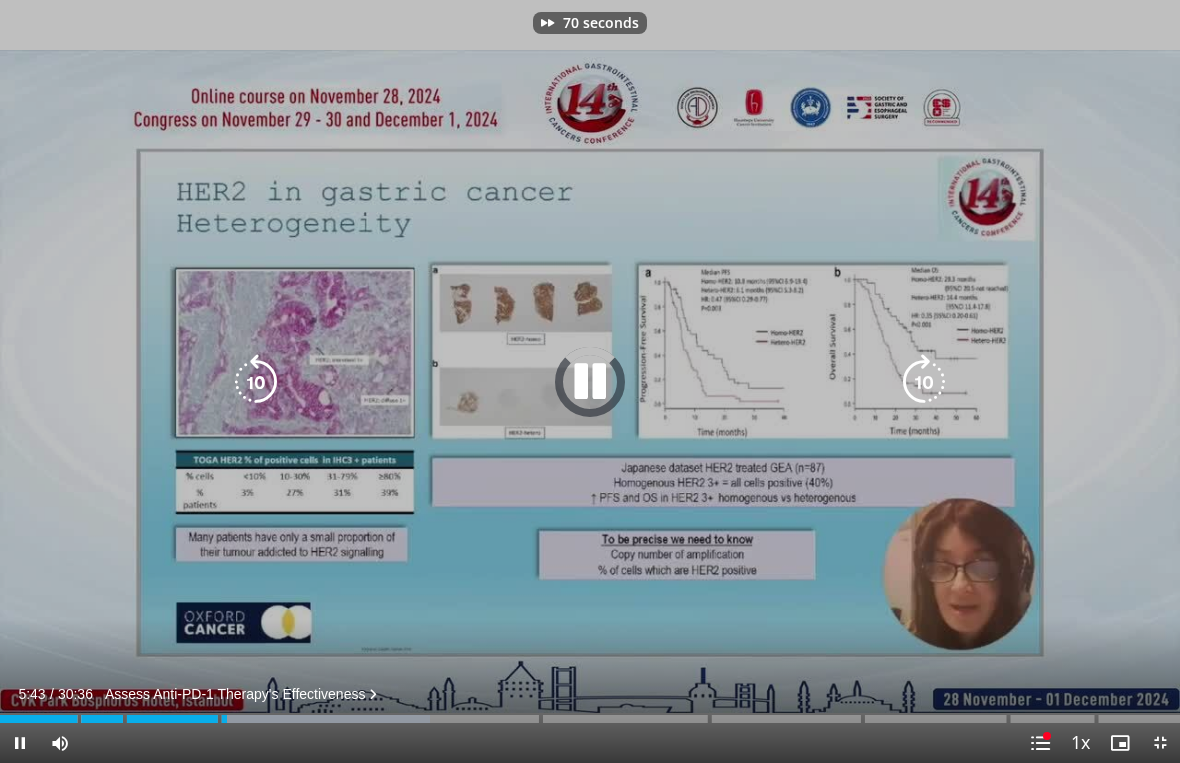 click at bounding box center (924, 382) 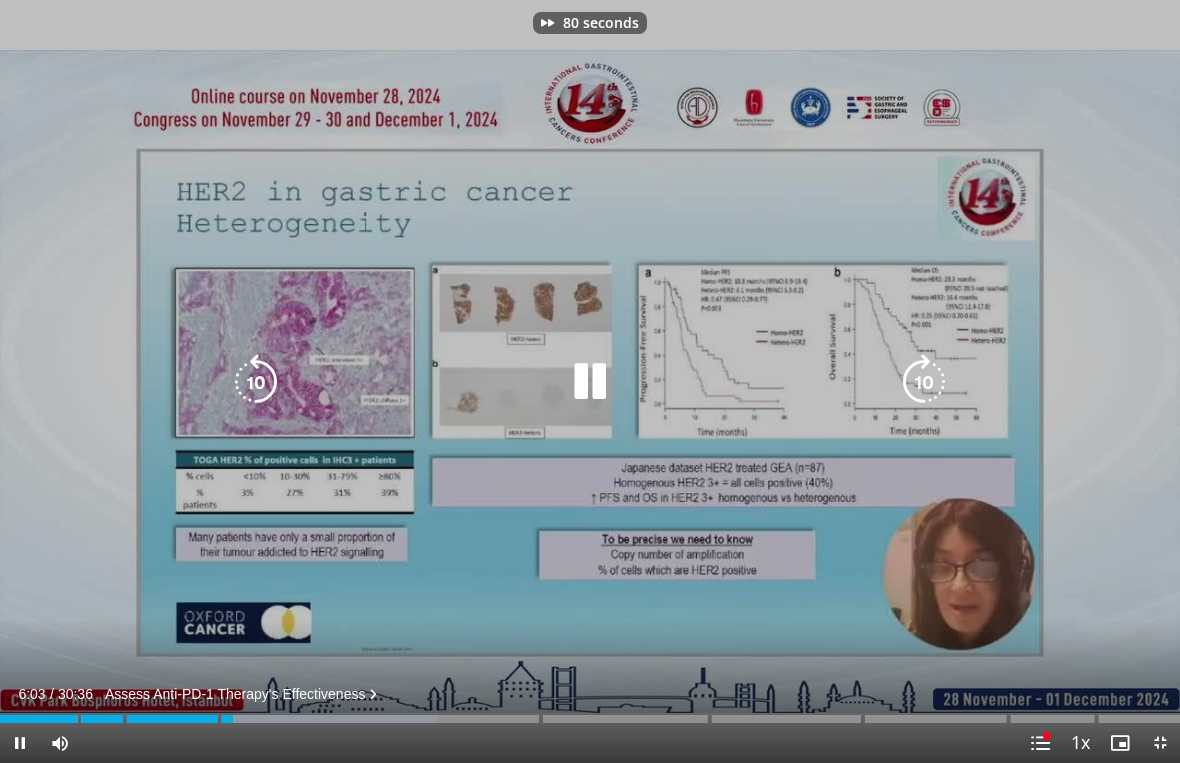 click at bounding box center (924, 382) 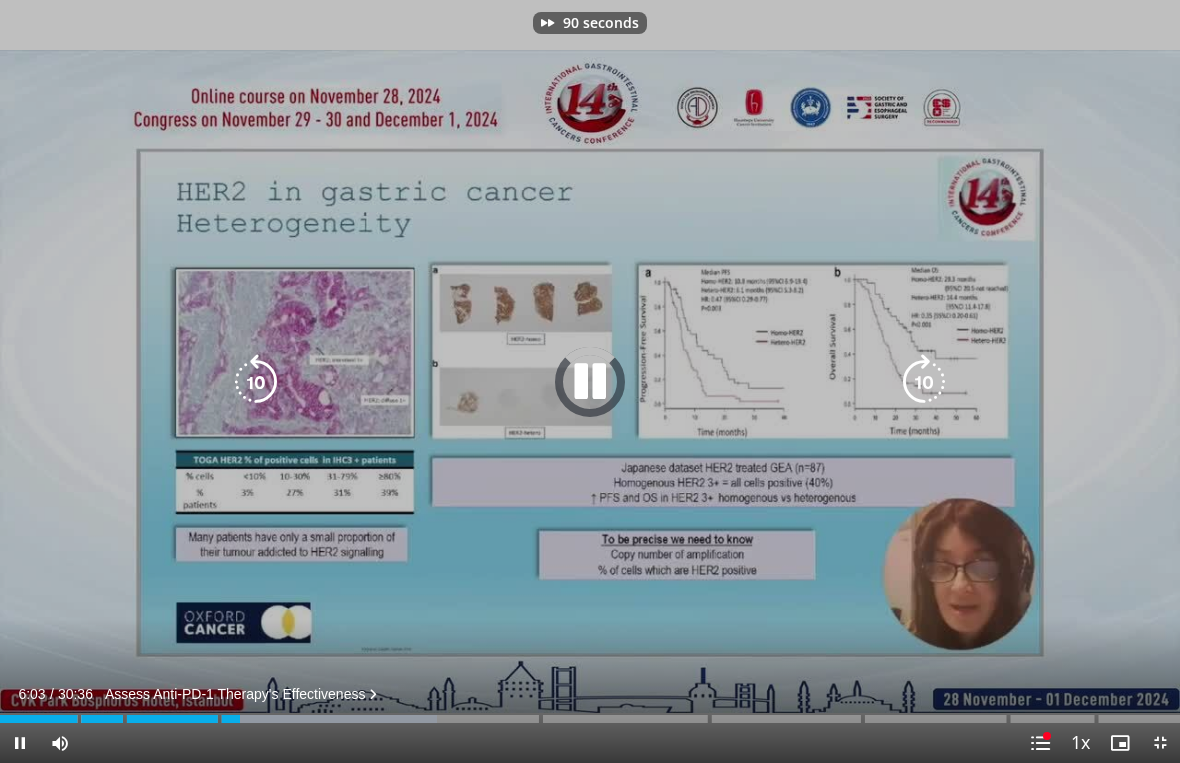 click at bounding box center (924, 382) 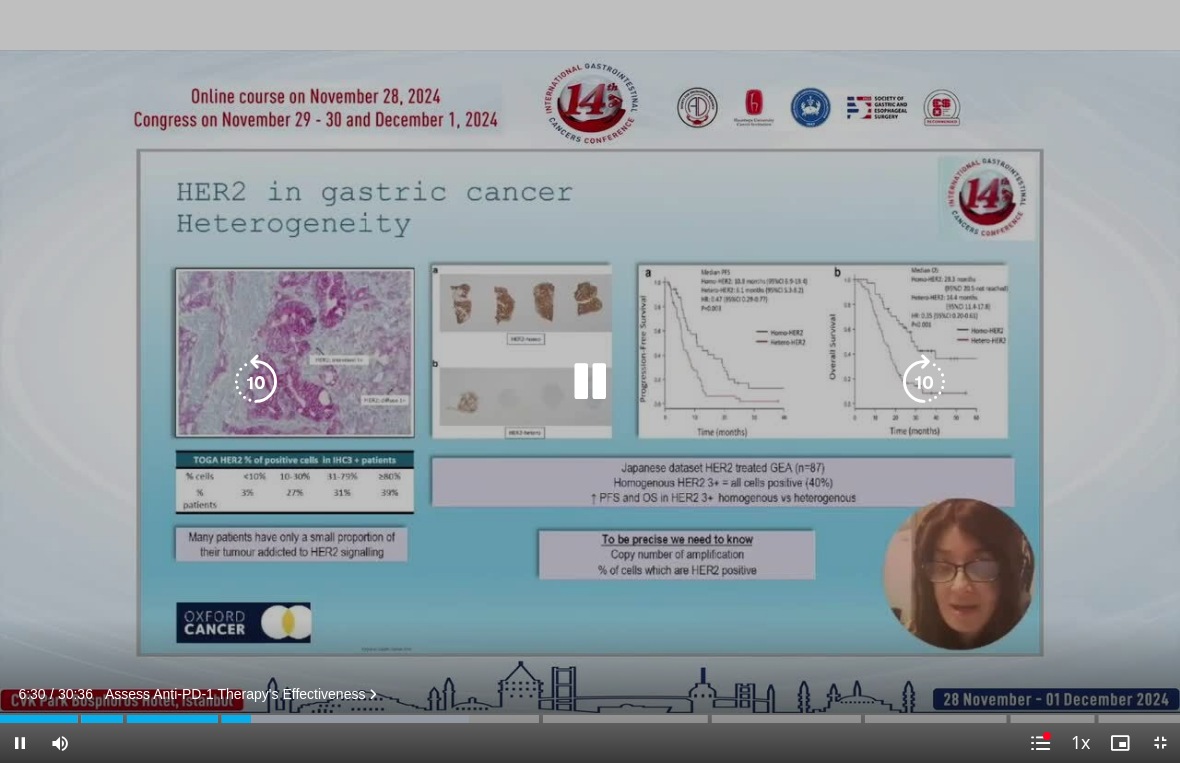 click at bounding box center (924, 382) 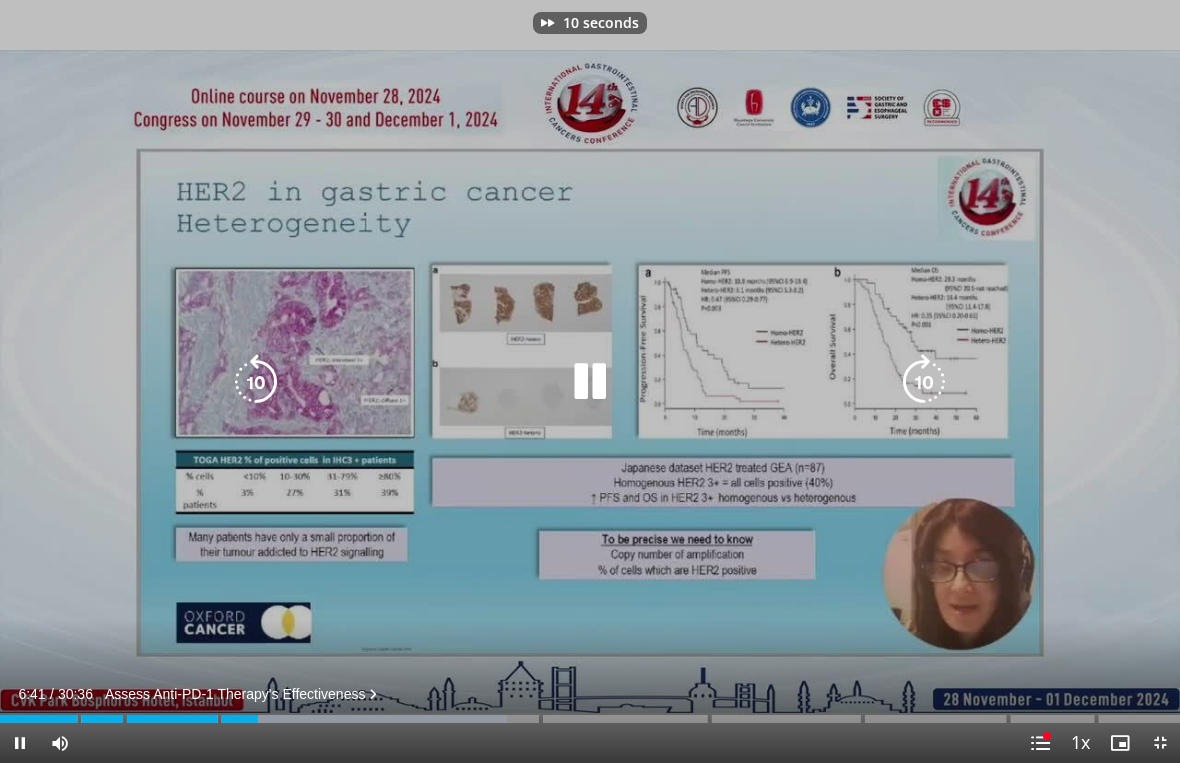click at bounding box center (924, 382) 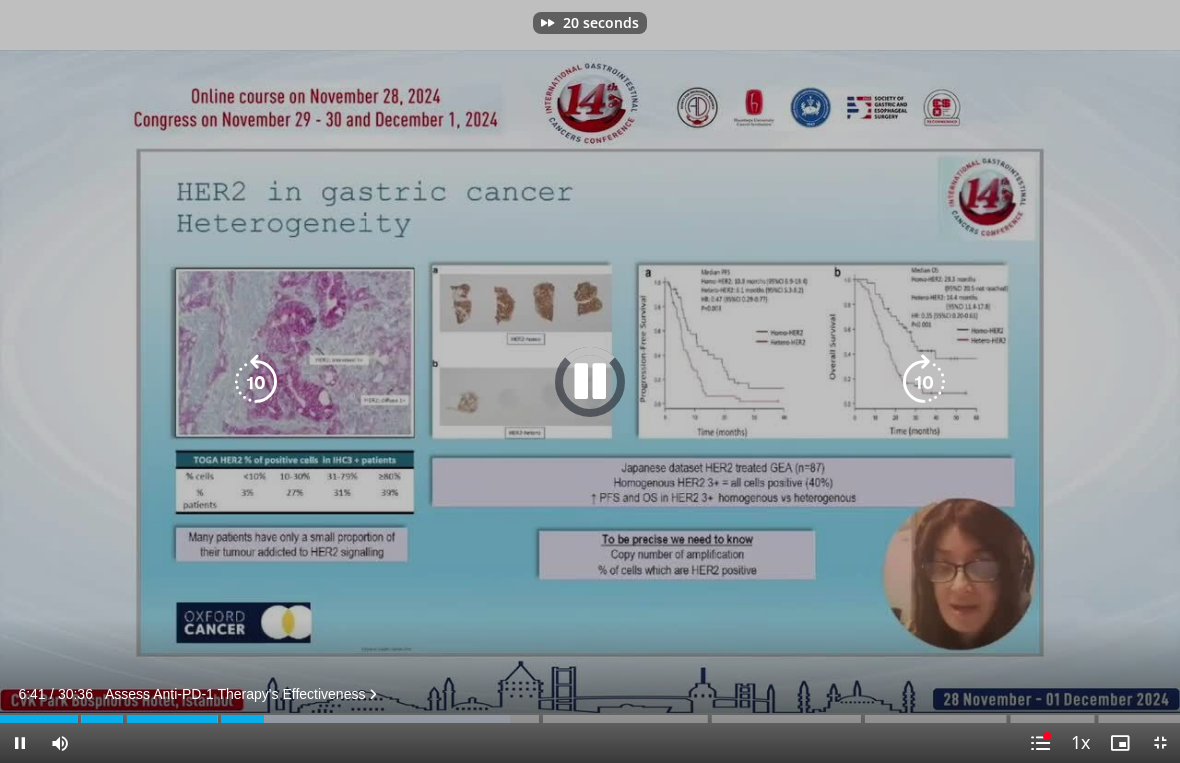 click at bounding box center [924, 382] 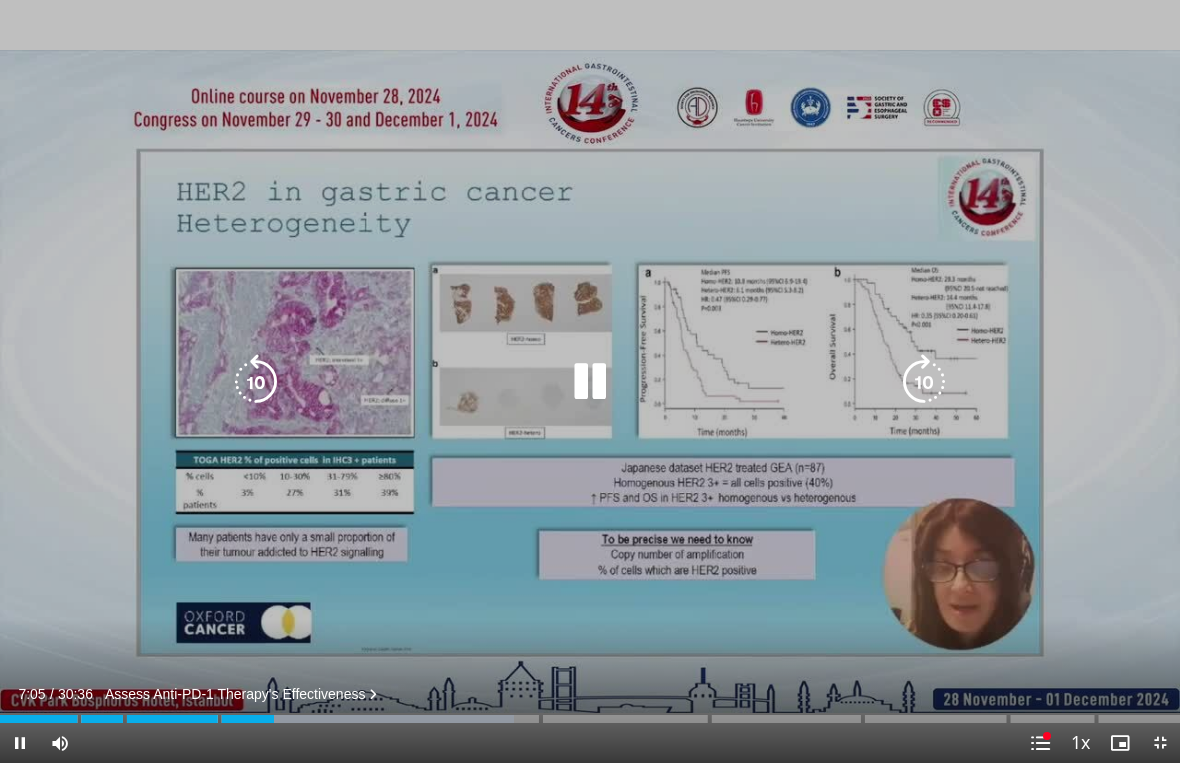 click at bounding box center (924, 382) 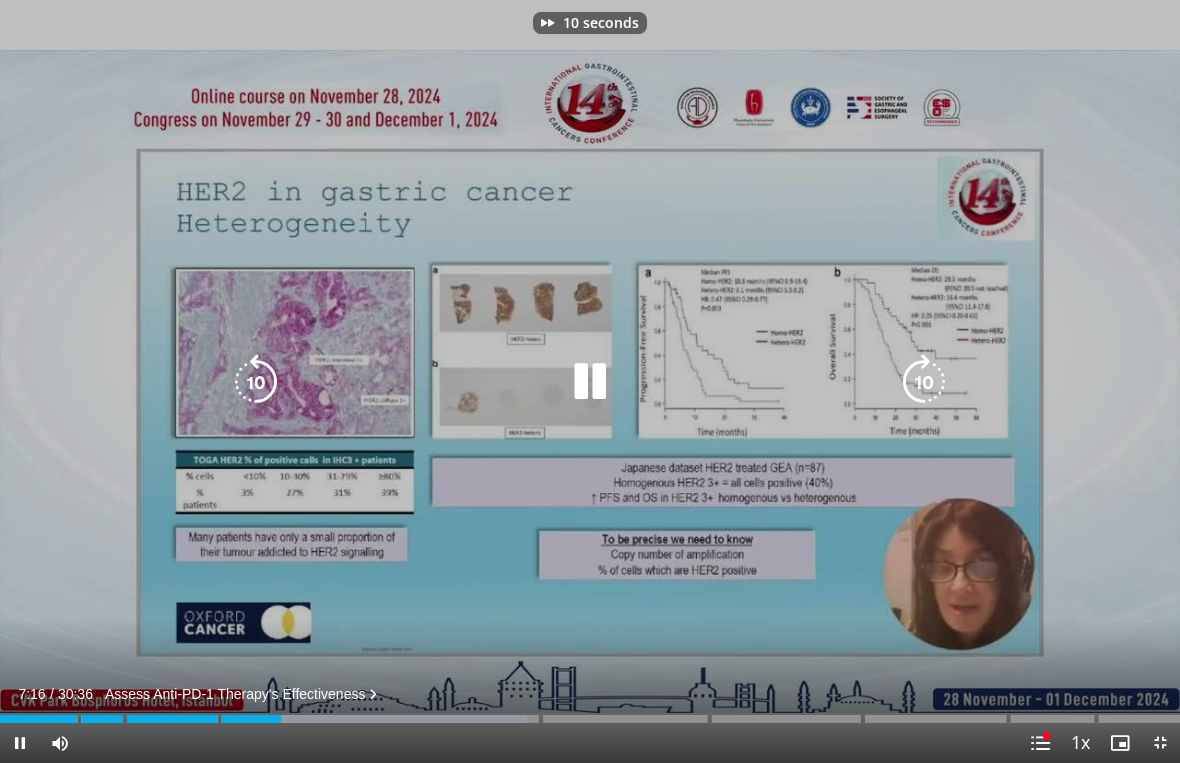 click at bounding box center [924, 382] 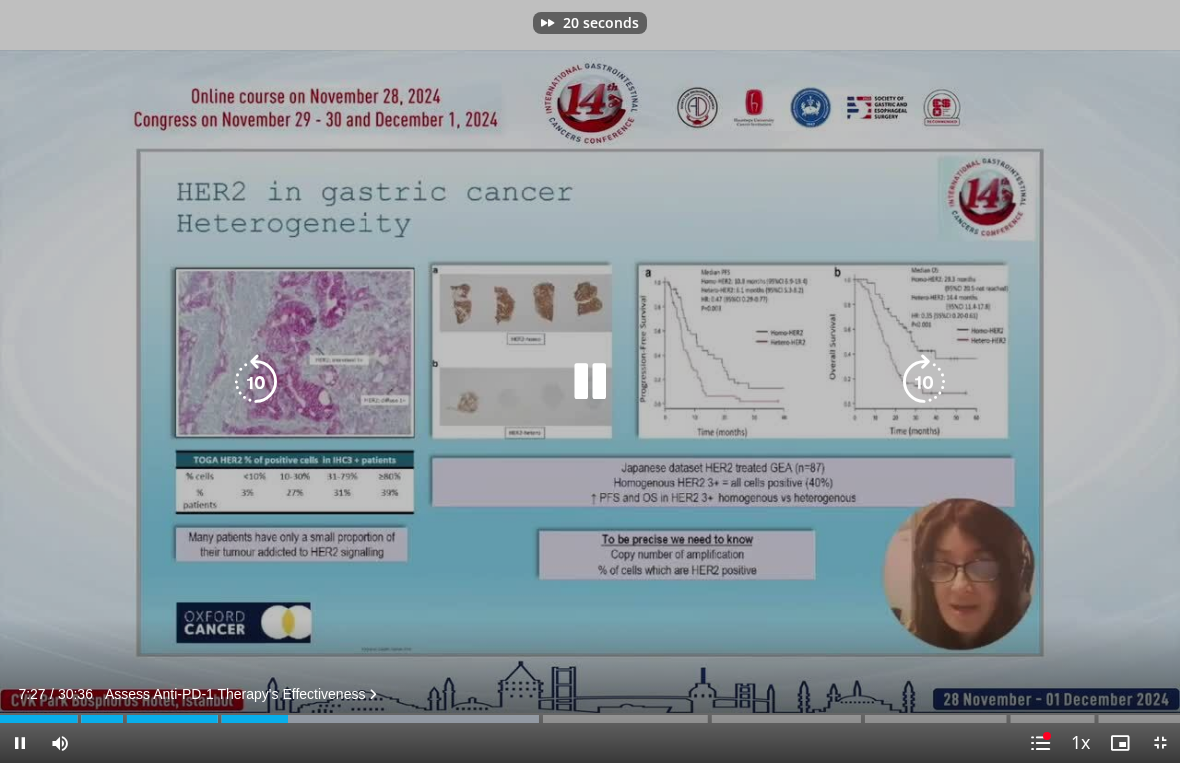 click at bounding box center [924, 382] 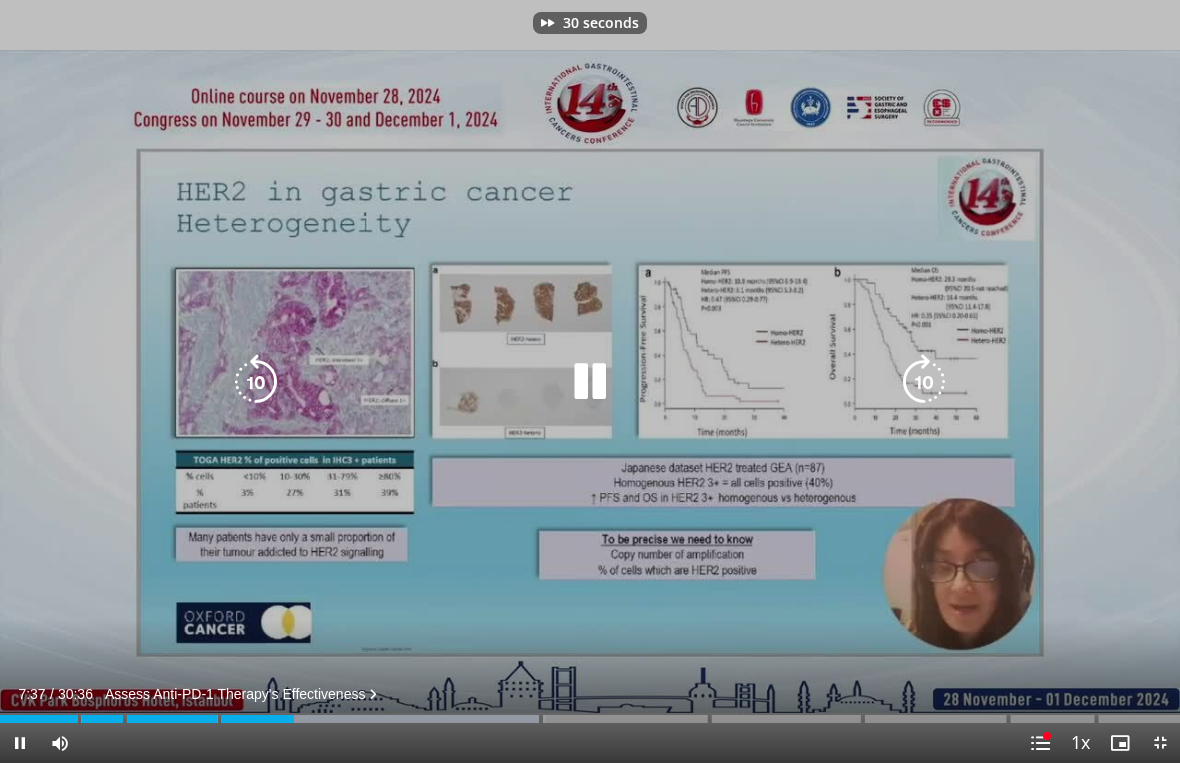 click at bounding box center (924, 382) 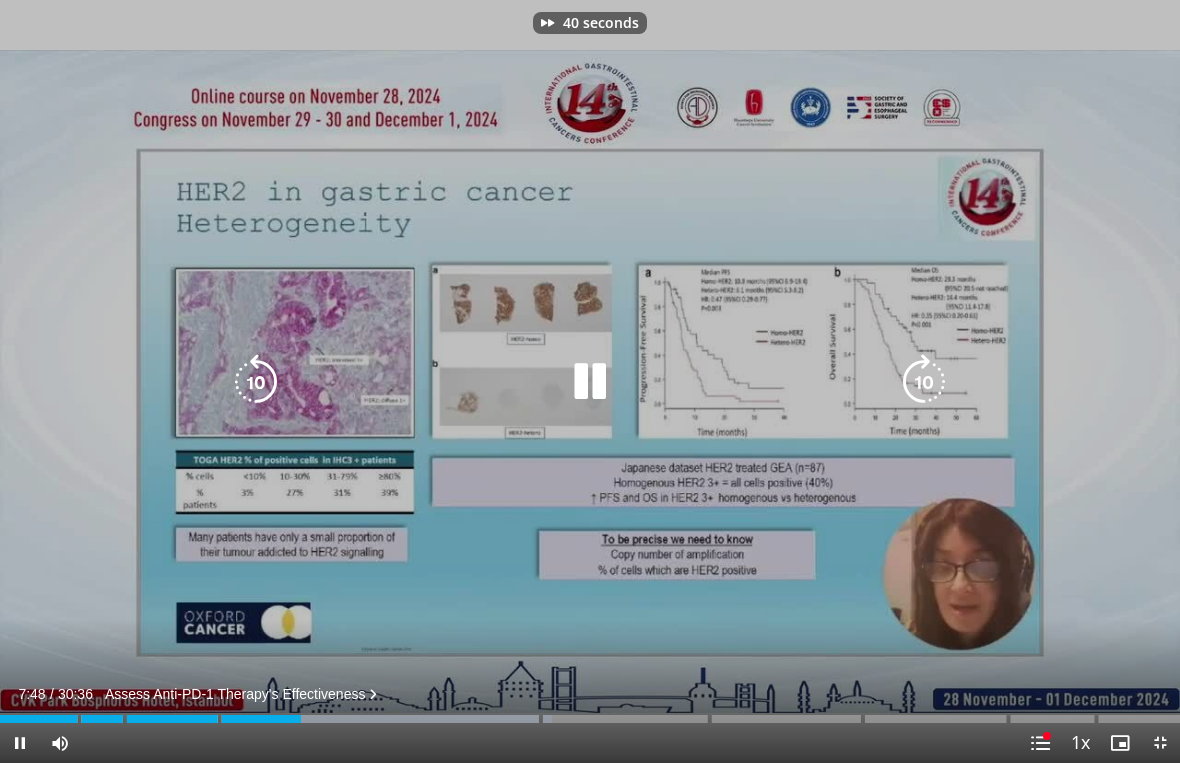 click at bounding box center [924, 382] 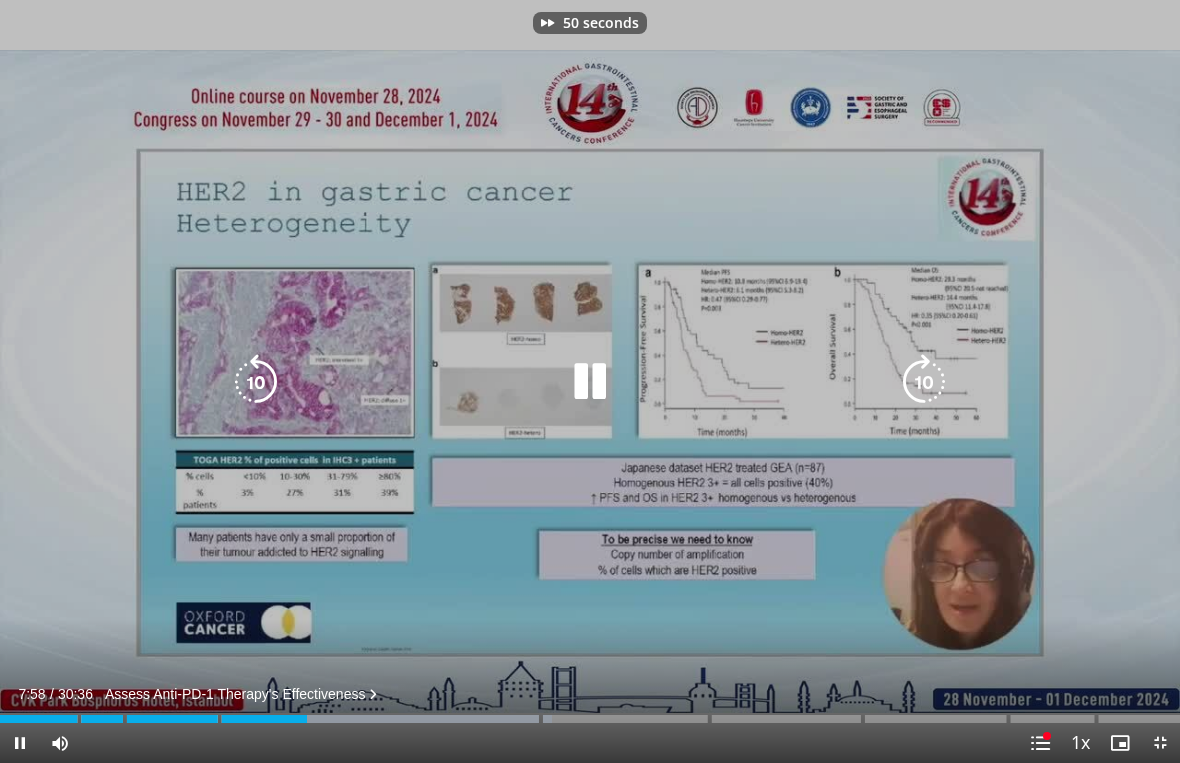 click at bounding box center (924, 382) 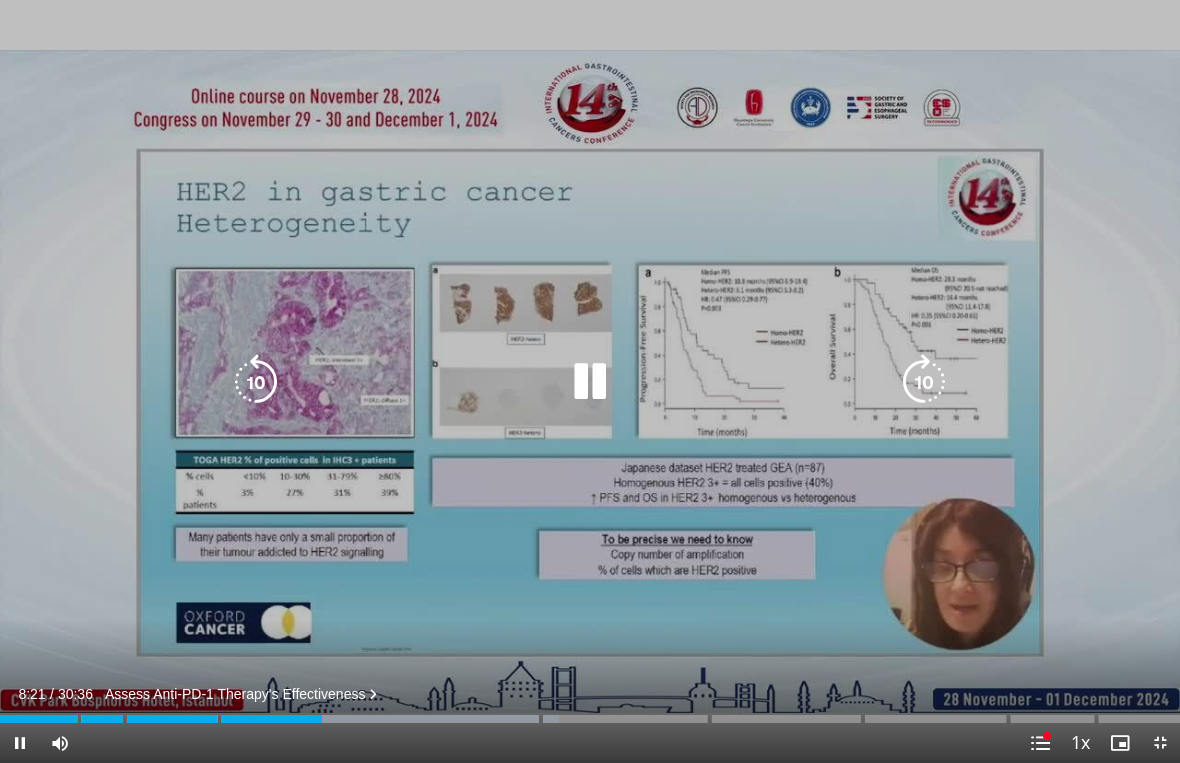 click at bounding box center [924, 382] 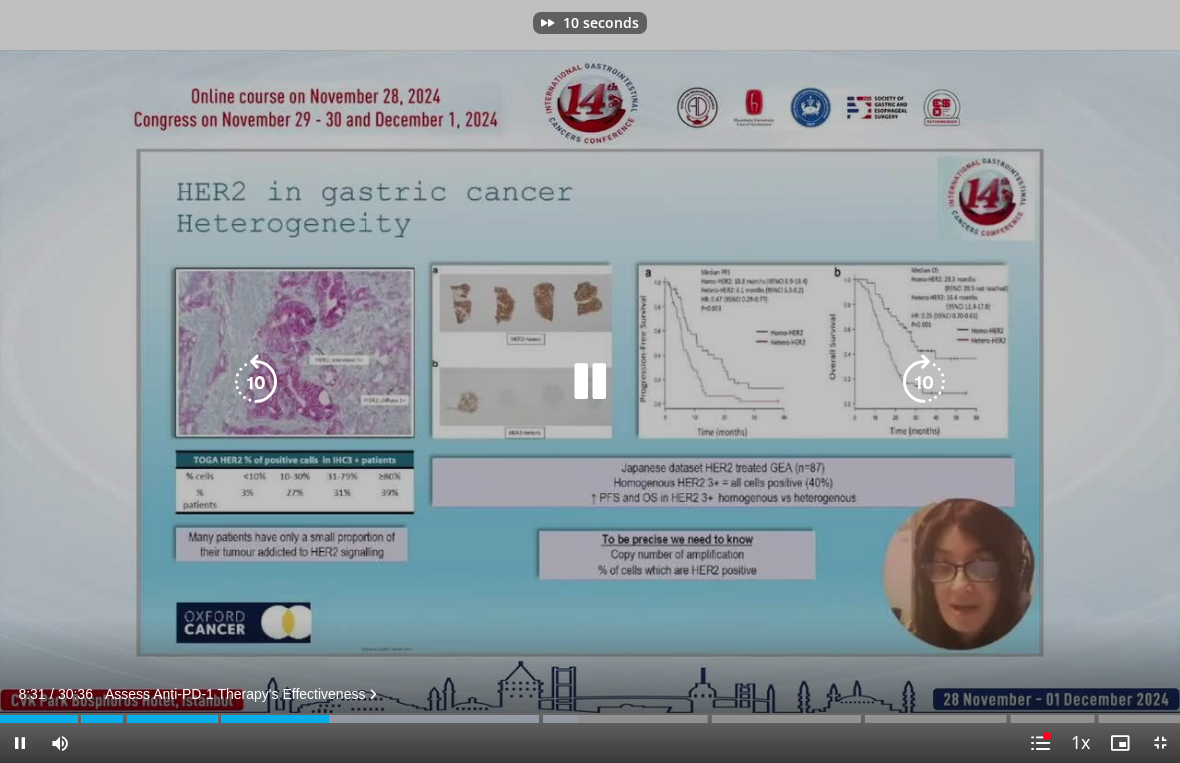click at bounding box center (924, 382) 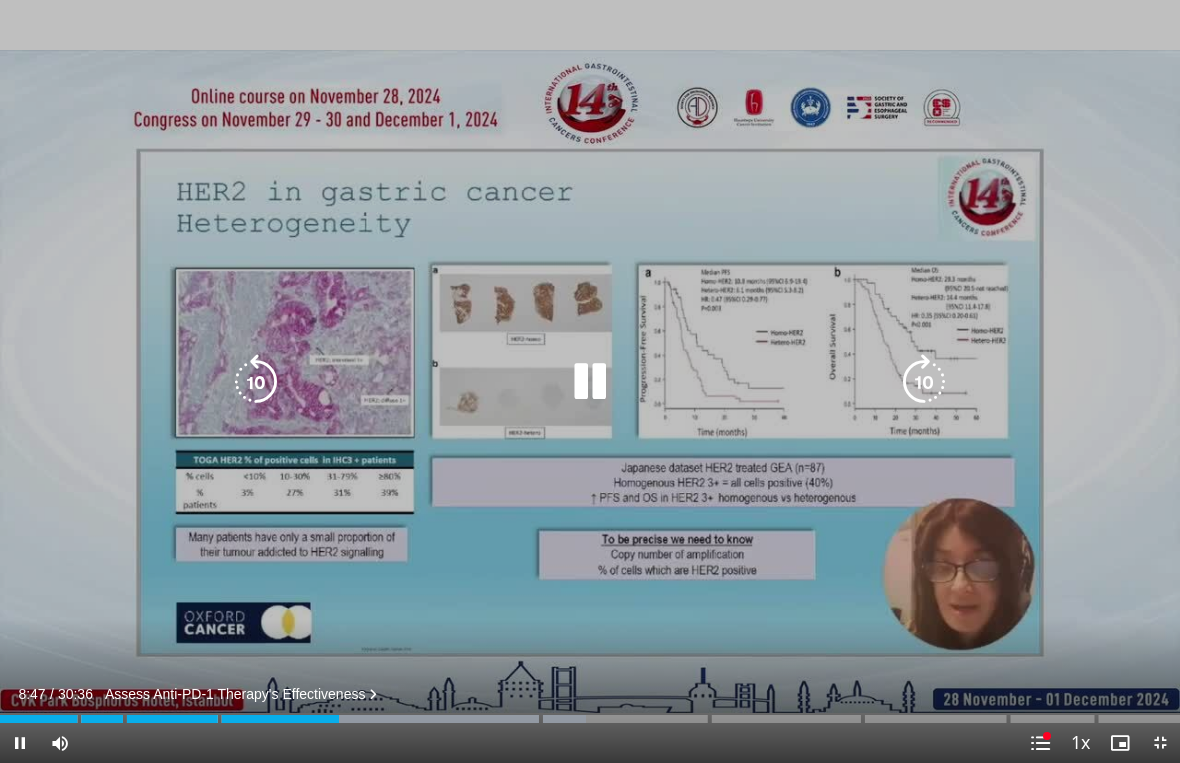 click at bounding box center [924, 382] 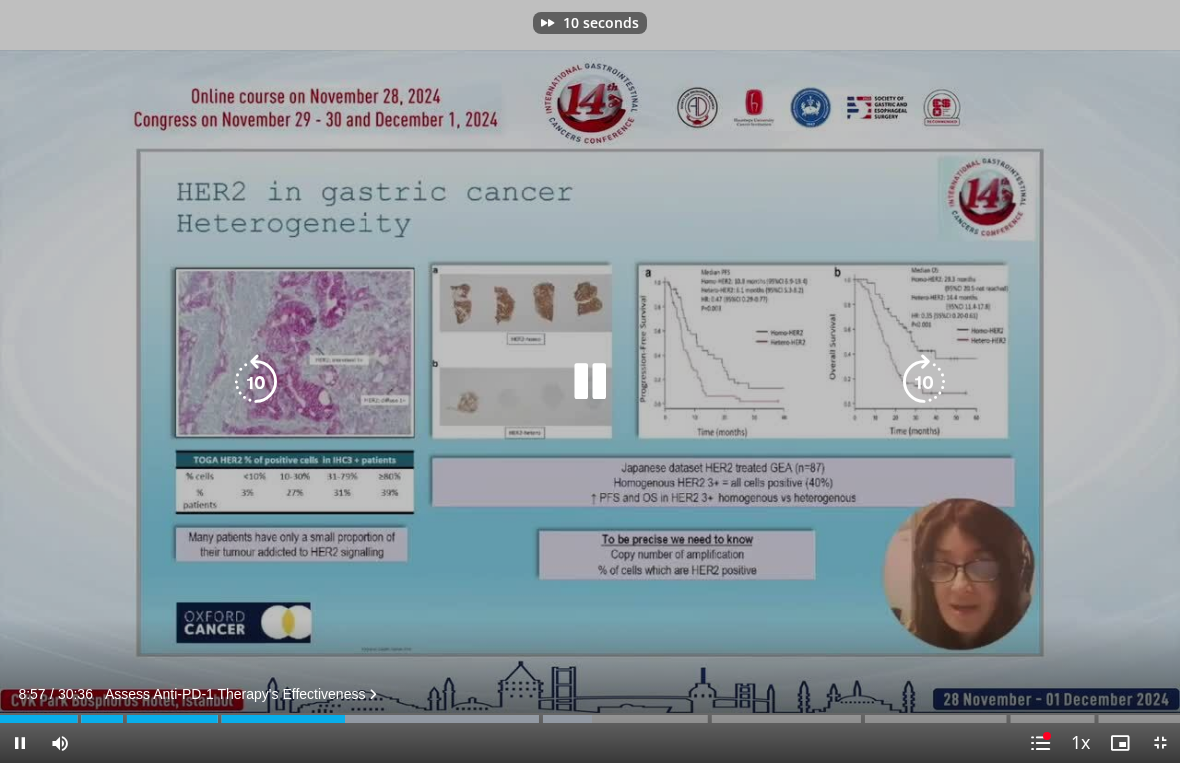 click at bounding box center (924, 382) 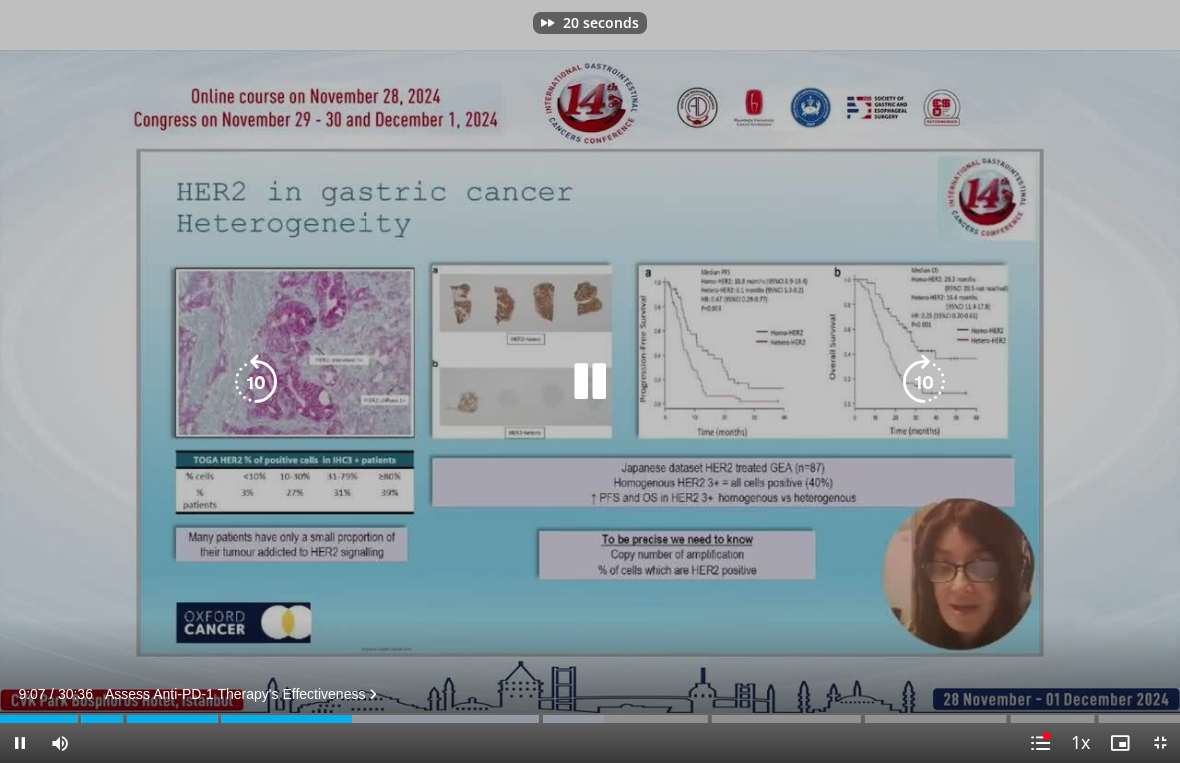 click at bounding box center (924, 382) 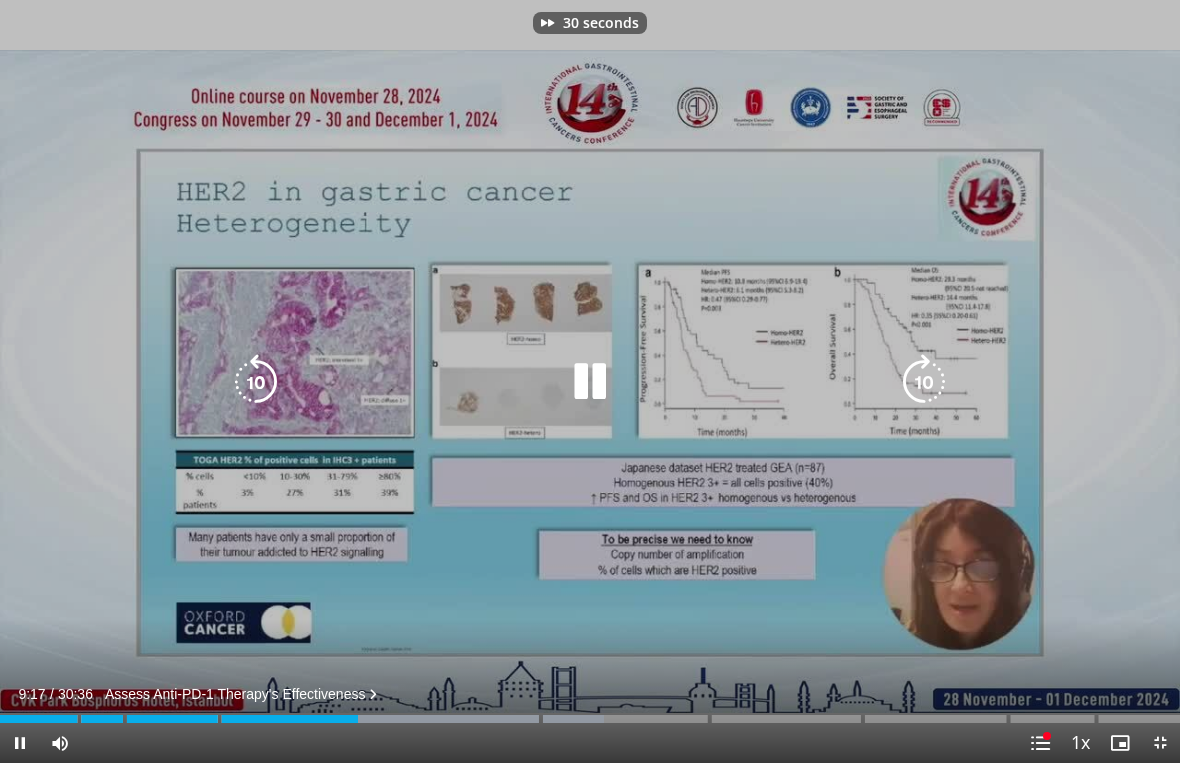 click at bounding box center [924, 382] 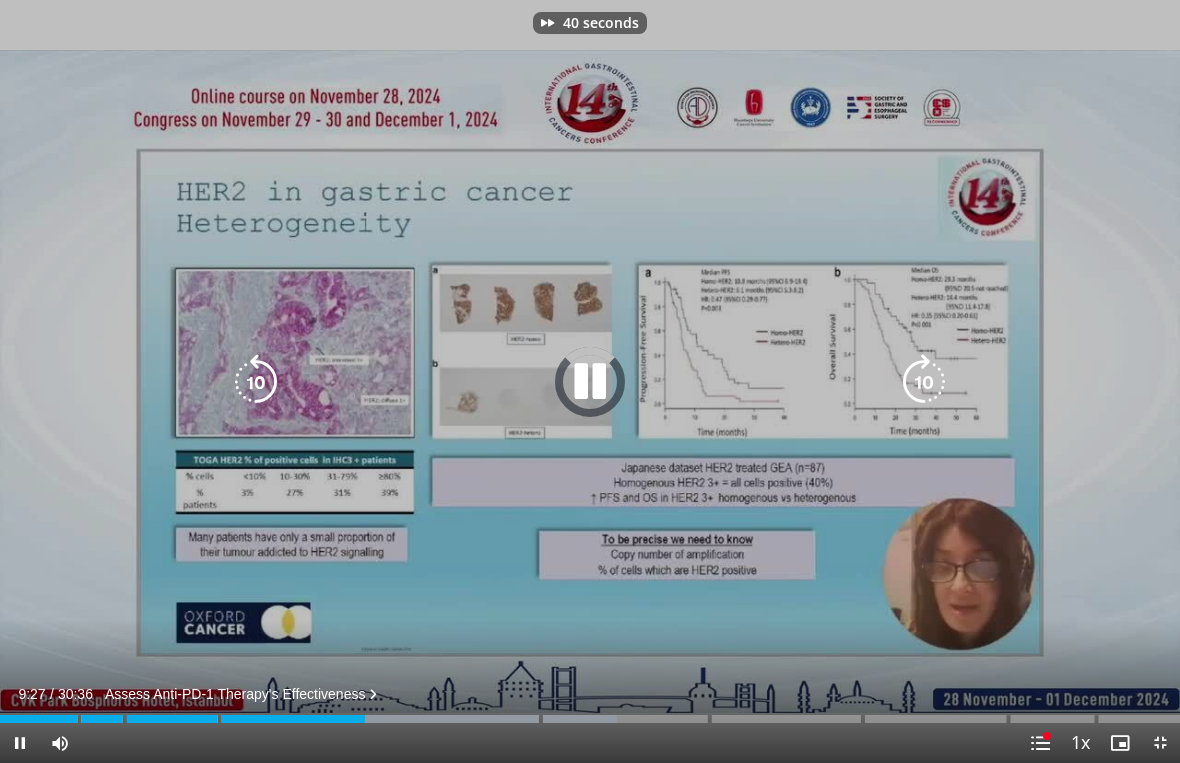 click at bounding box center (924, 382) 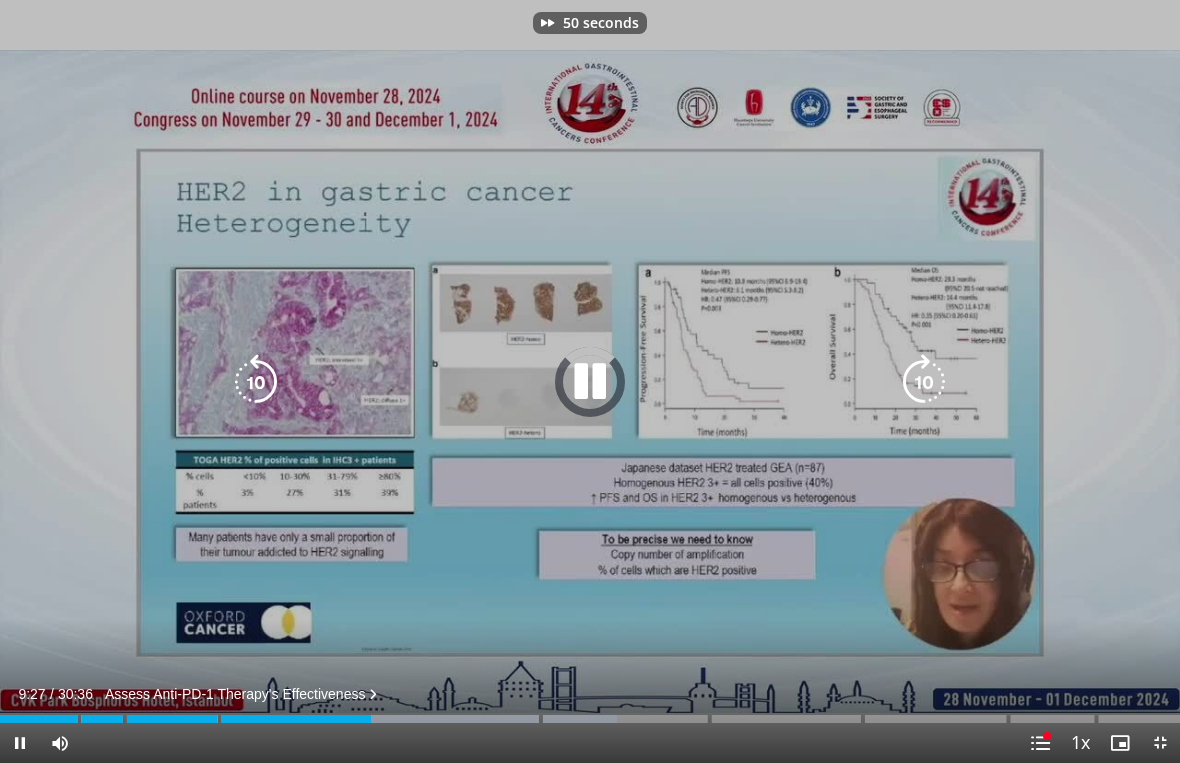click at bounding box center (924, 382) 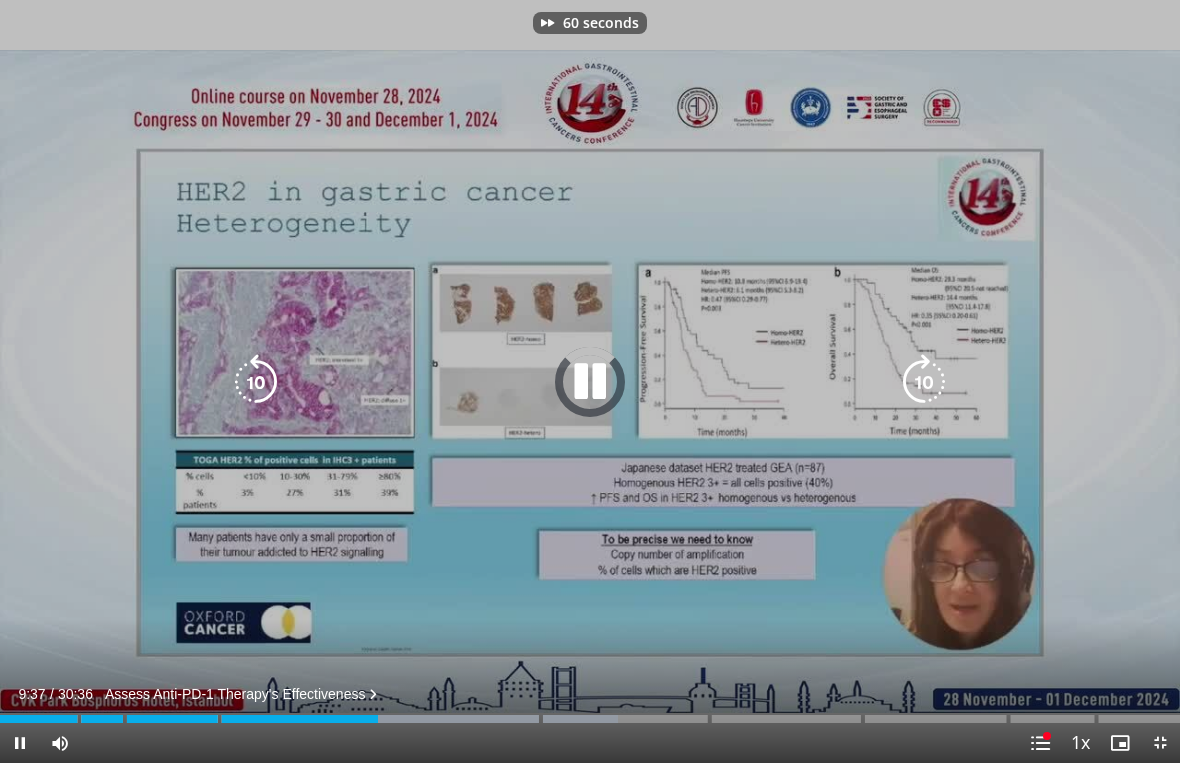 click at bounding box center (924, 382) 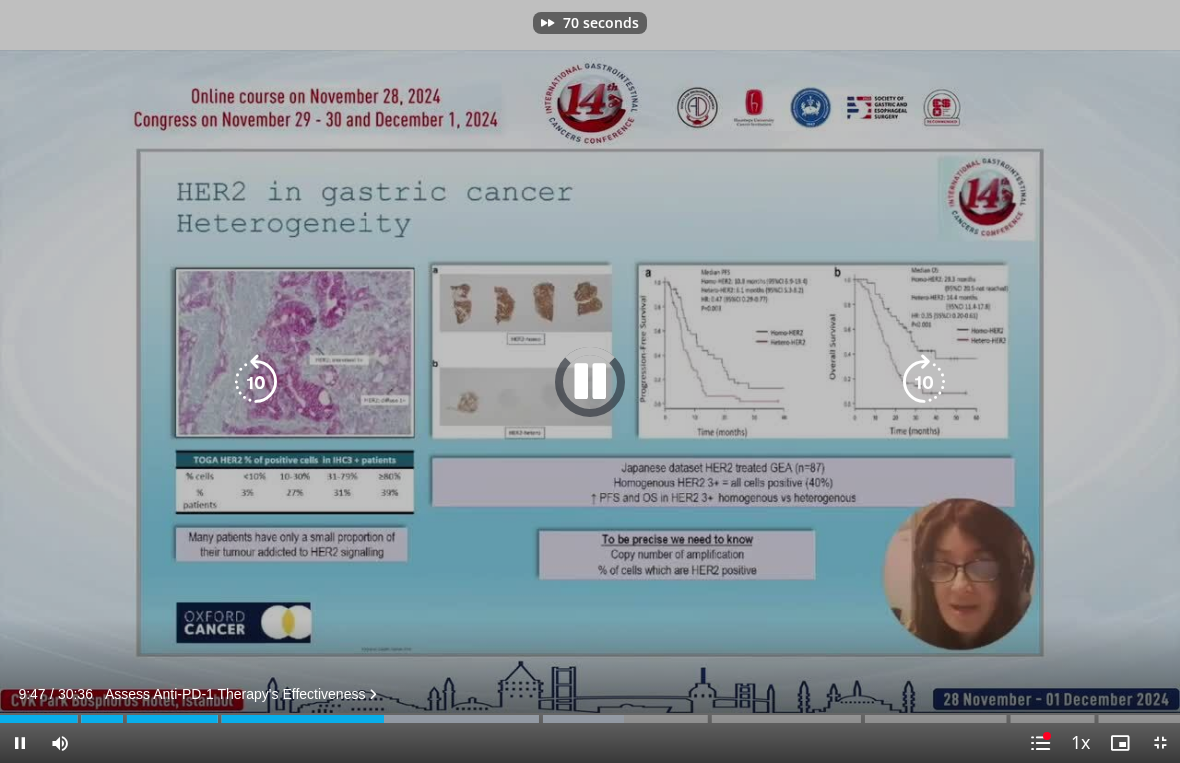 click at bounding box center [924, 382] 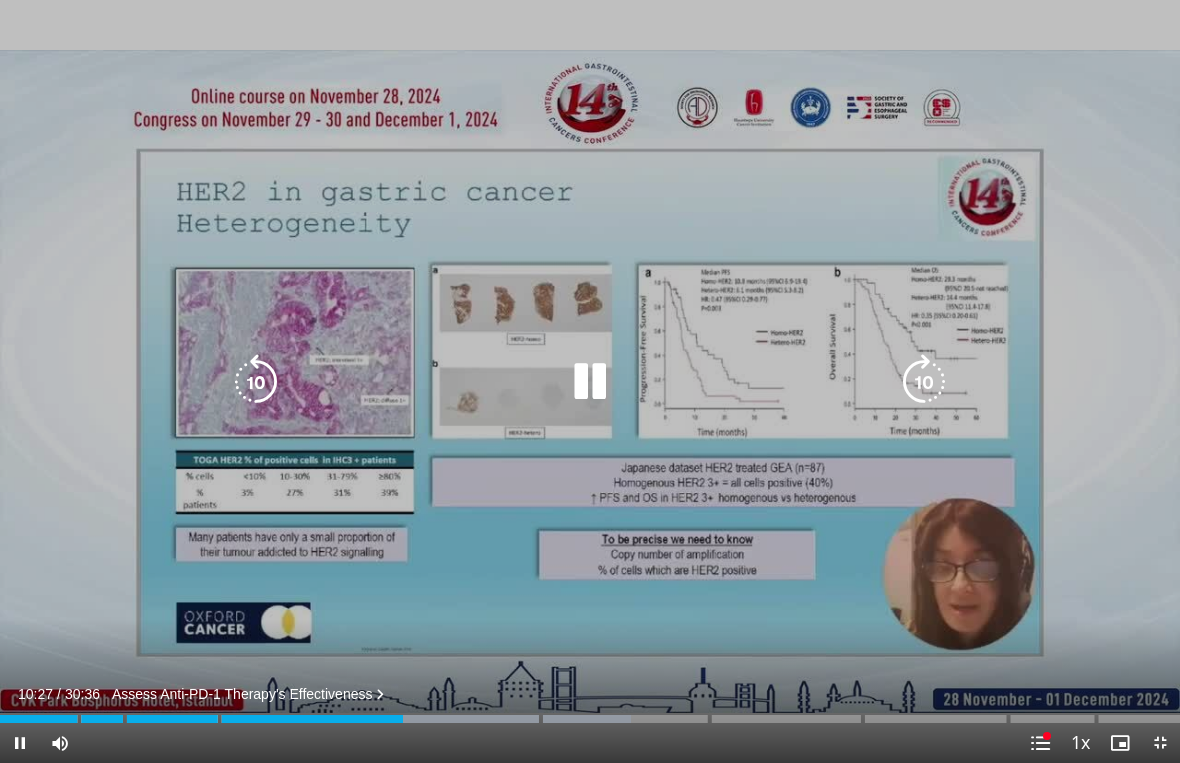 click at bounding box center [924, 382] 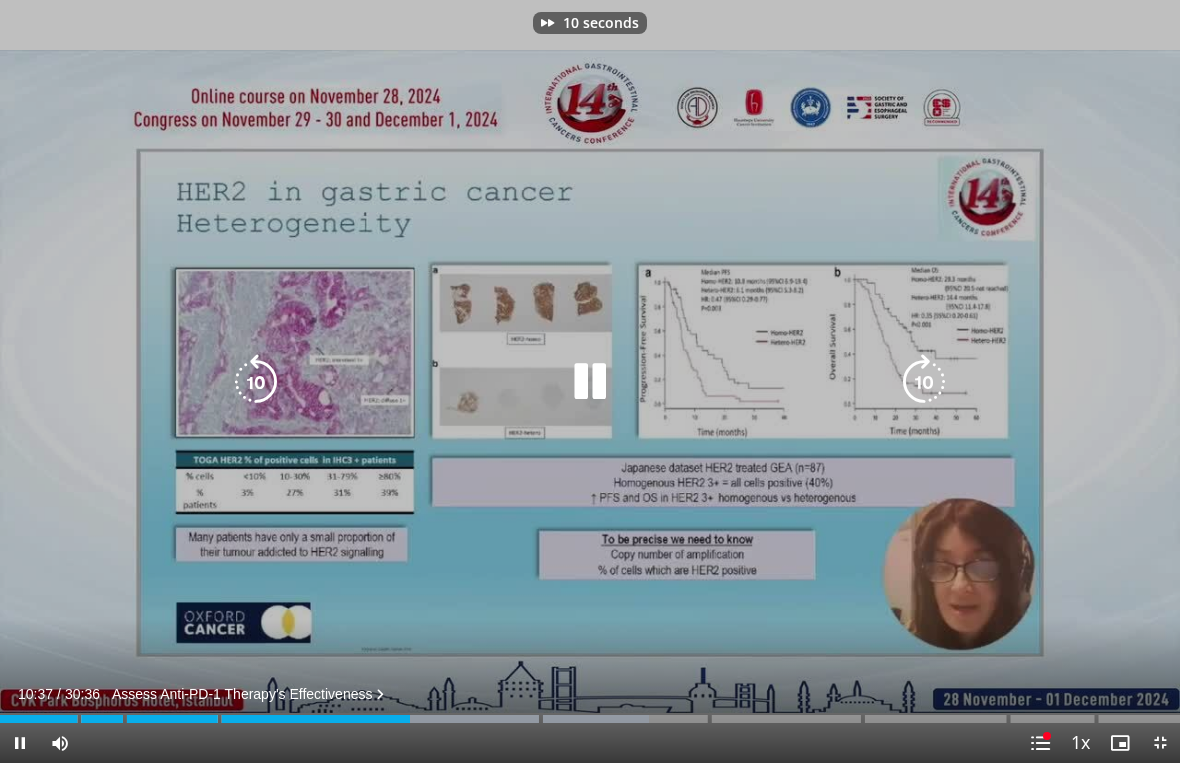 click at bounding box center (924, 382) 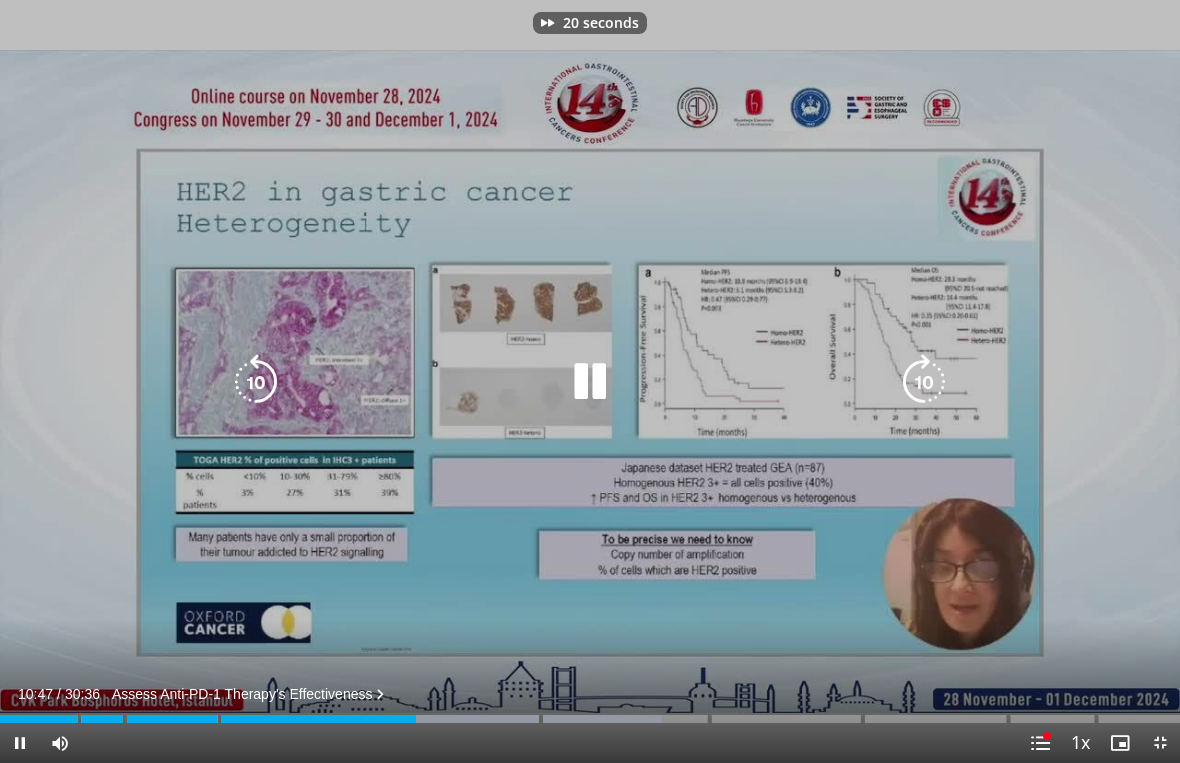 click at bounding box center (924, 382) 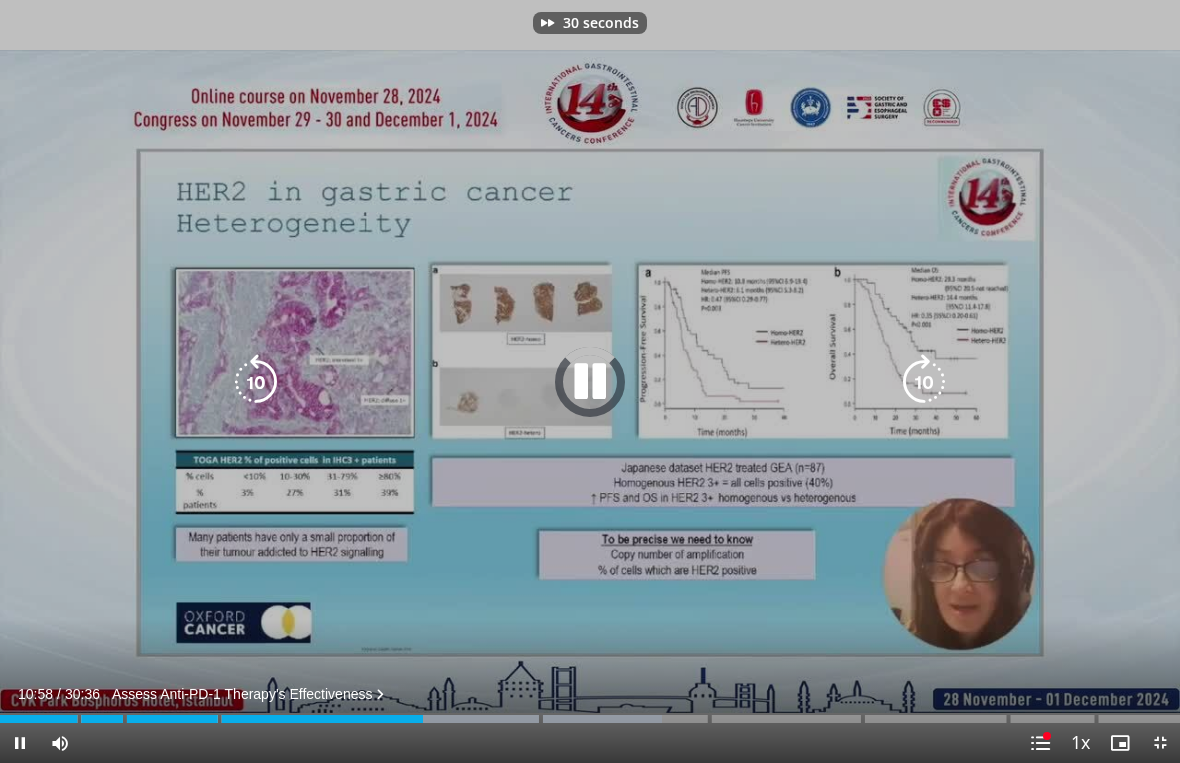 click at bounding box center [924, 382] 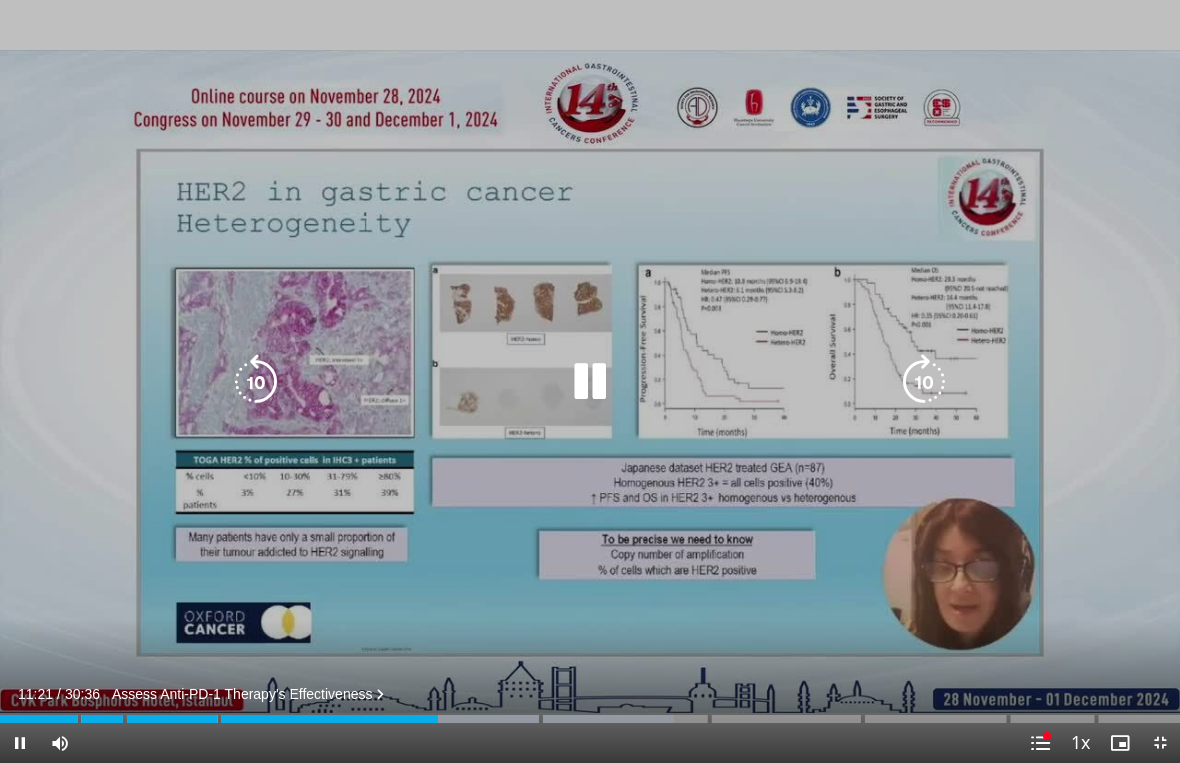 click at bounding box center [924, 382] 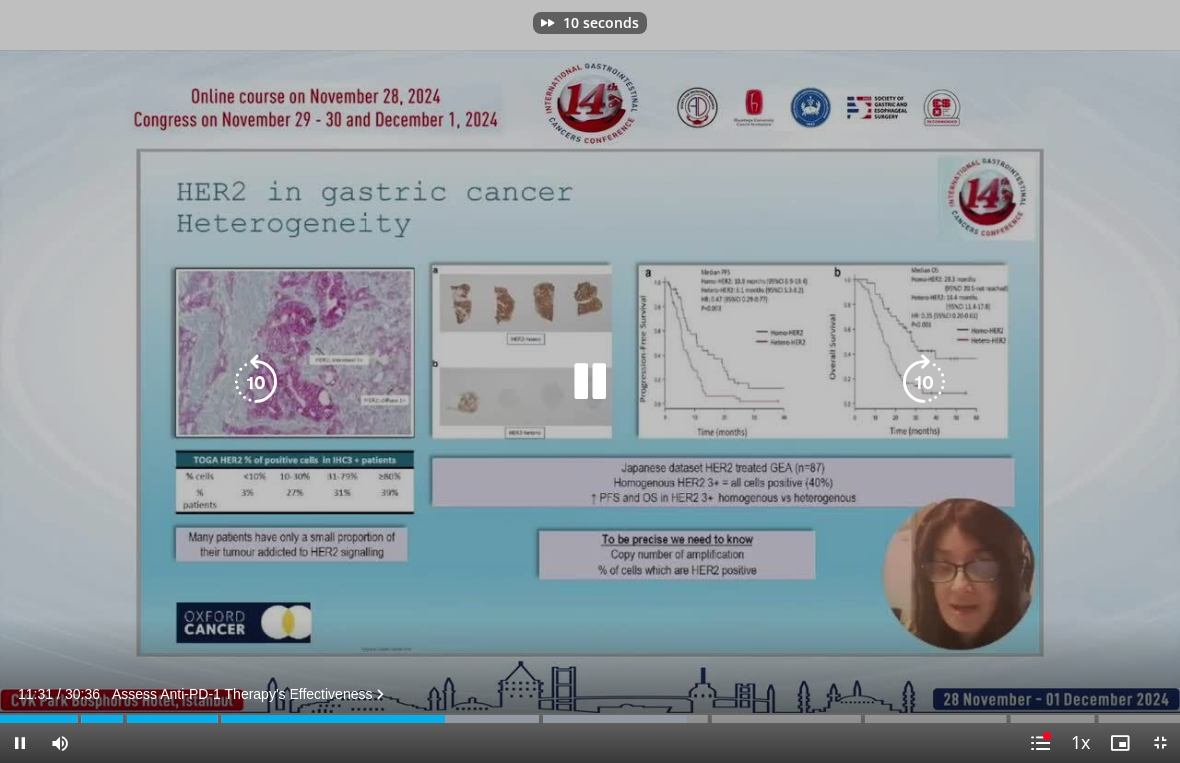 click at bounding box center [924, 382] 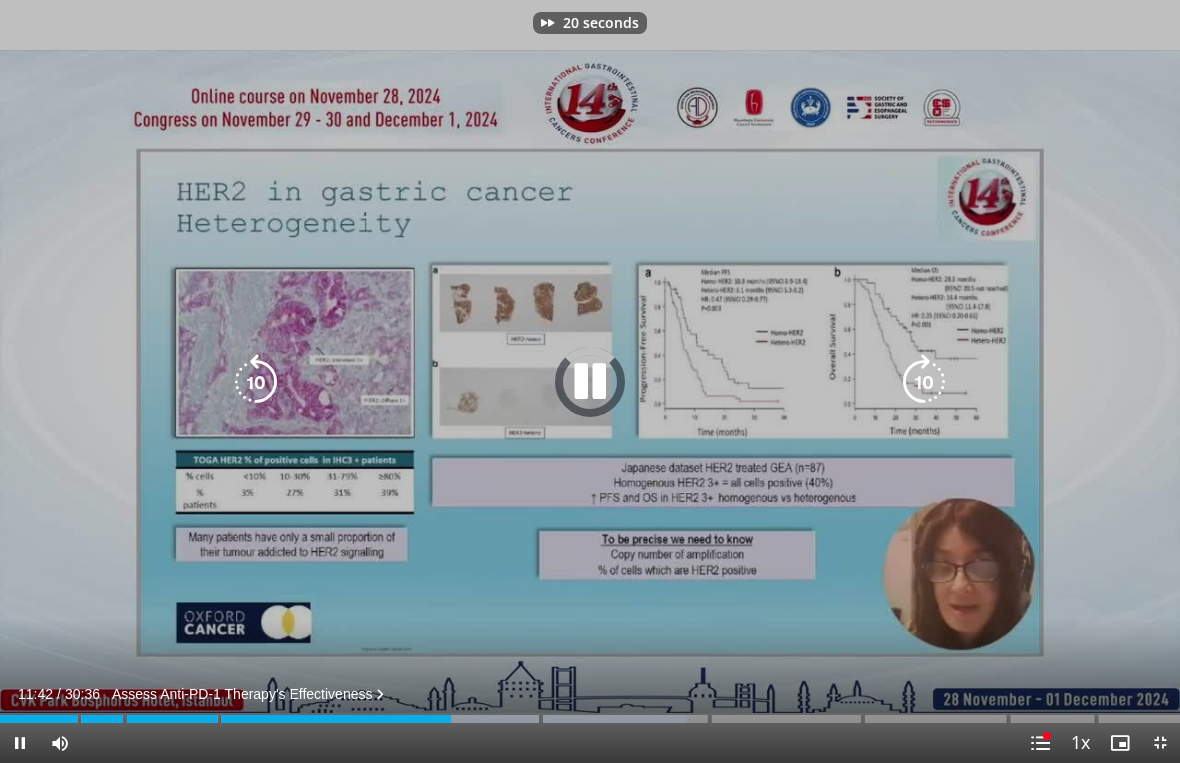 click at bounding box center [924, 382] 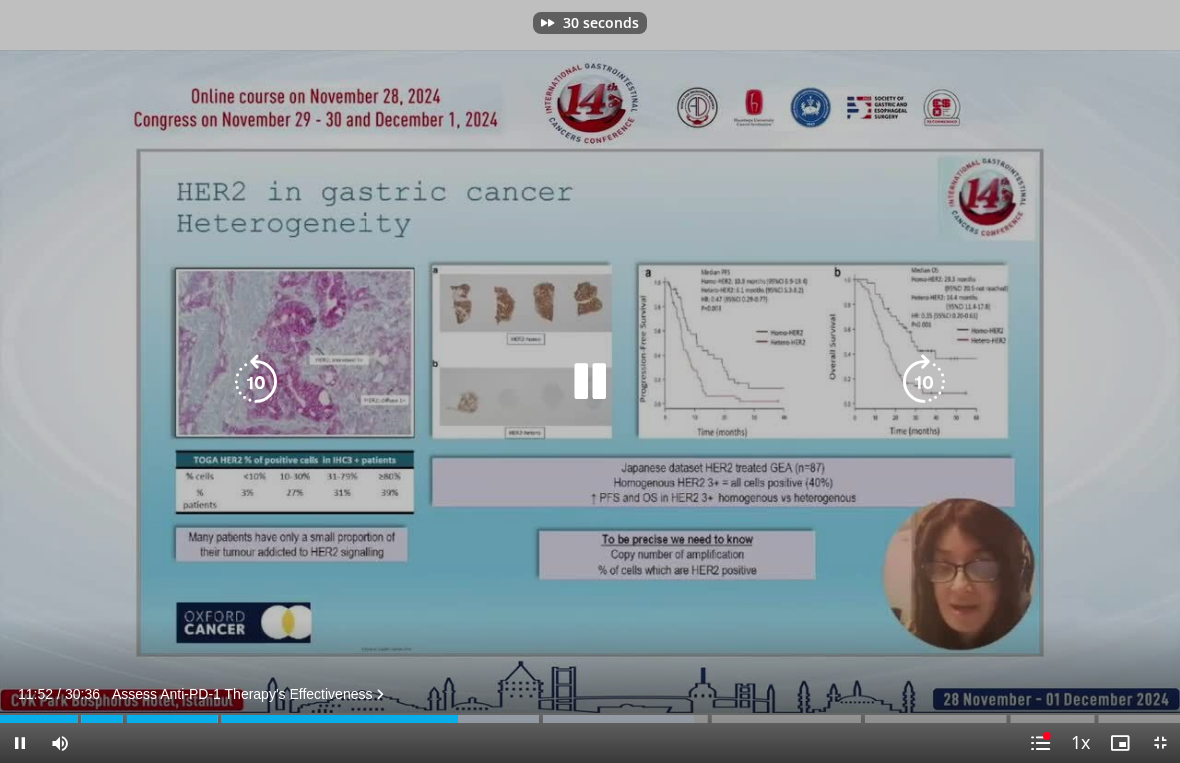 click at bounding box center [924, 382] 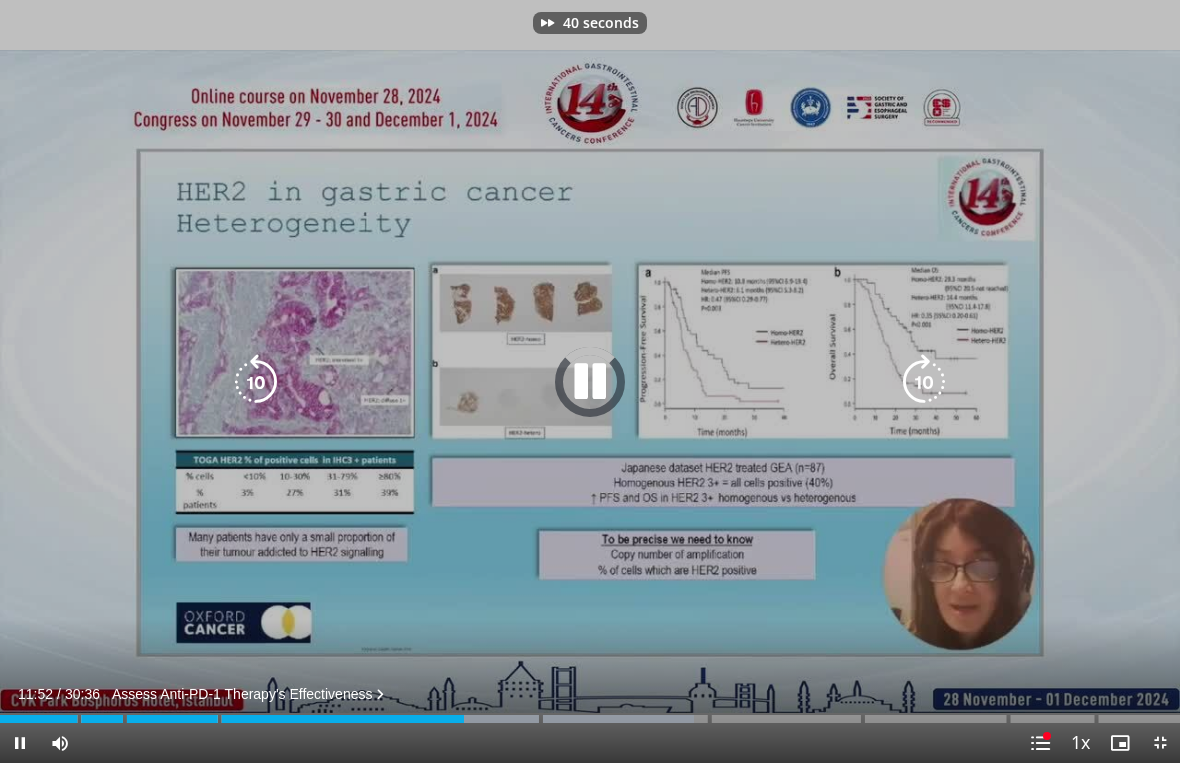 click at bounding box center [924, 382] 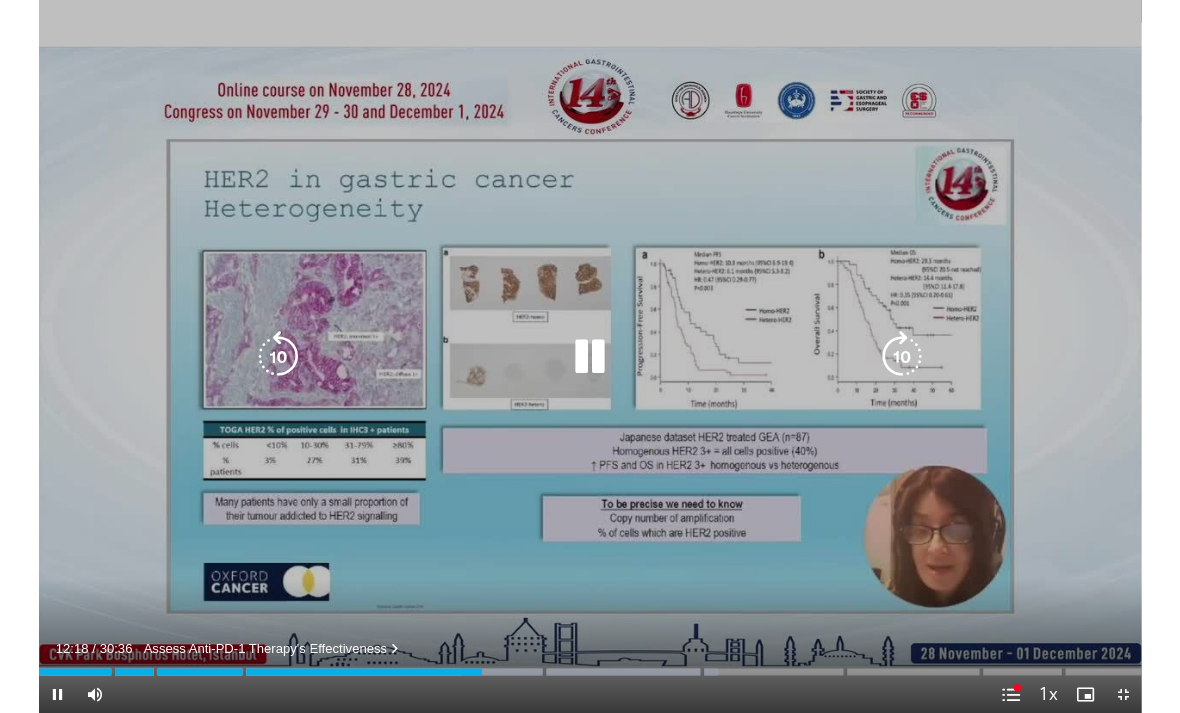 scroll, scrollTop: 0, scrollLeft: 0, axis: both 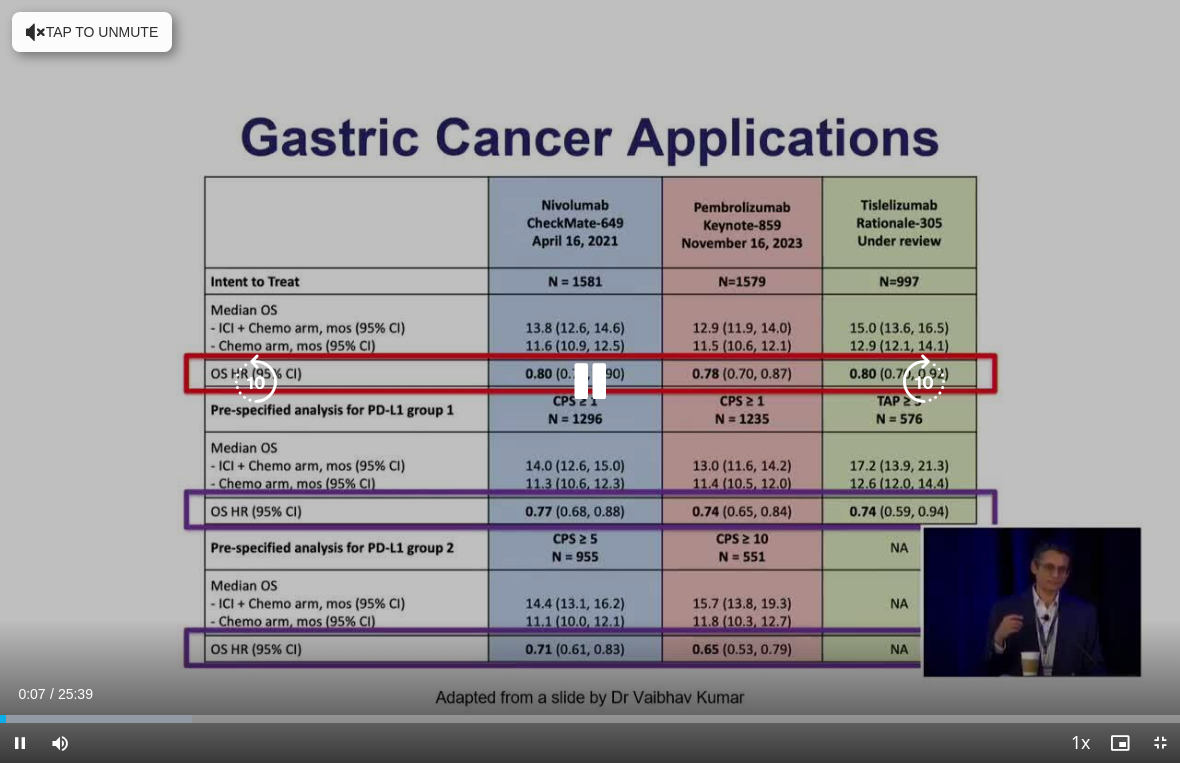 click at bounding box center [924, 382] 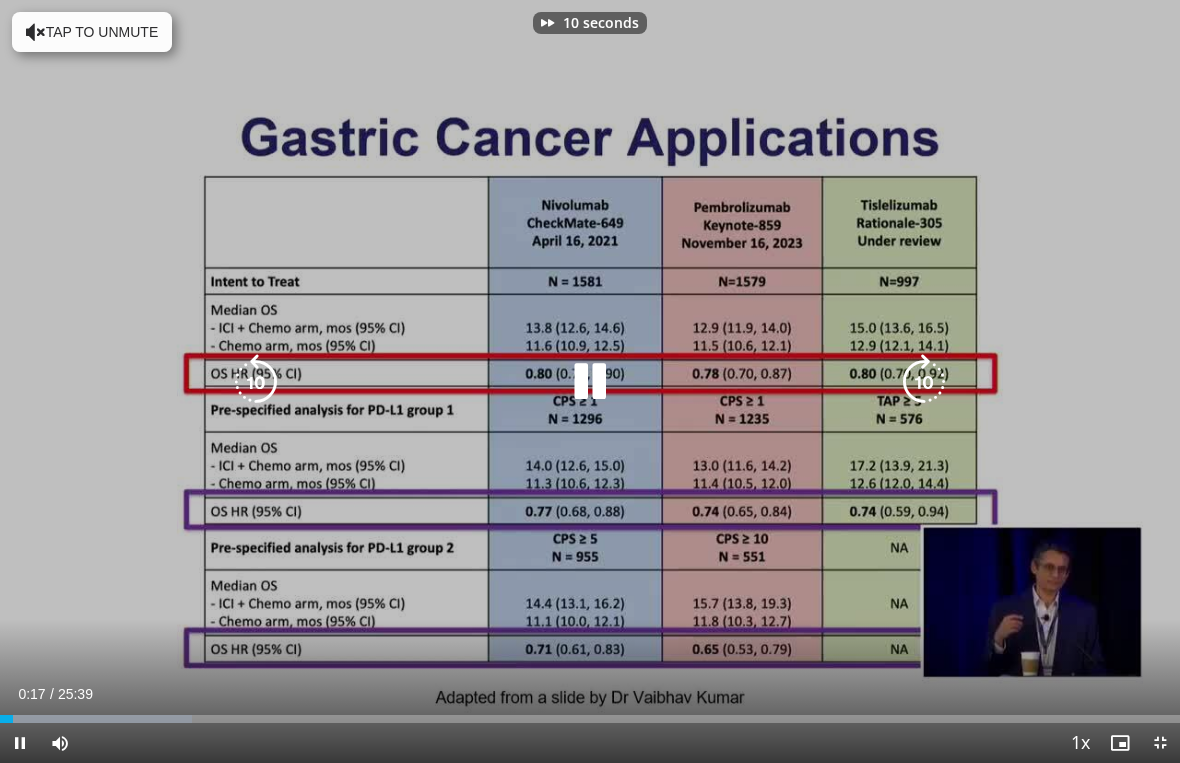 click at bounding box center [924, 382] 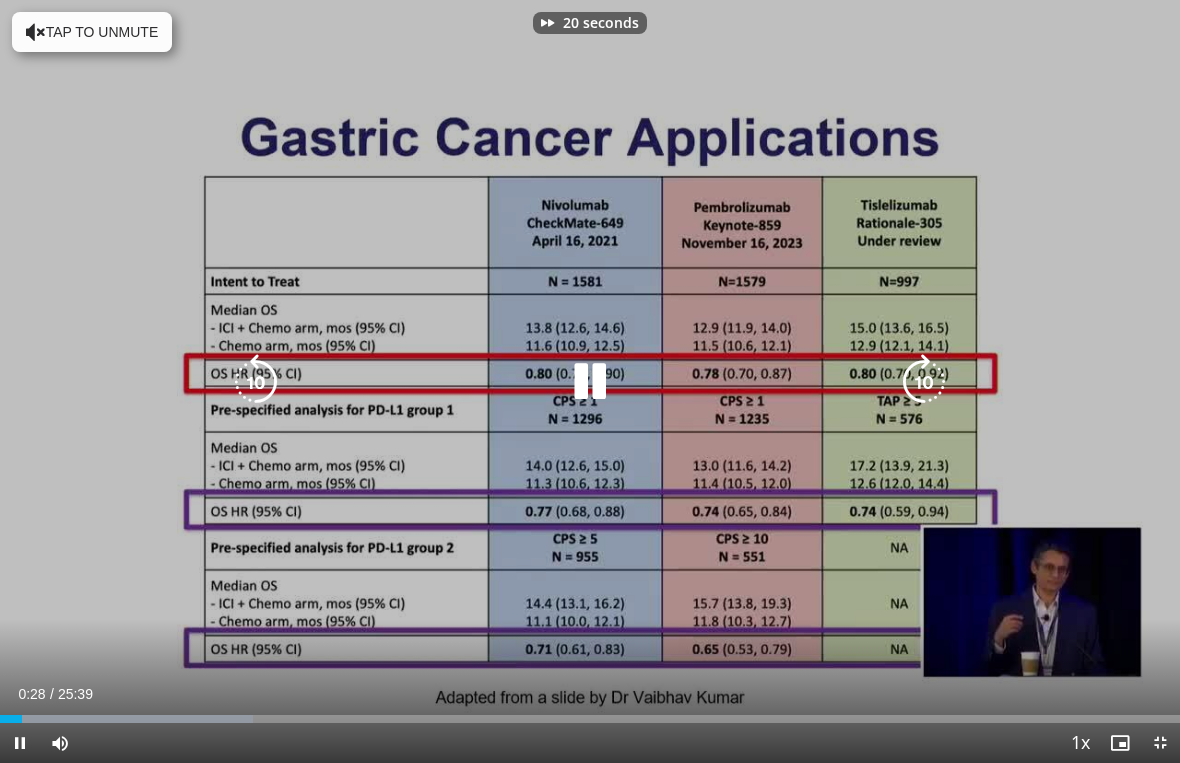 click at bounding box center [924, 382] 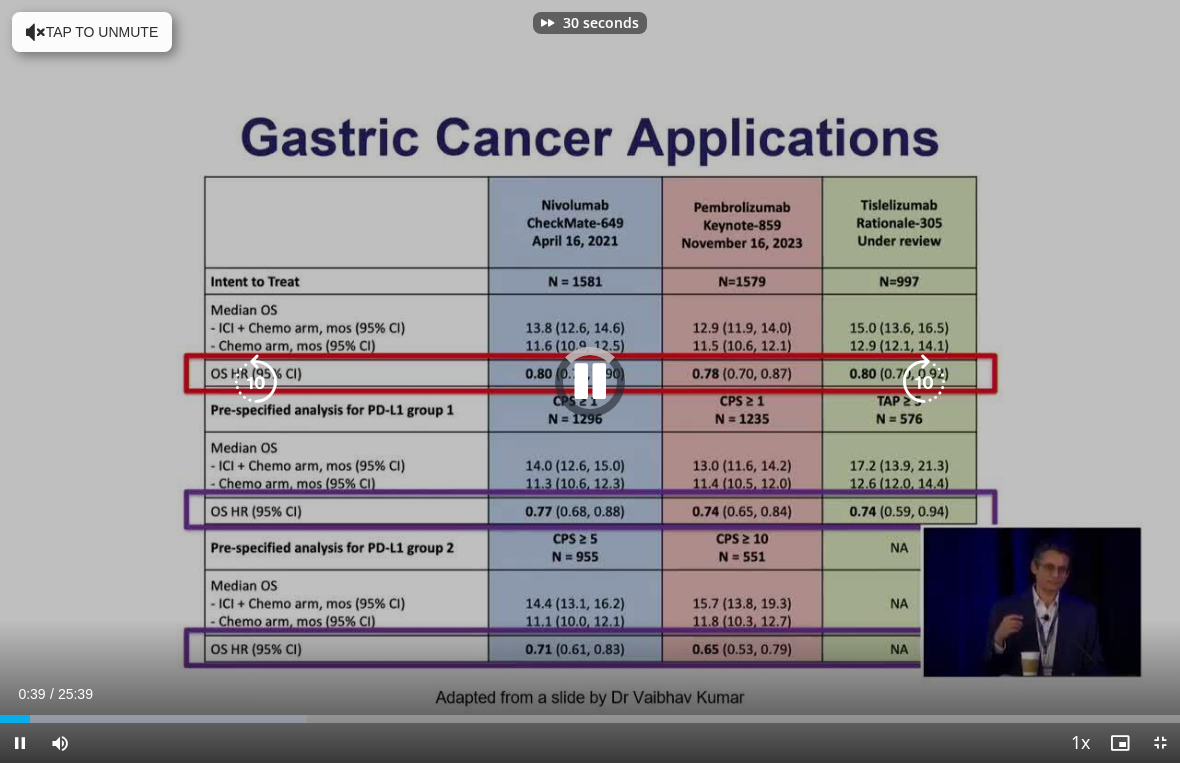click at bounding box center (924, 382) 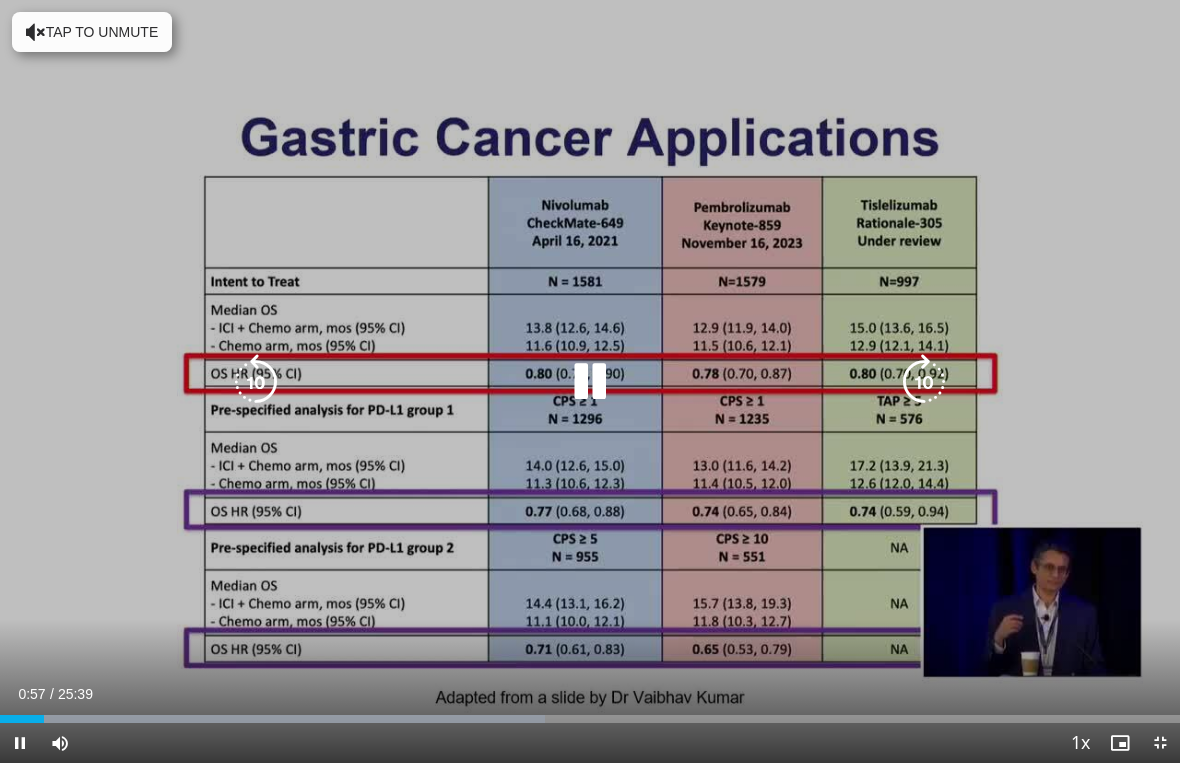 click at bounding box center (924, 382) 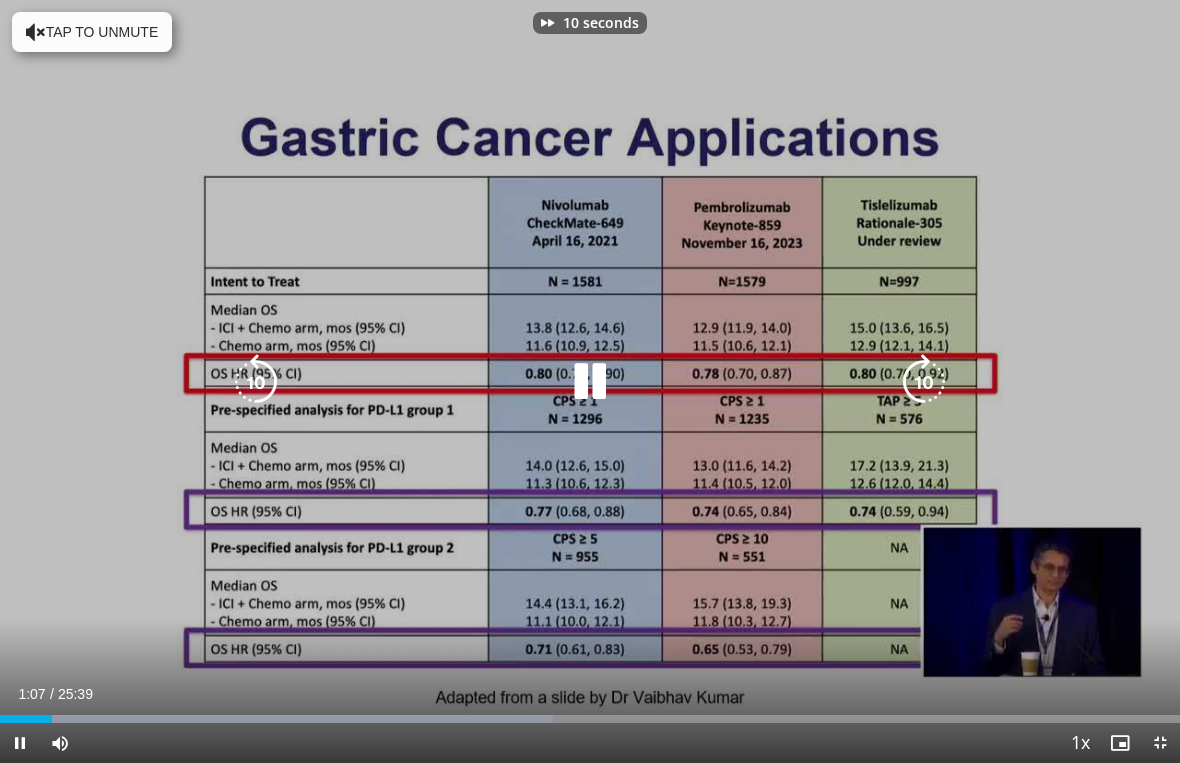 click at bounding box center [924, 382] 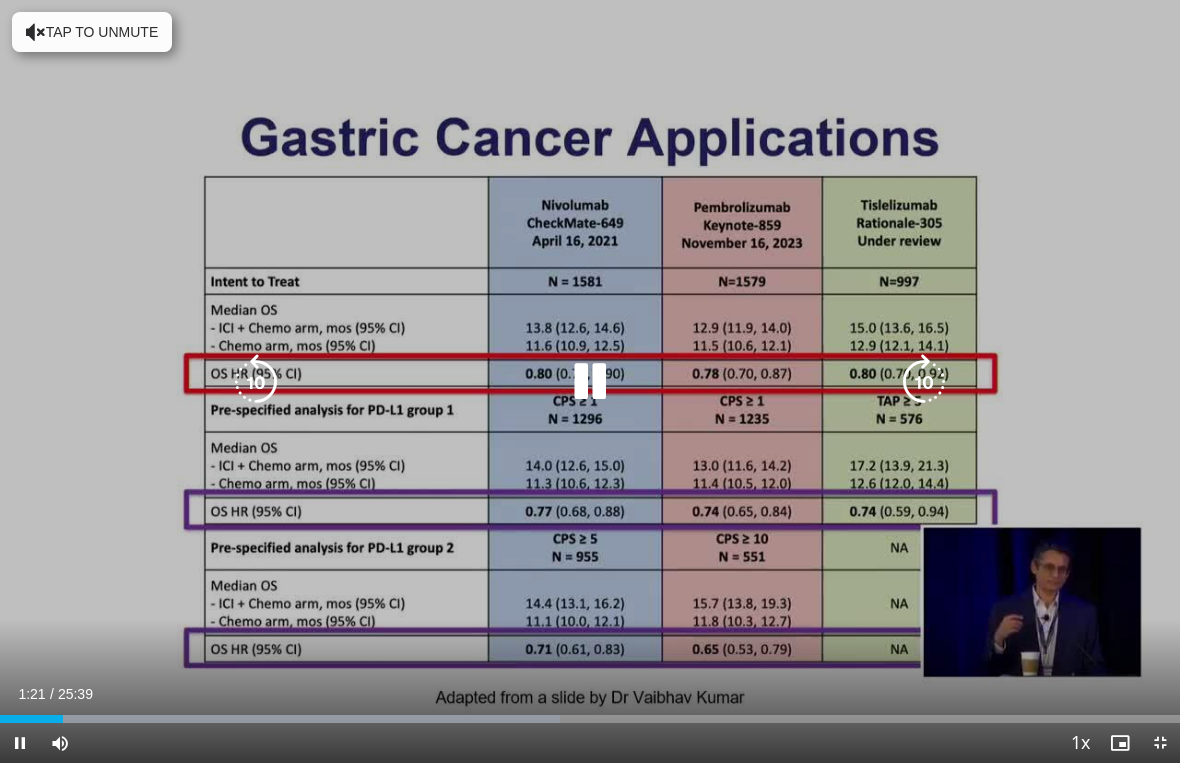 click at bounding box center (924, 382) 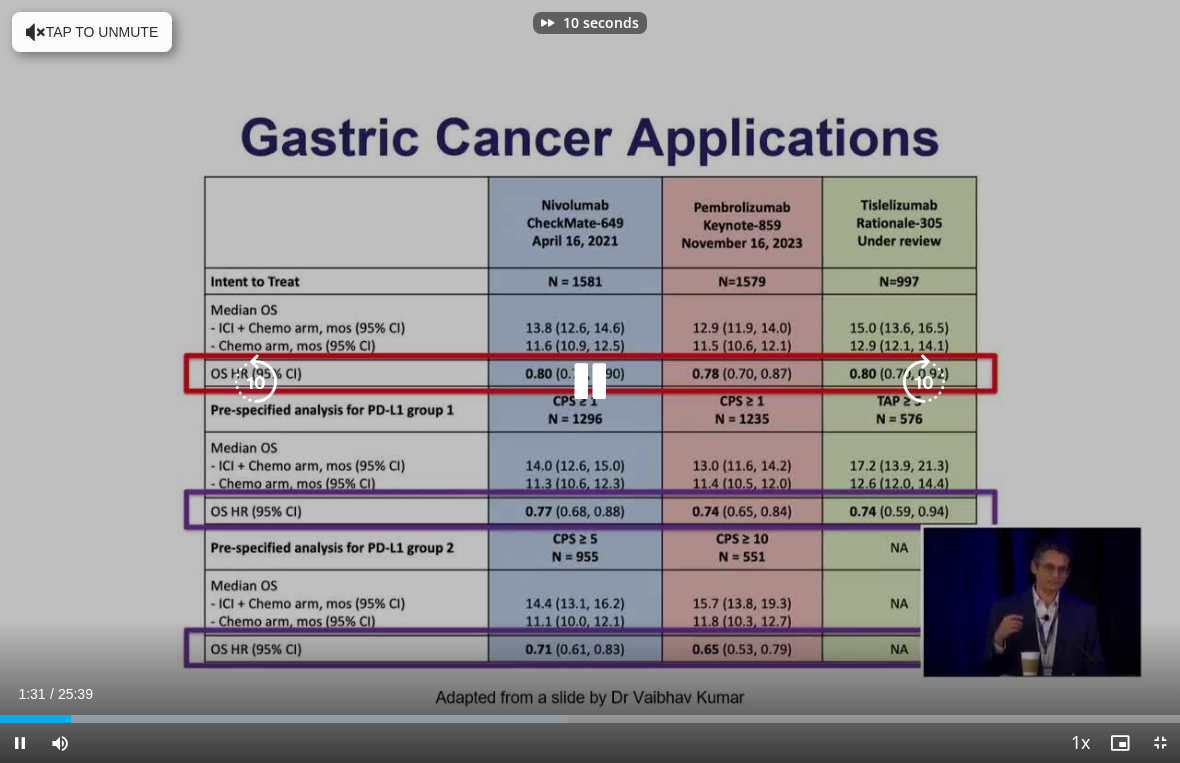 click at bounding box center [924, 382] 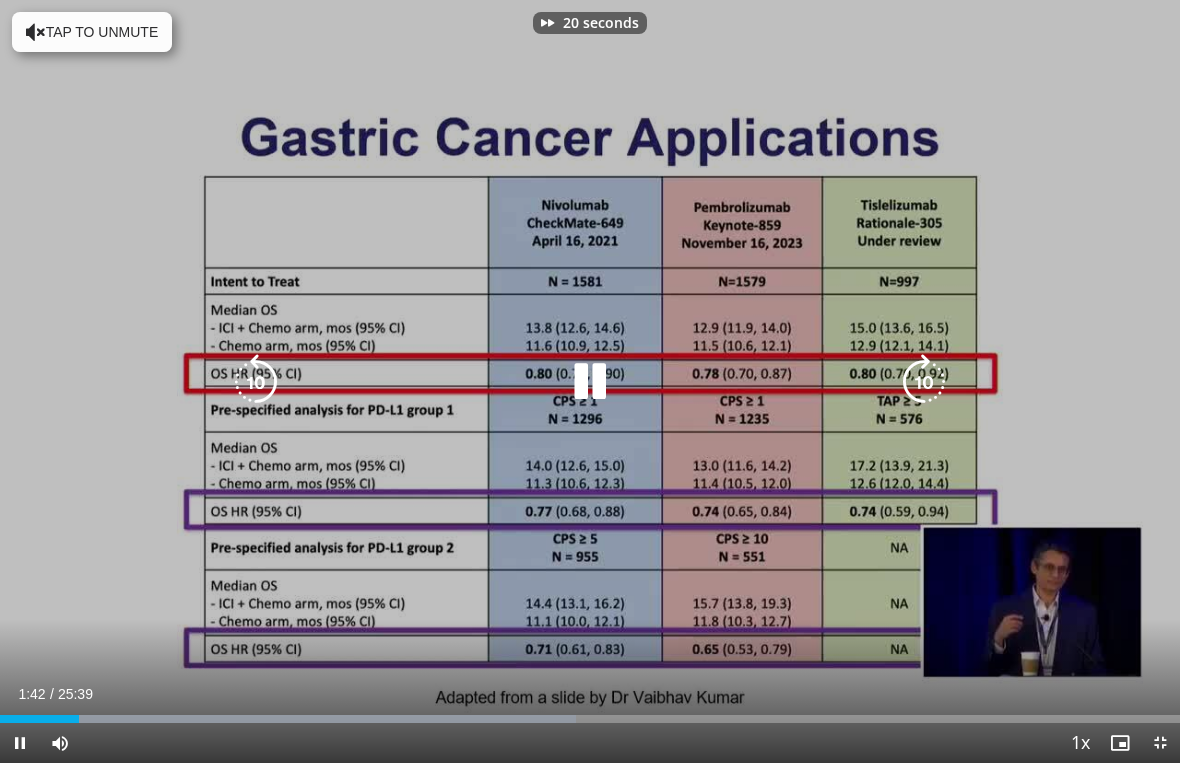 click at bounding box center [924, 382] 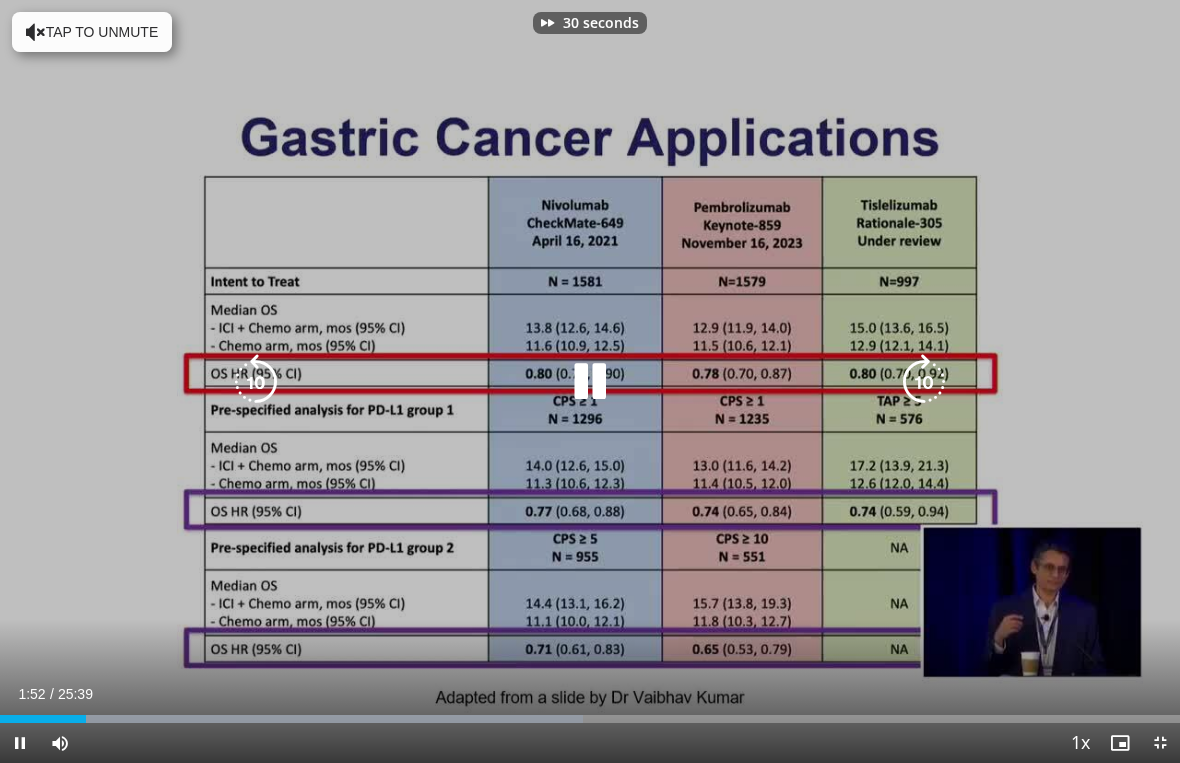 click at bounding box center [924, 382] 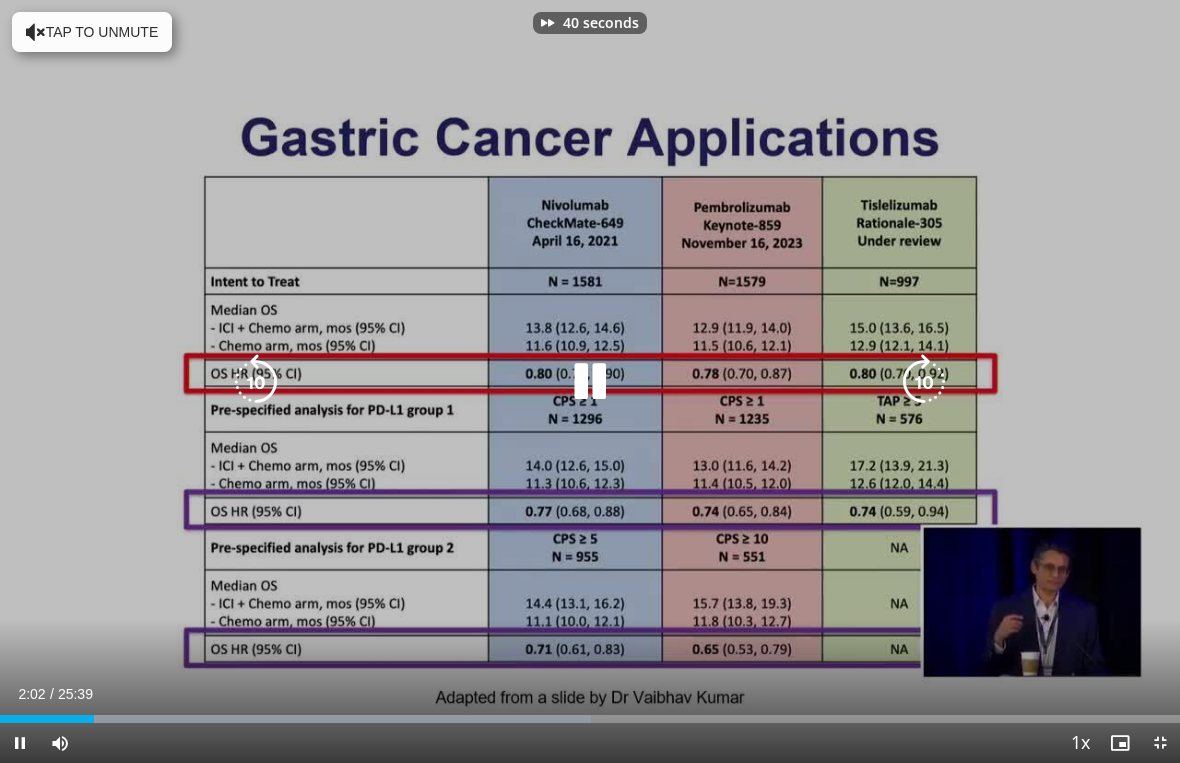 click at bounding box center [924, 382] 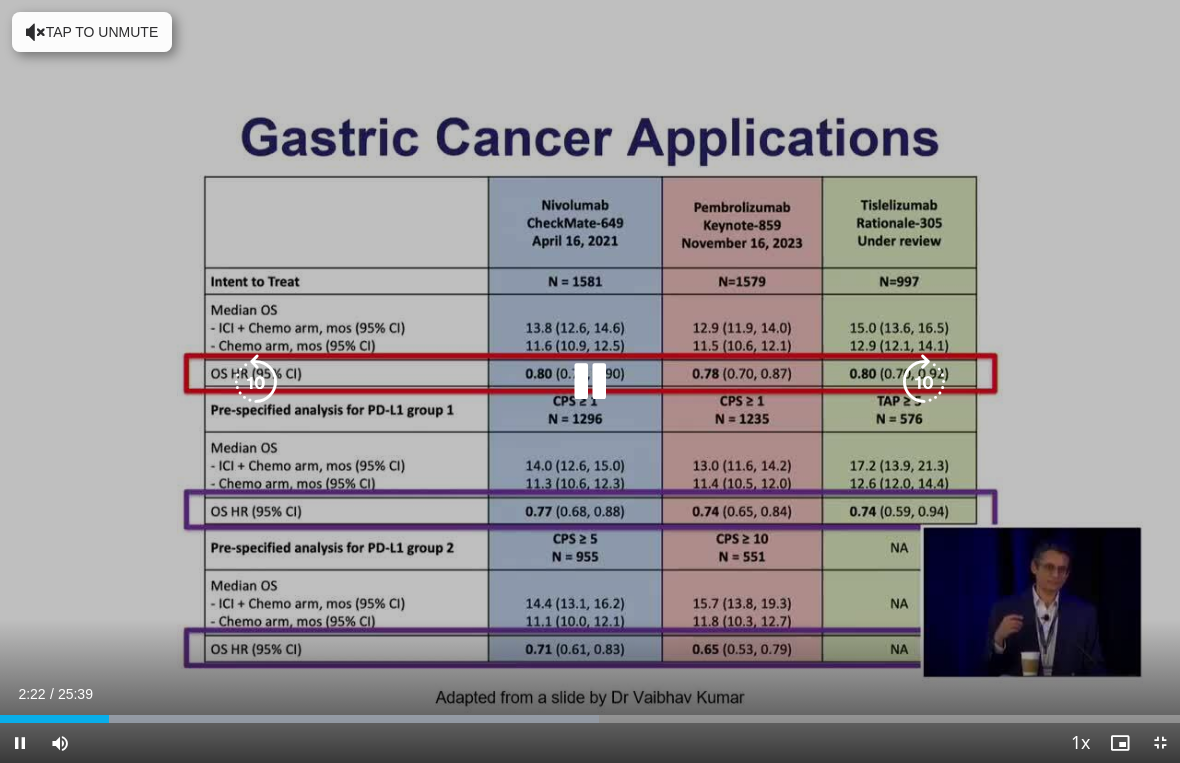 click at bounding box center (256, 382) 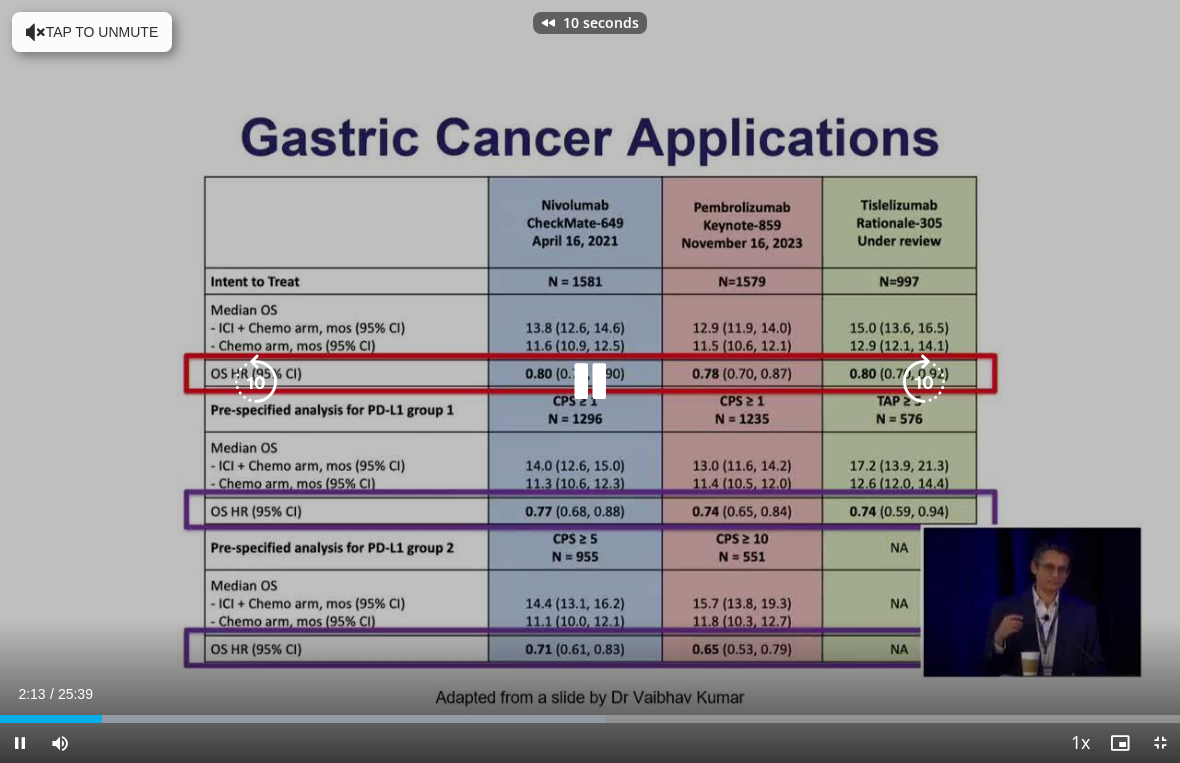 click at bounding box center [256, 382] 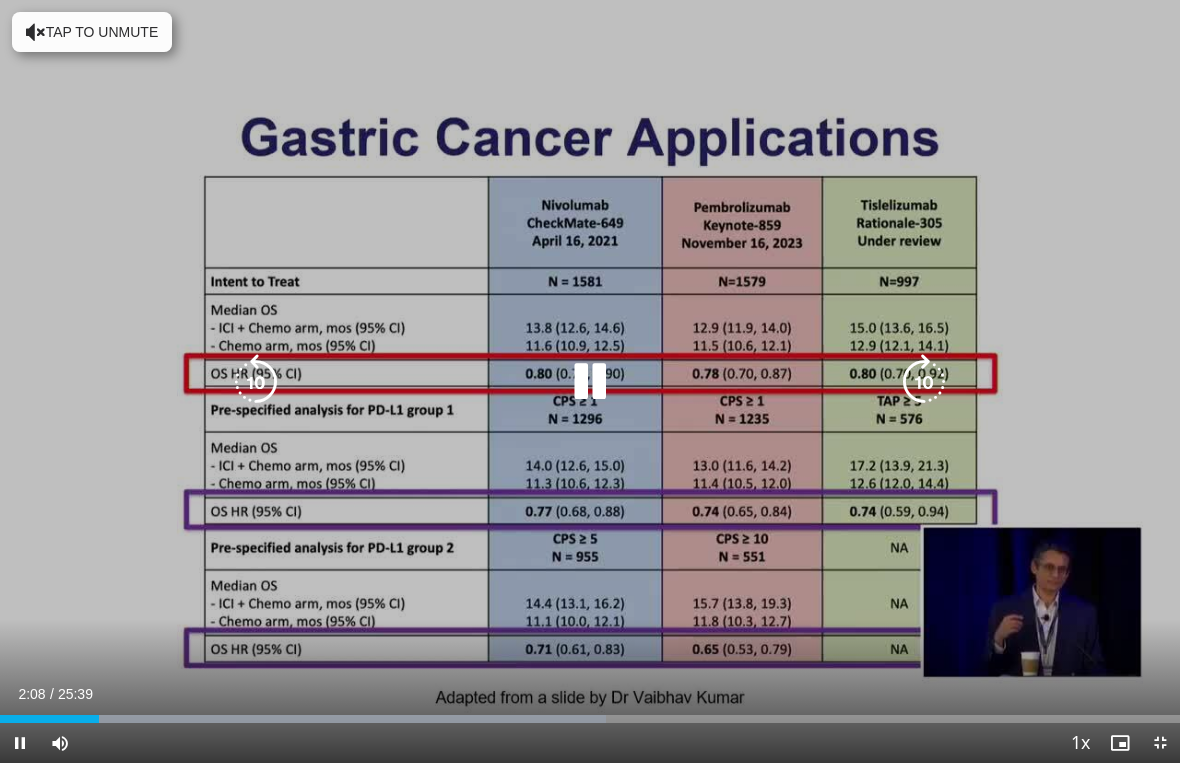click at bounding box center (924, 382) 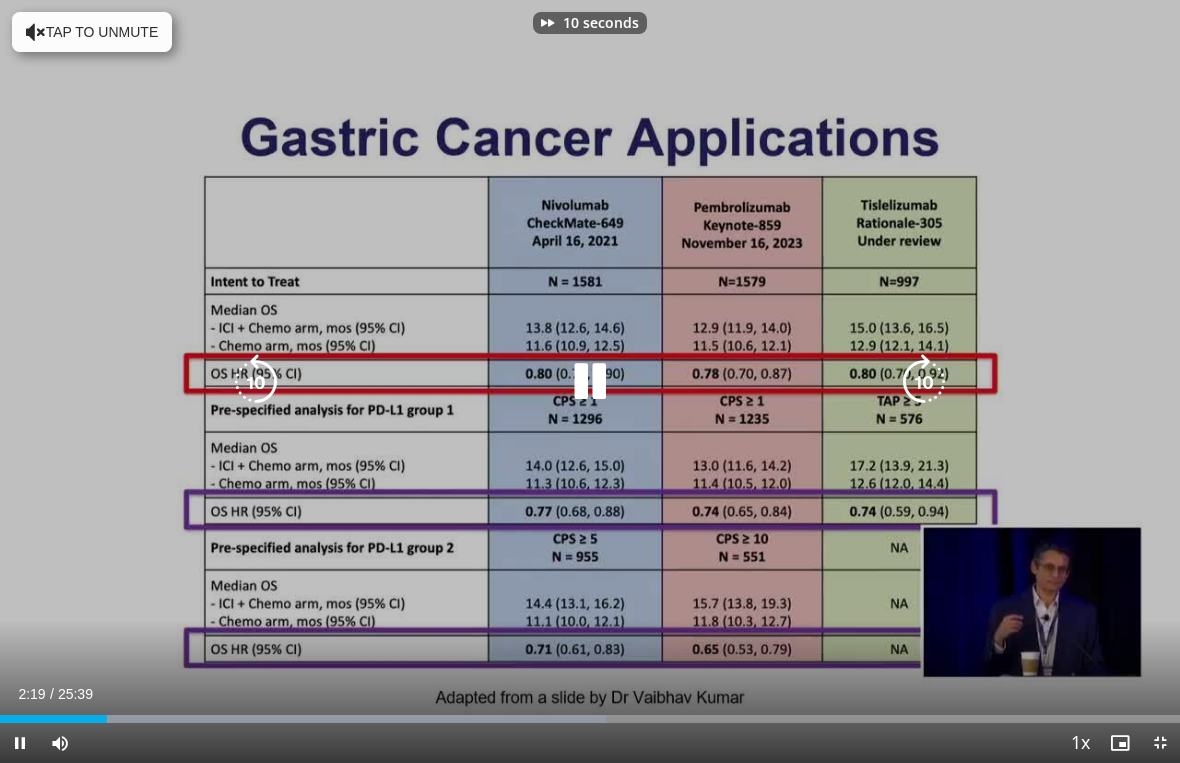 click at bounding box center (924, 382) 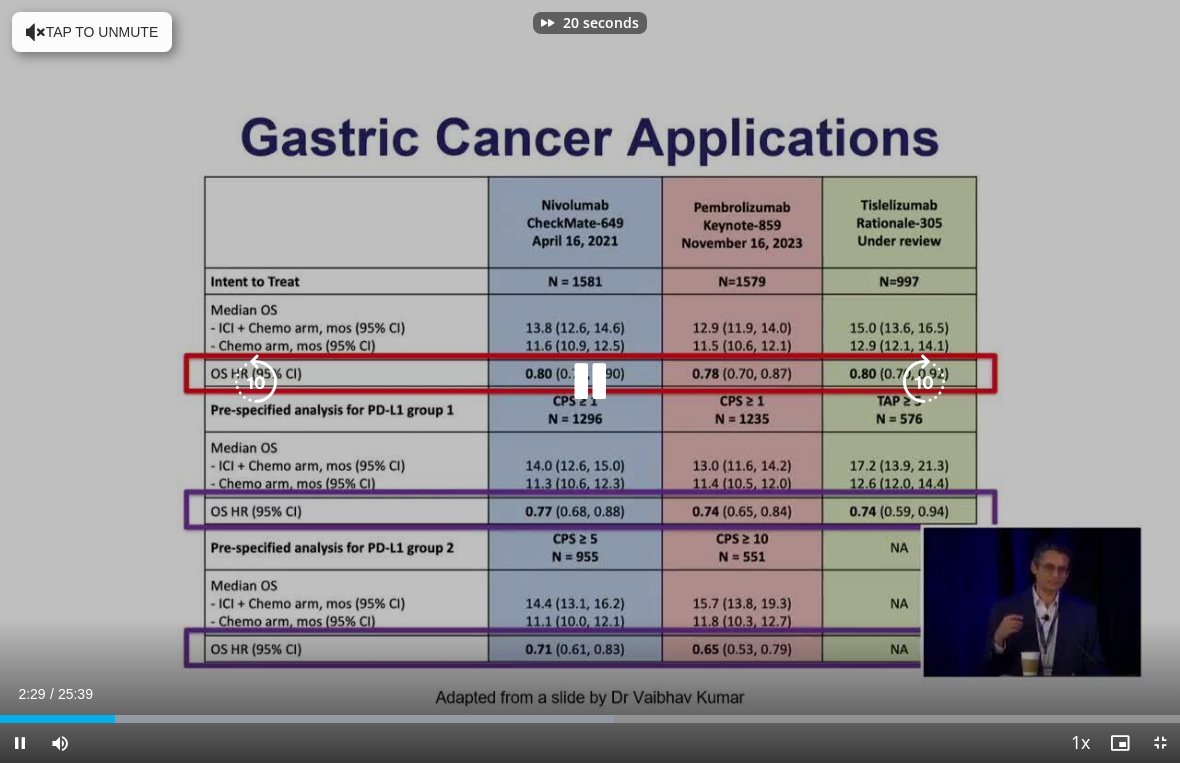 click at bounding box center [924, 382] 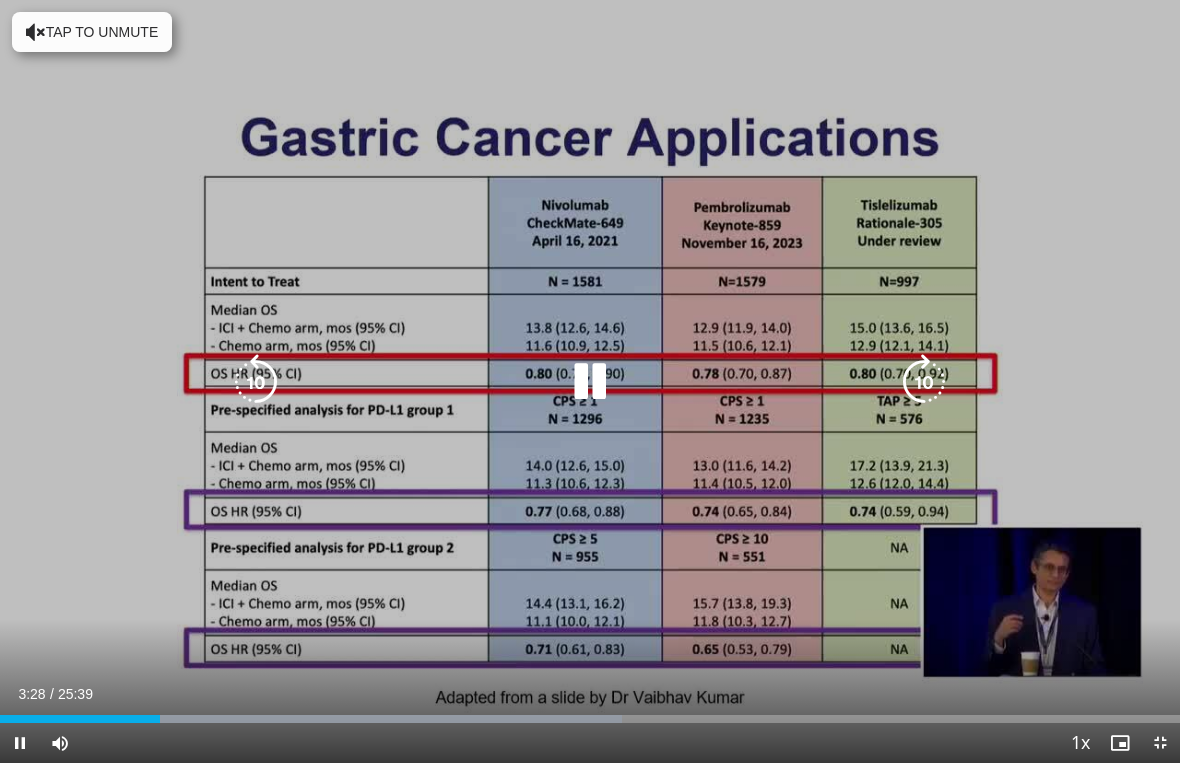 click at bounding box center (924, 382) 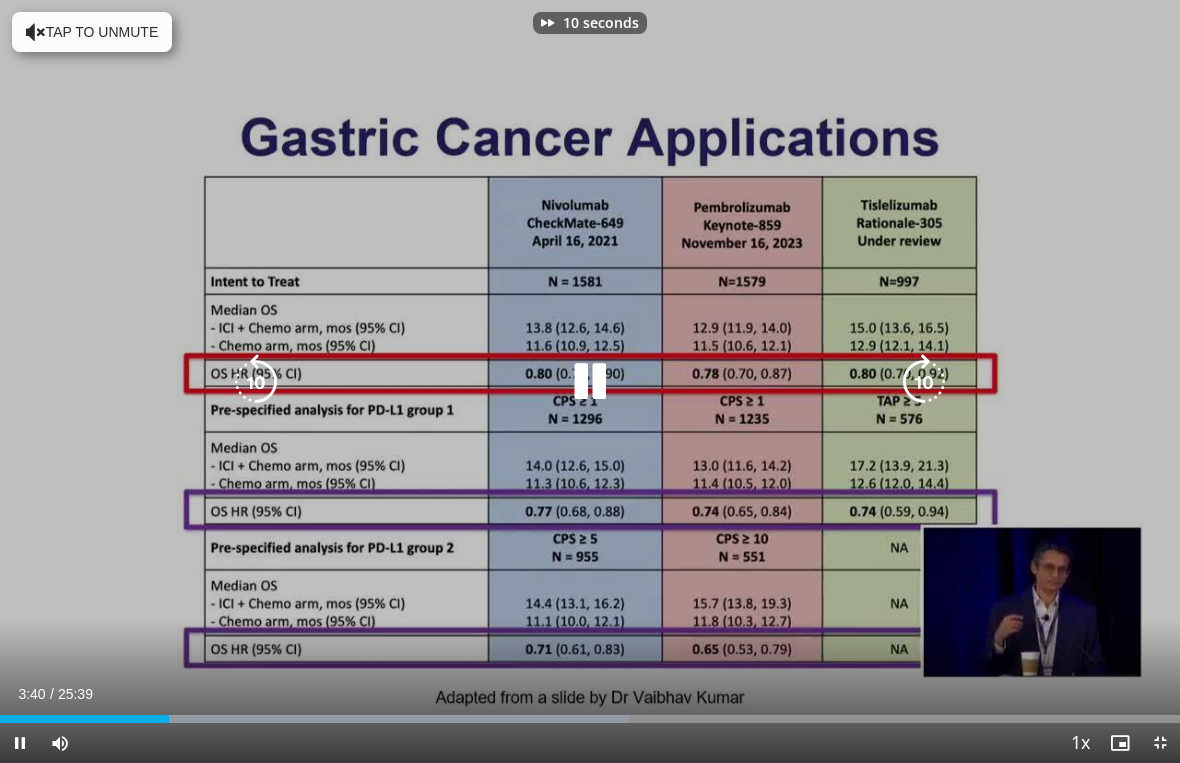 click at bounding box center [924, 382] 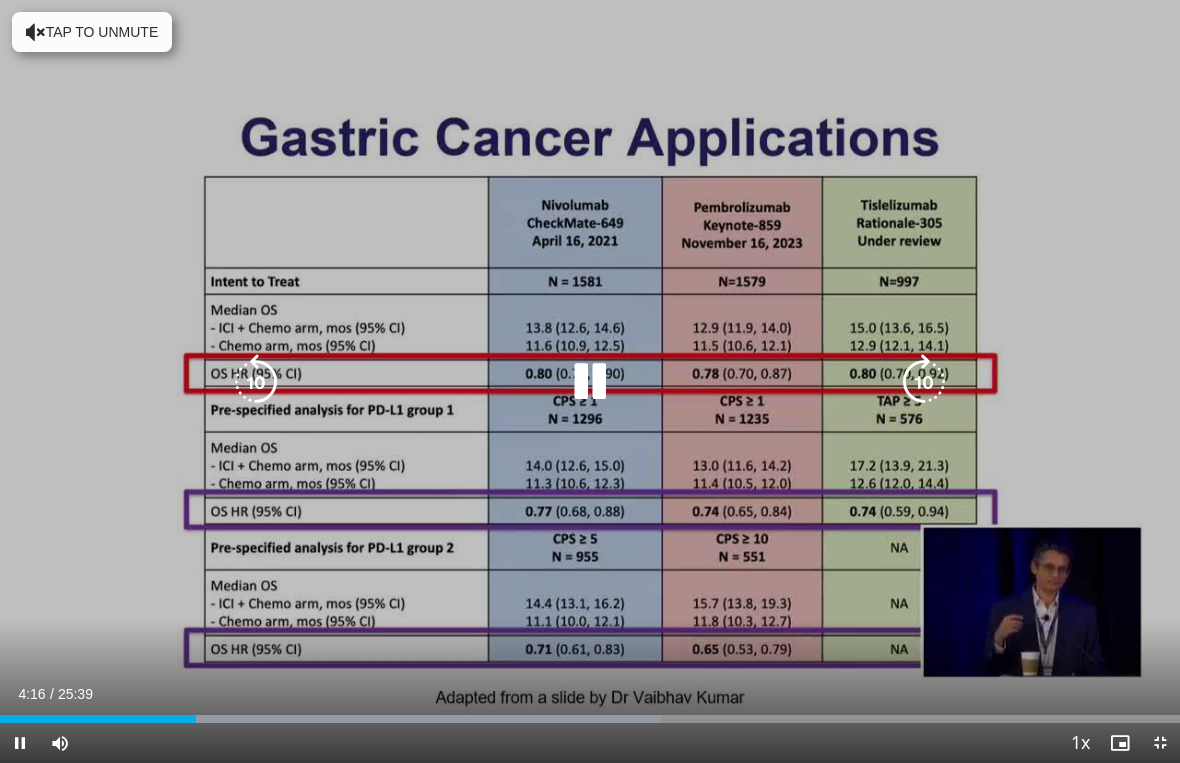 click at bounding box center (924, 382) 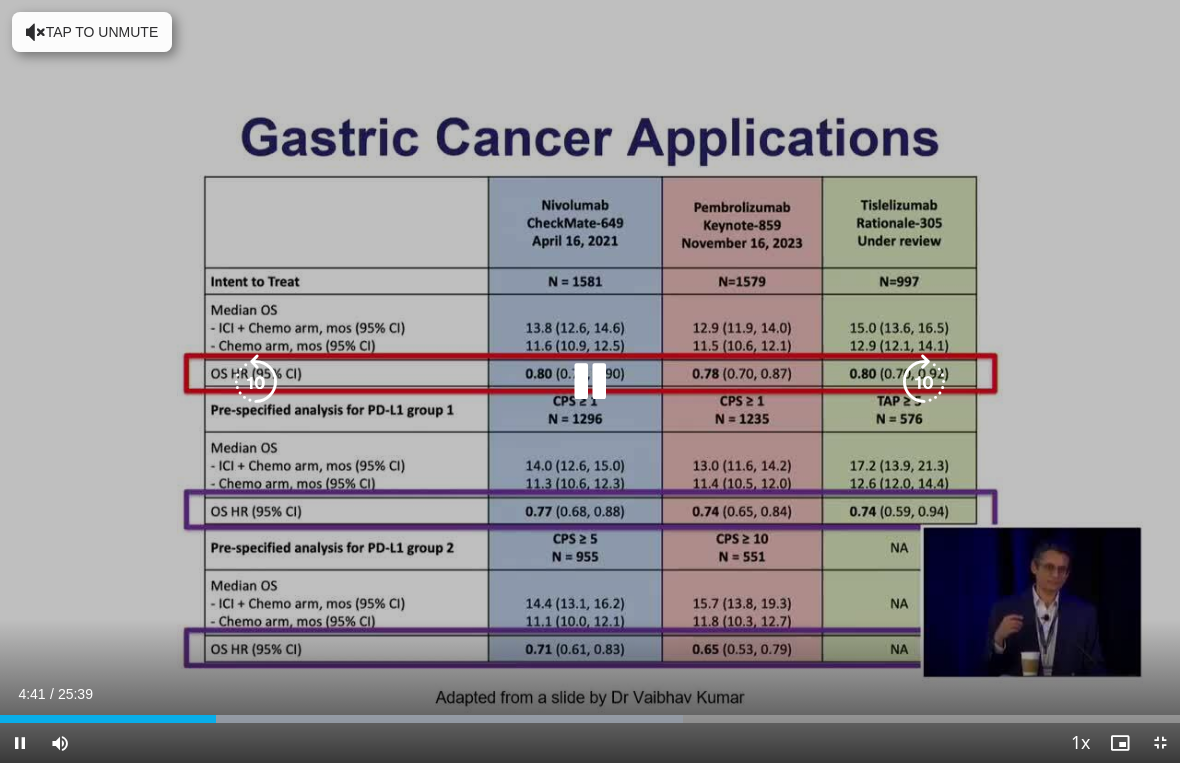click at bounding box center [924, 382] 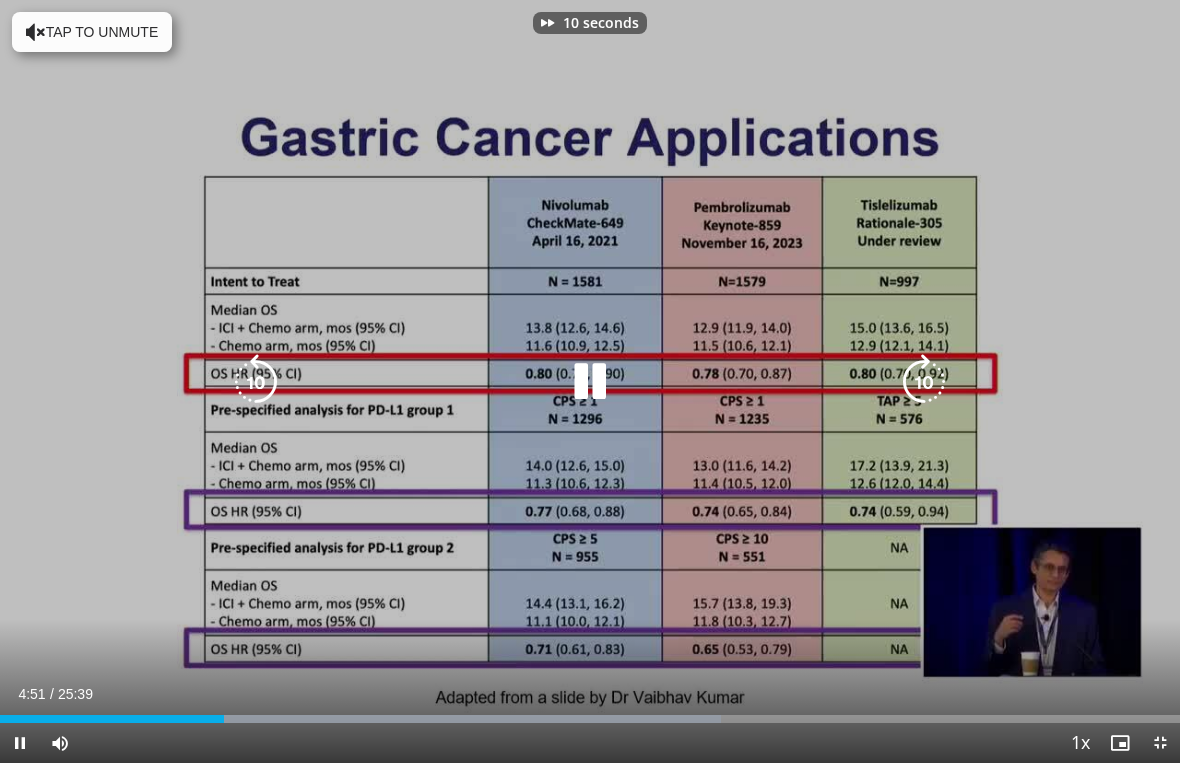 click at bounding box center [924, 382] 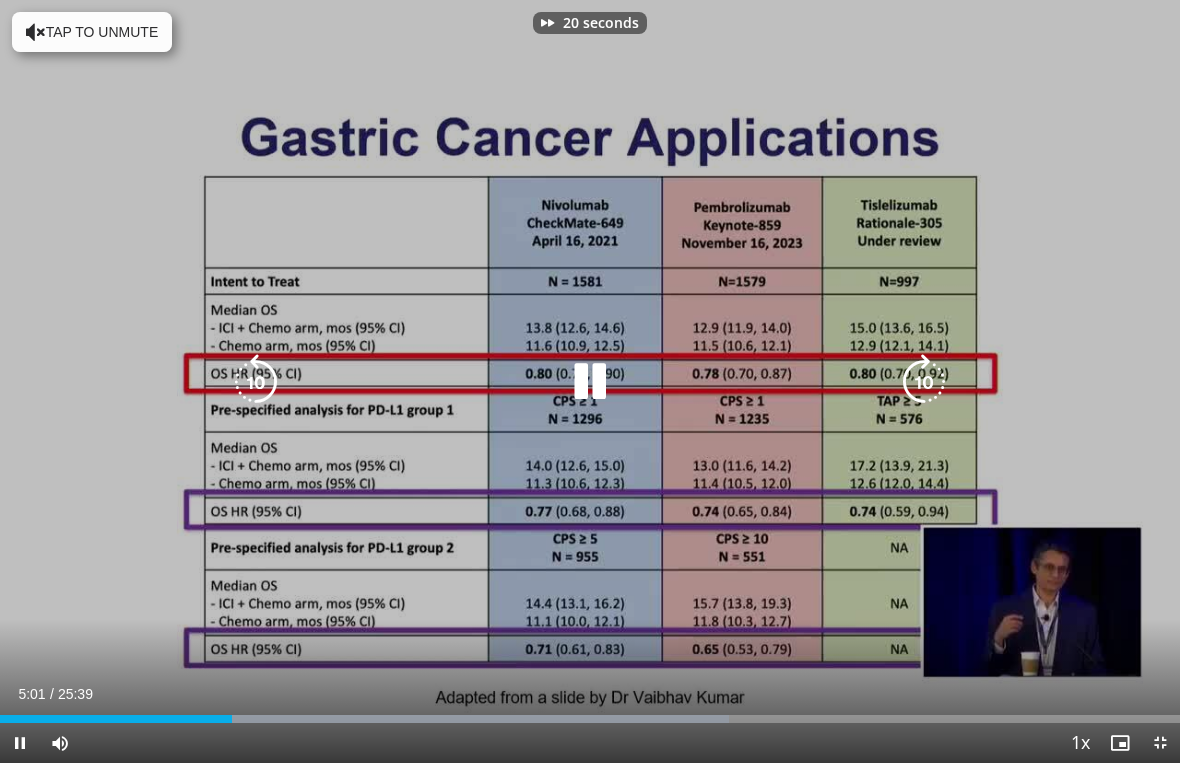 click at bounding box center [924, 382] 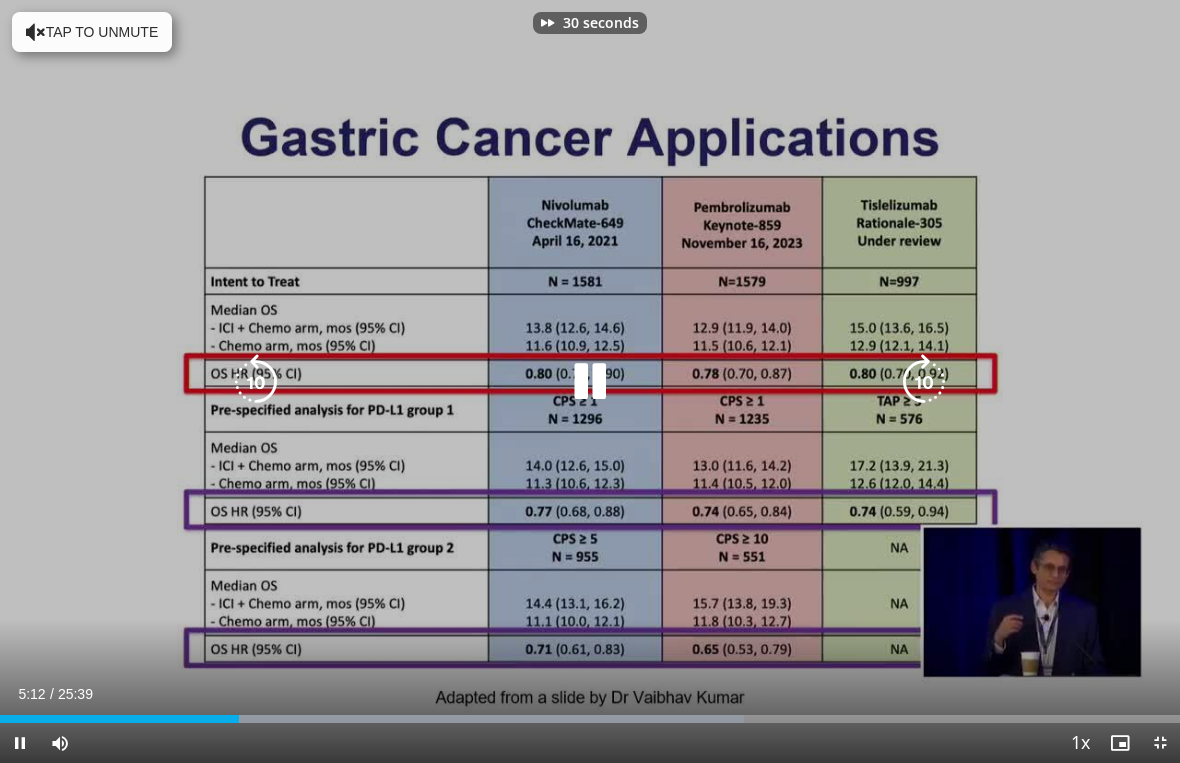 click at bounding box center [924, 382] 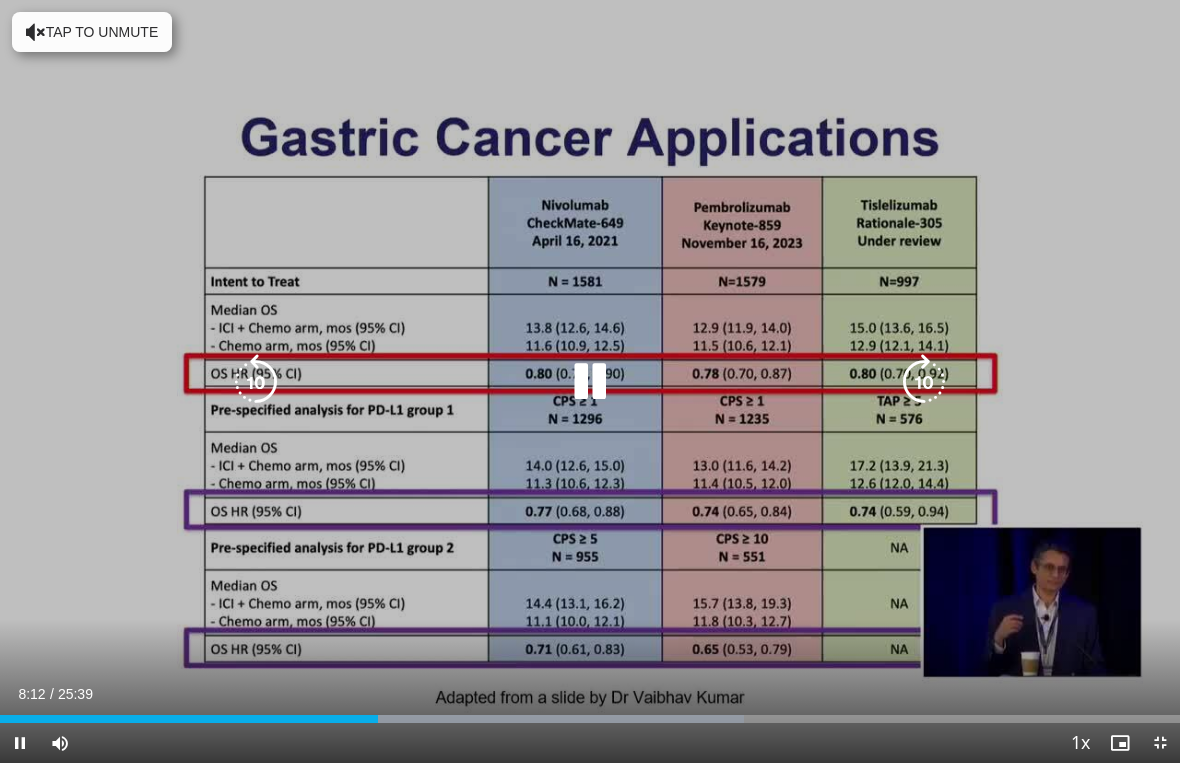 click at bounding box center (924, 382) 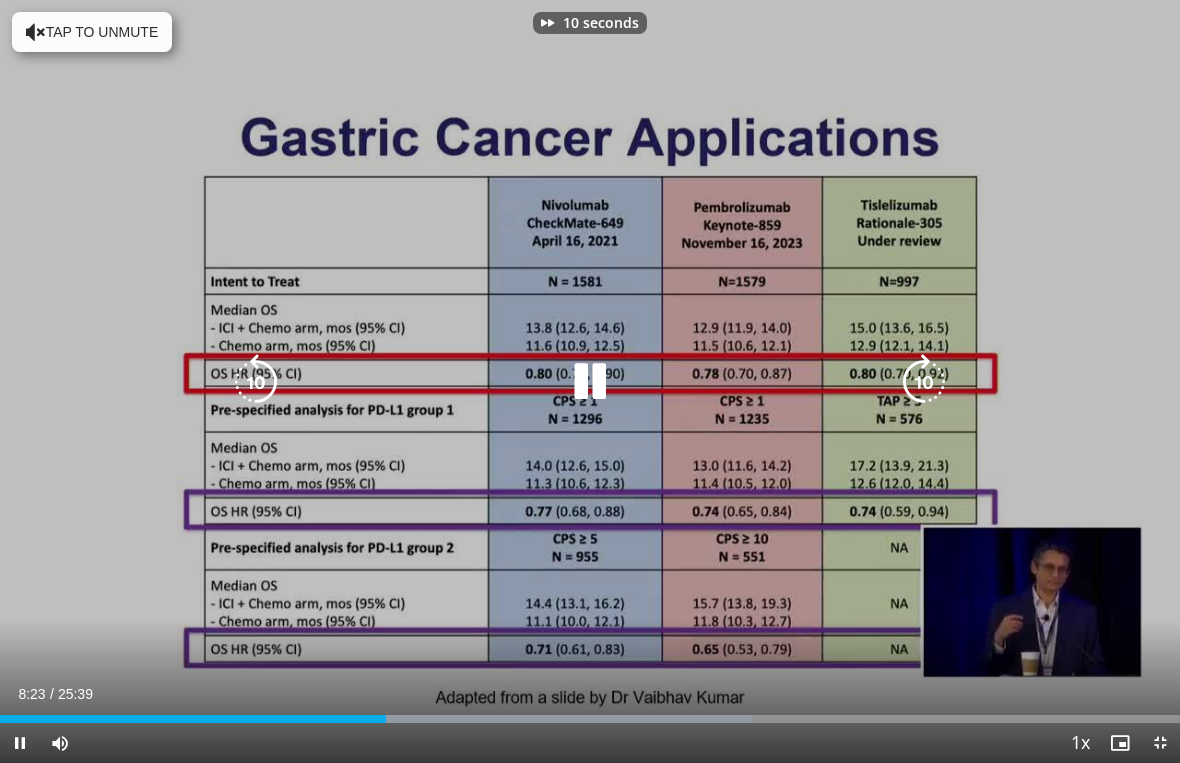 click at bounding box center [924, 382] 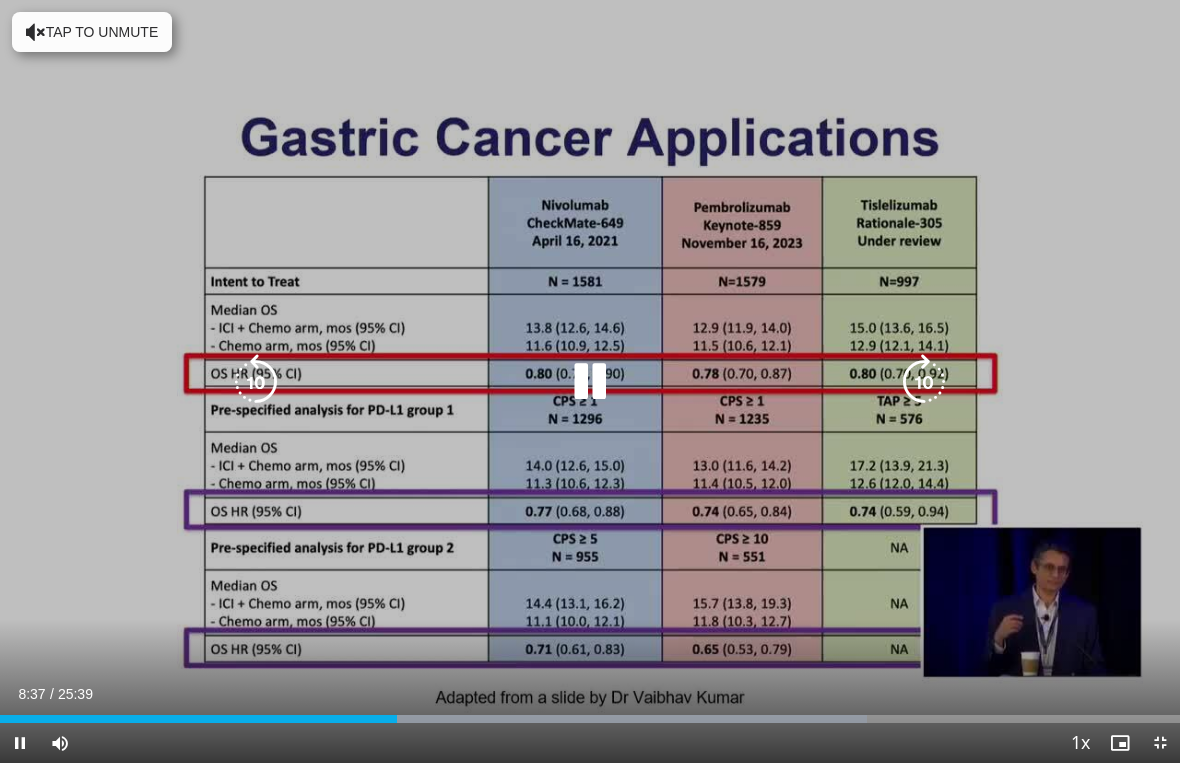 click at bounding box center [924, 382] 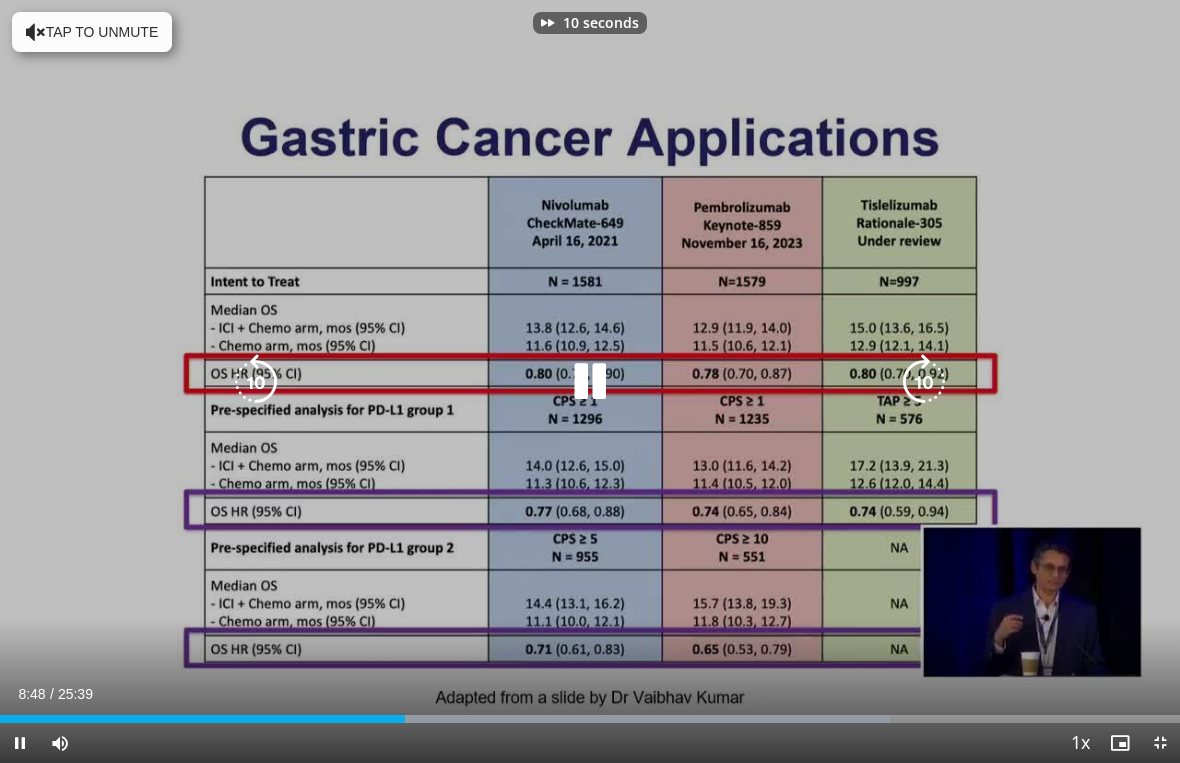 click at bounding box center (924, 382) 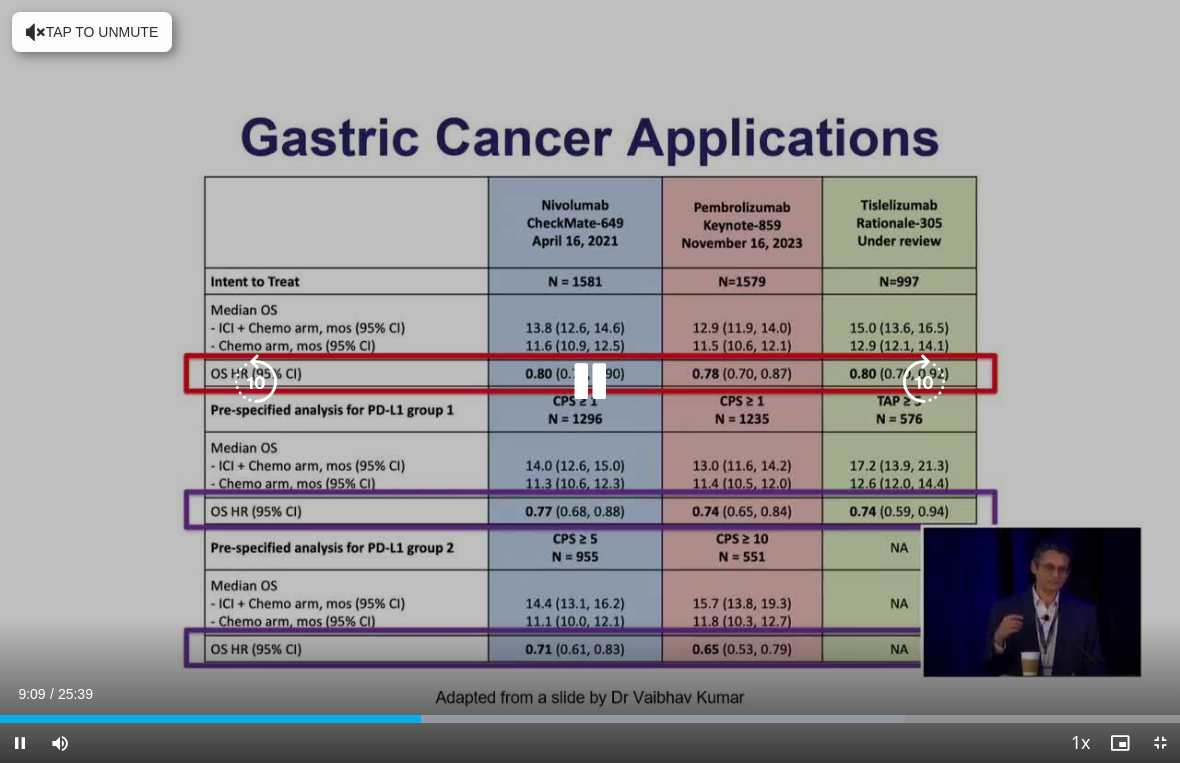 click at bounding box center (924, 382) 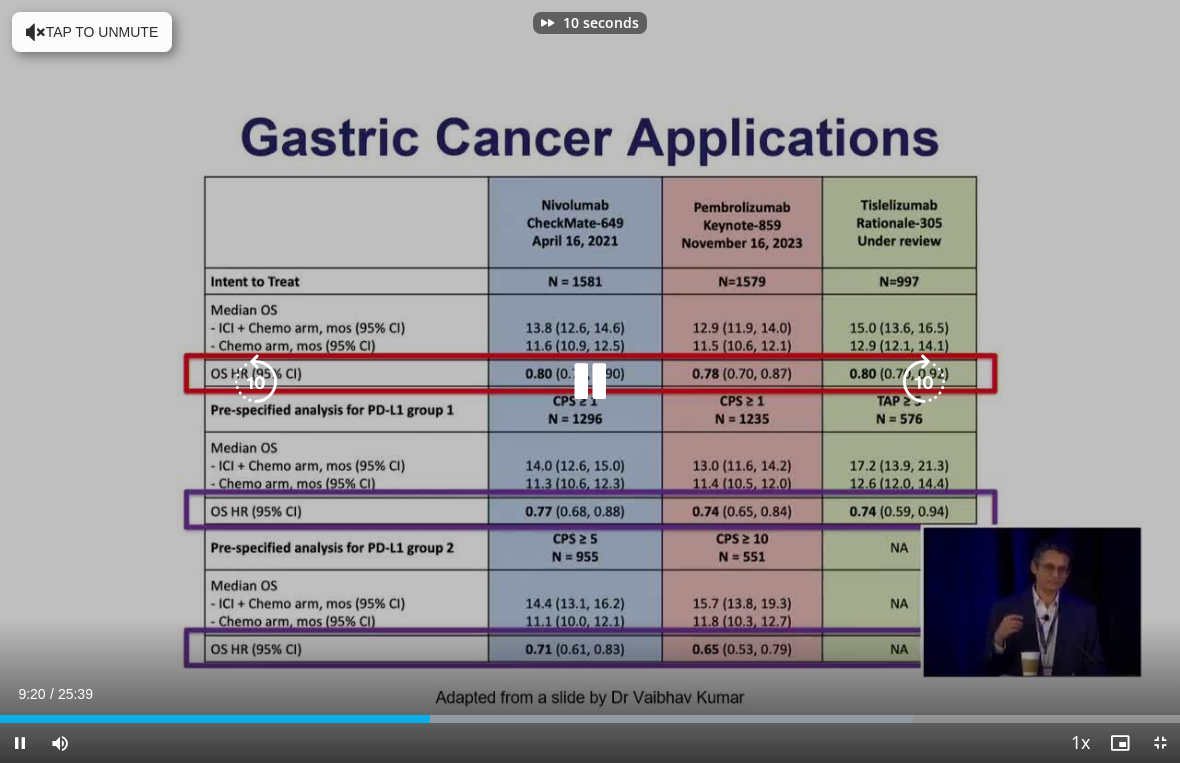 click at bounding box center (924, 382) 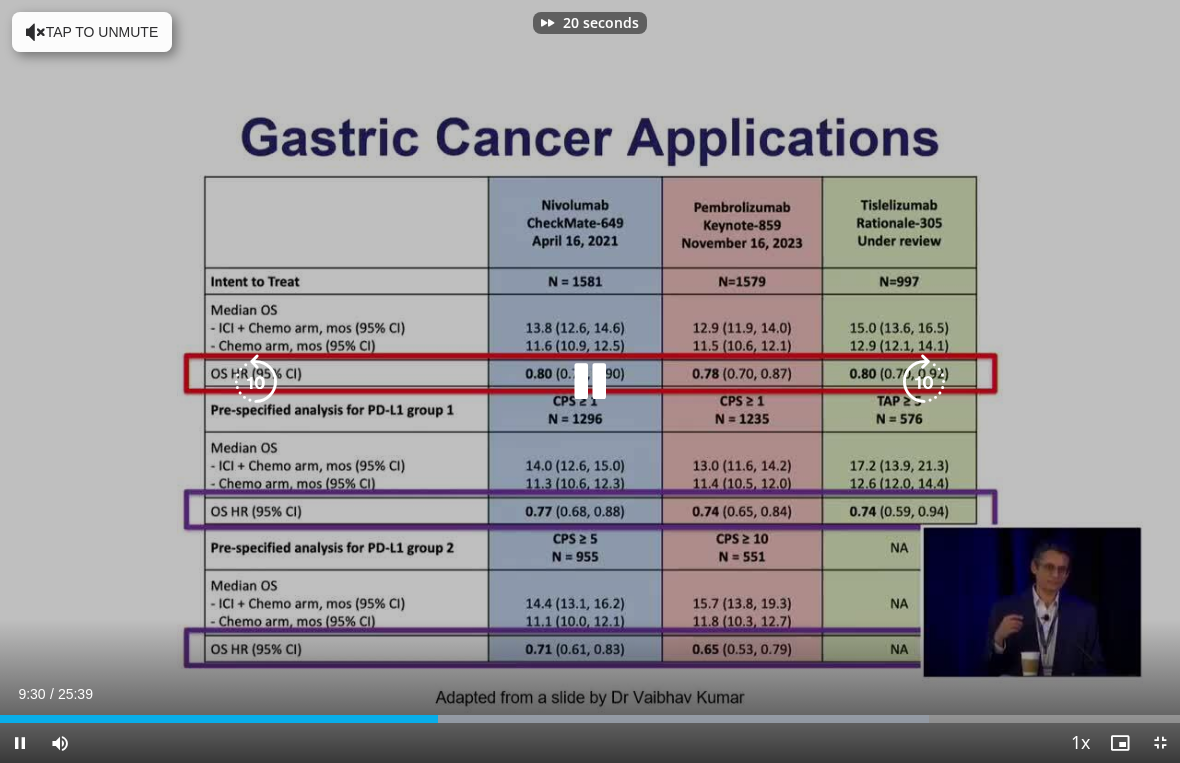 click at bounding box center (924, 382) 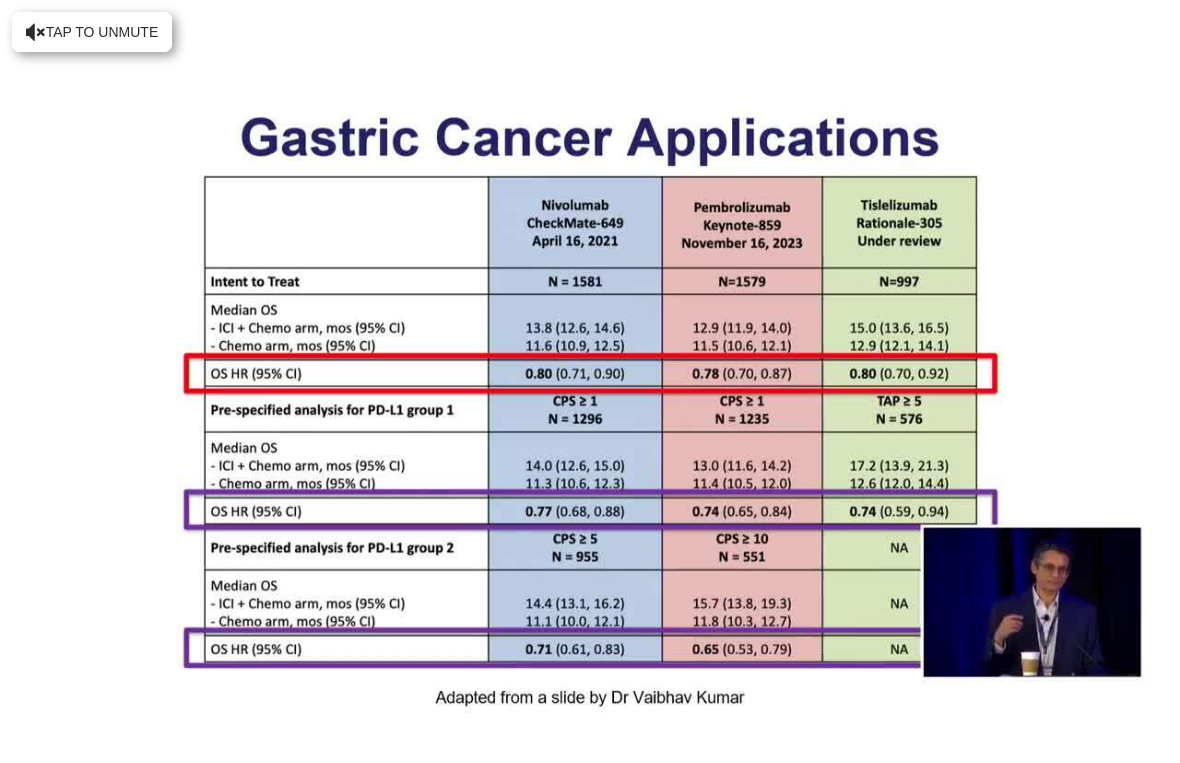 click at bounding box center (924, 382) 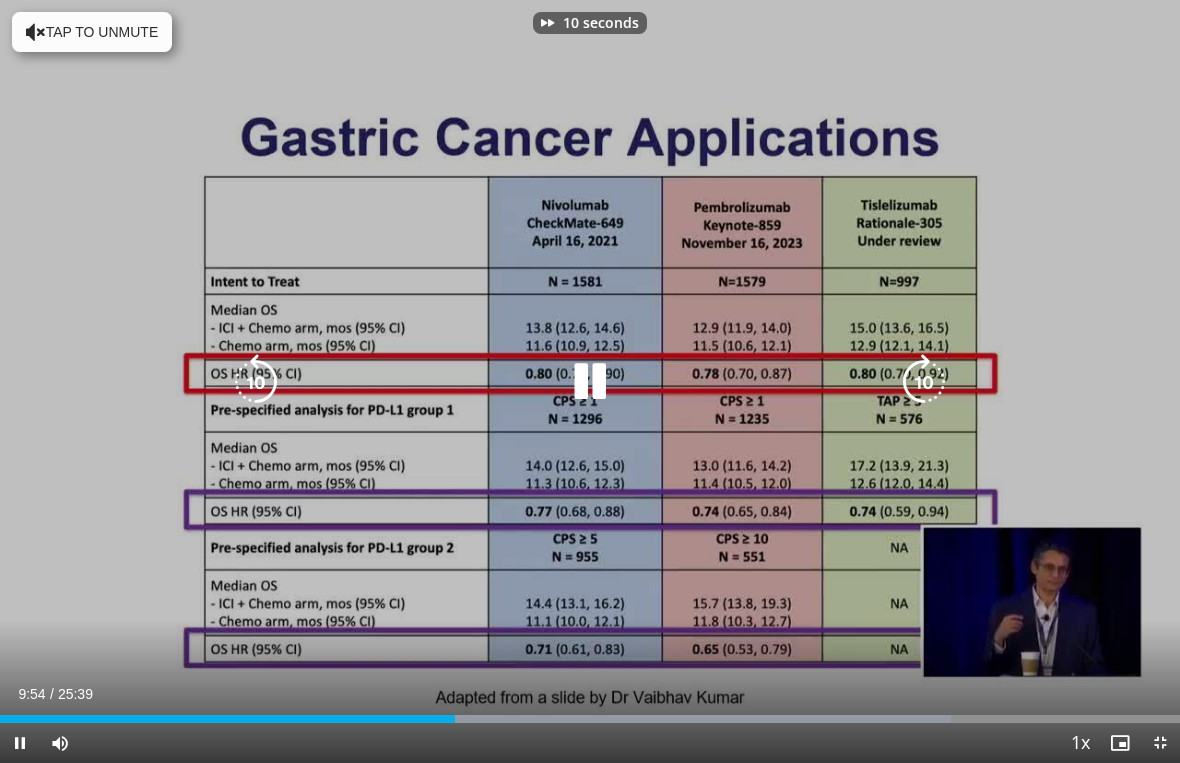 click at bounding box center (924, 382) 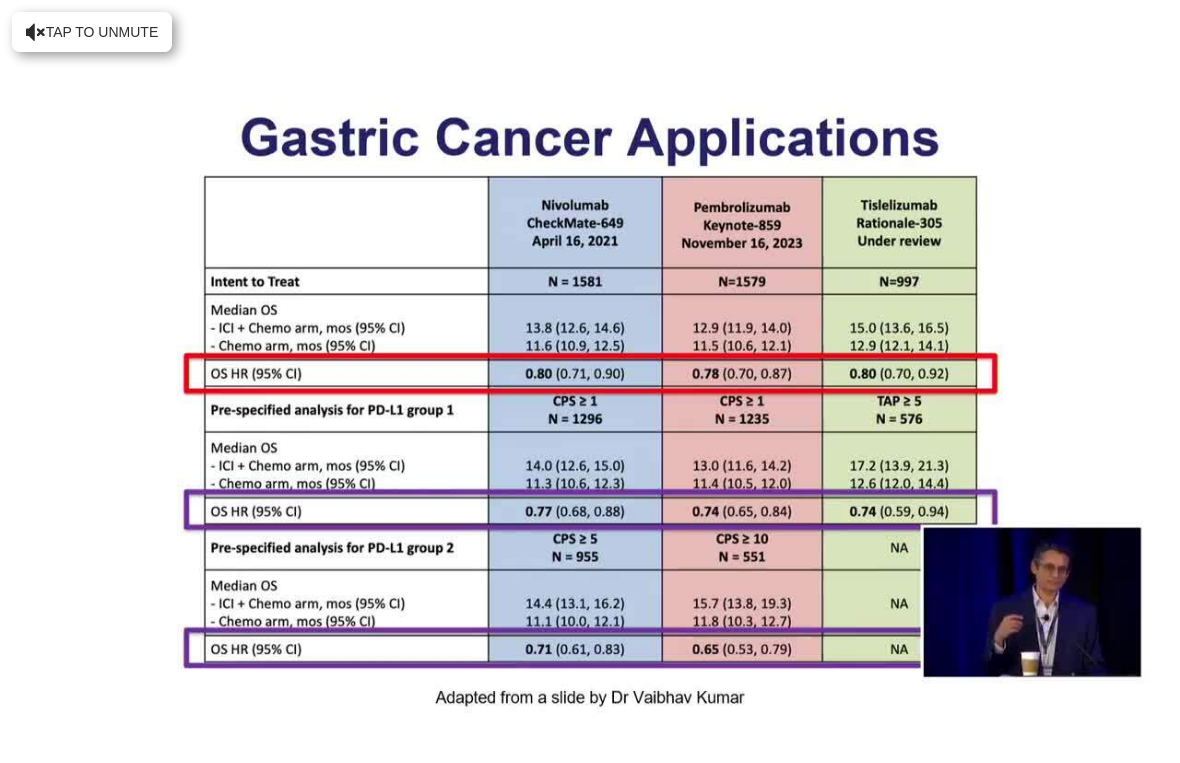click at bounding box center (924, 382) 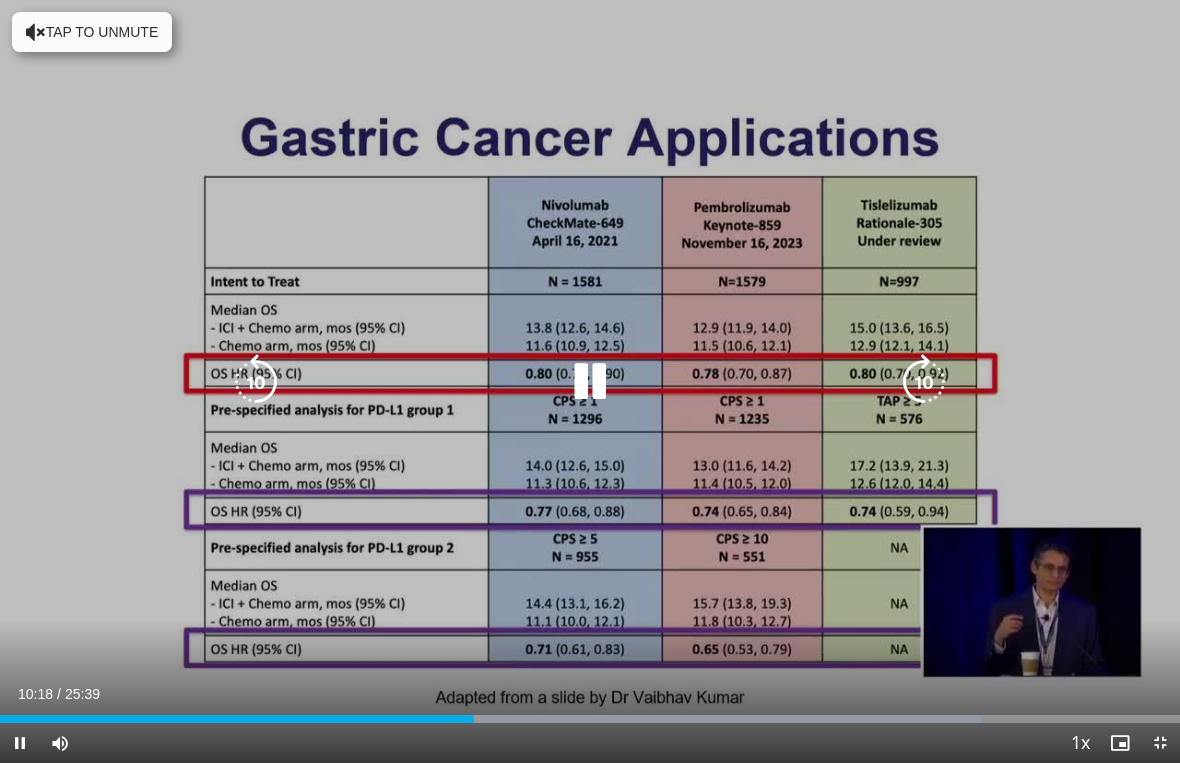 click at bounding box center [924, 382] 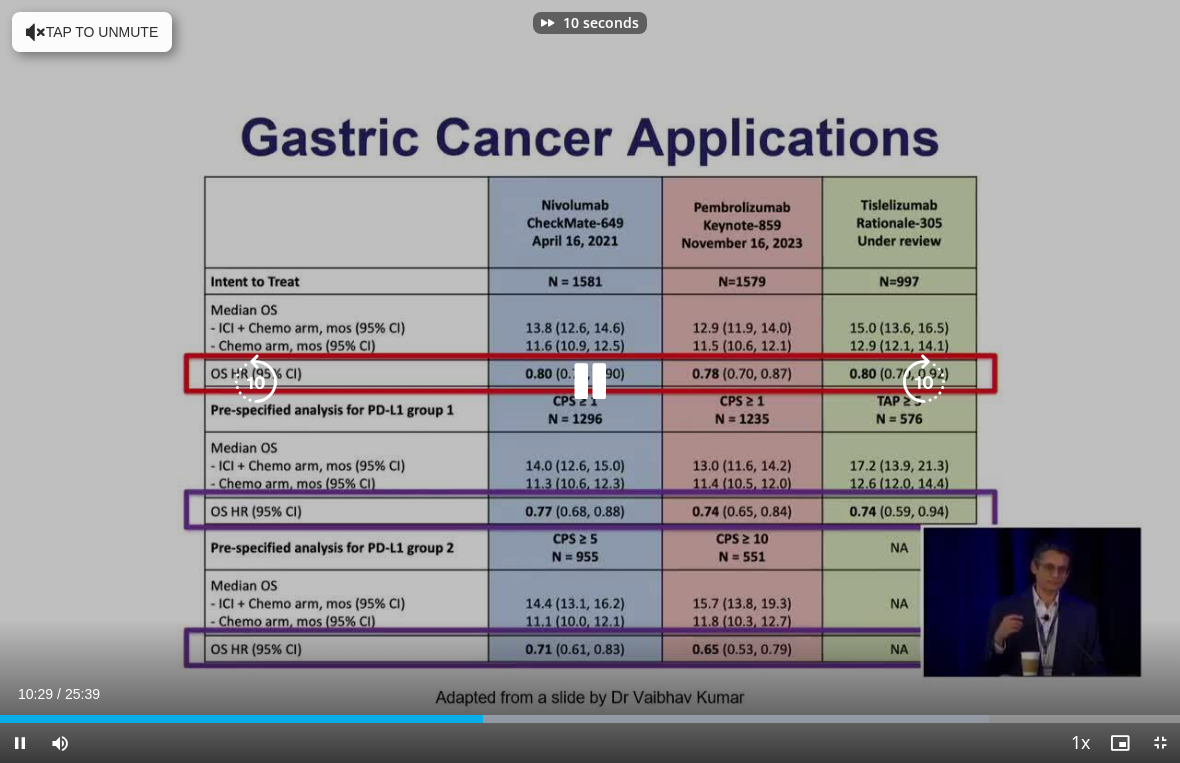 click at bounding box center (924, 382) 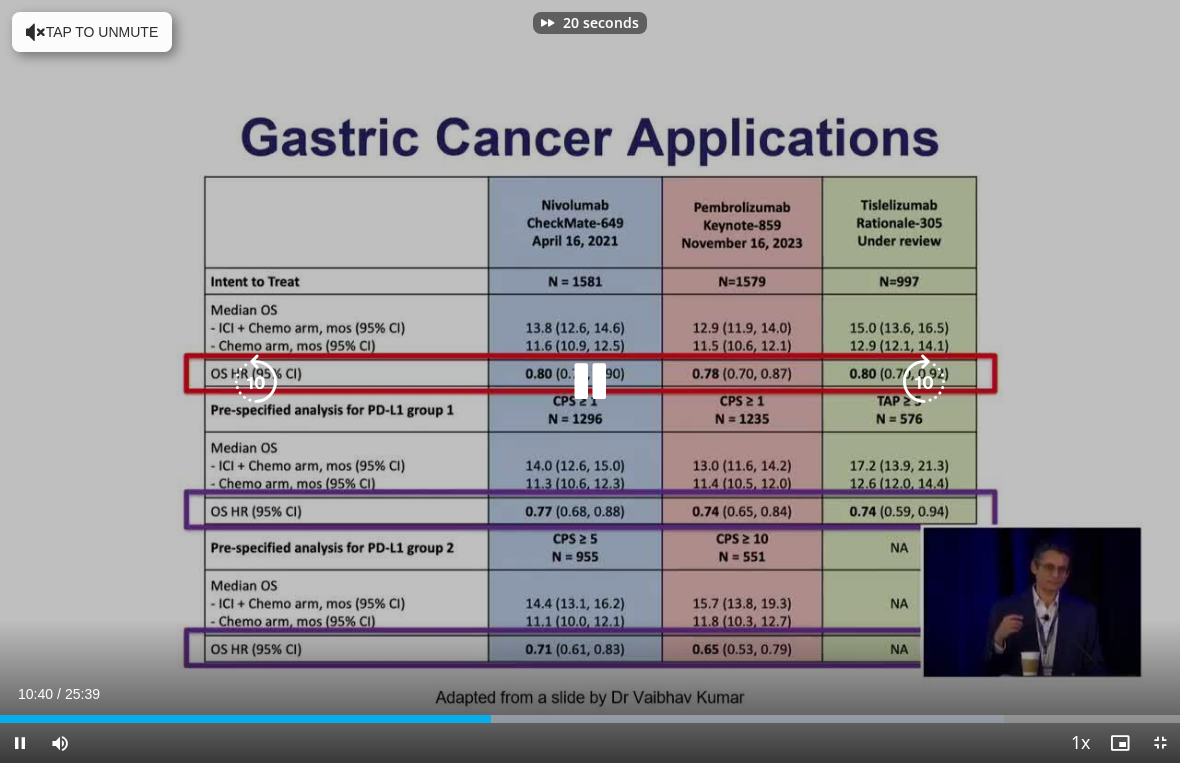 click at bounding box center (924, 382) 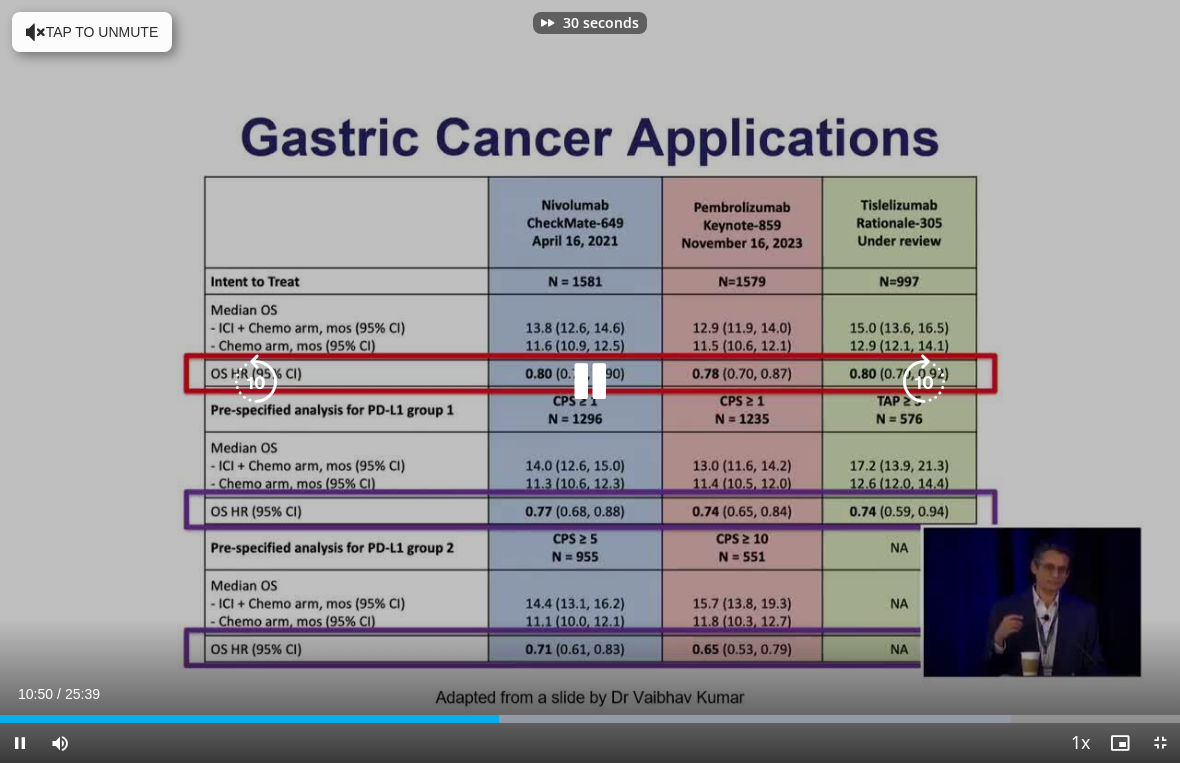 click at bounding box center [924, 382] 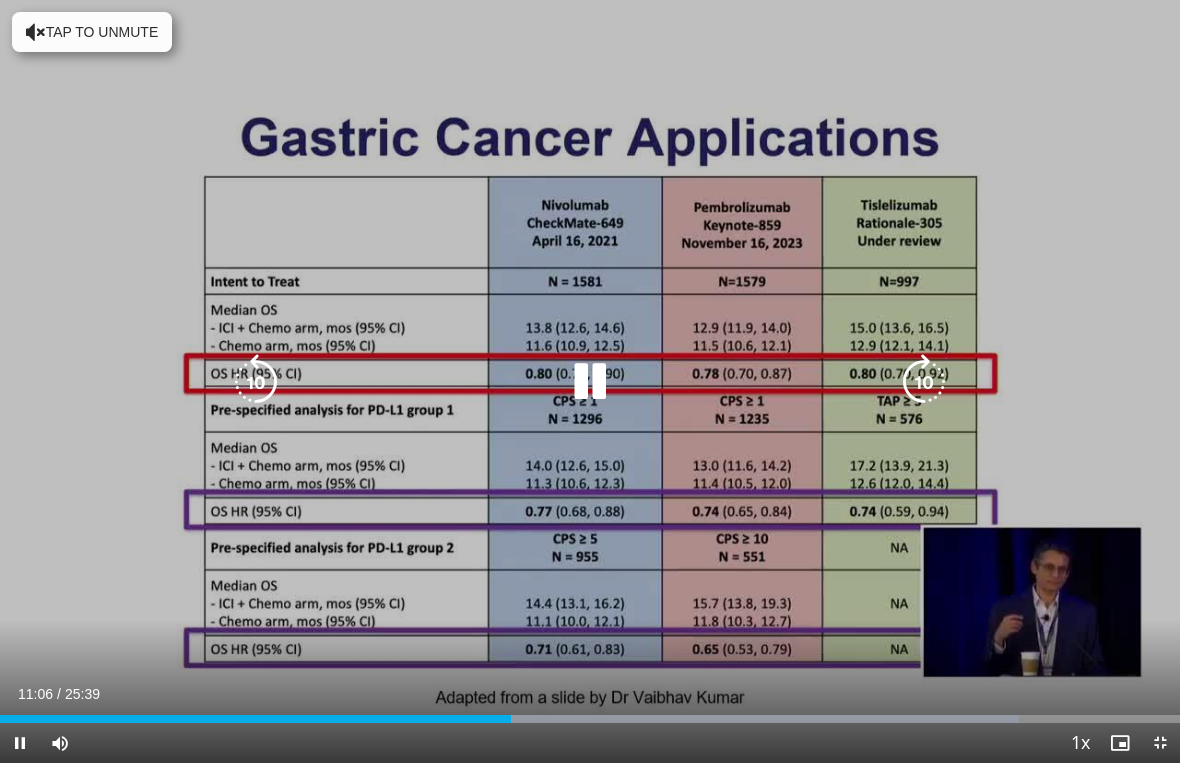 click at bounding box center (924, 382) 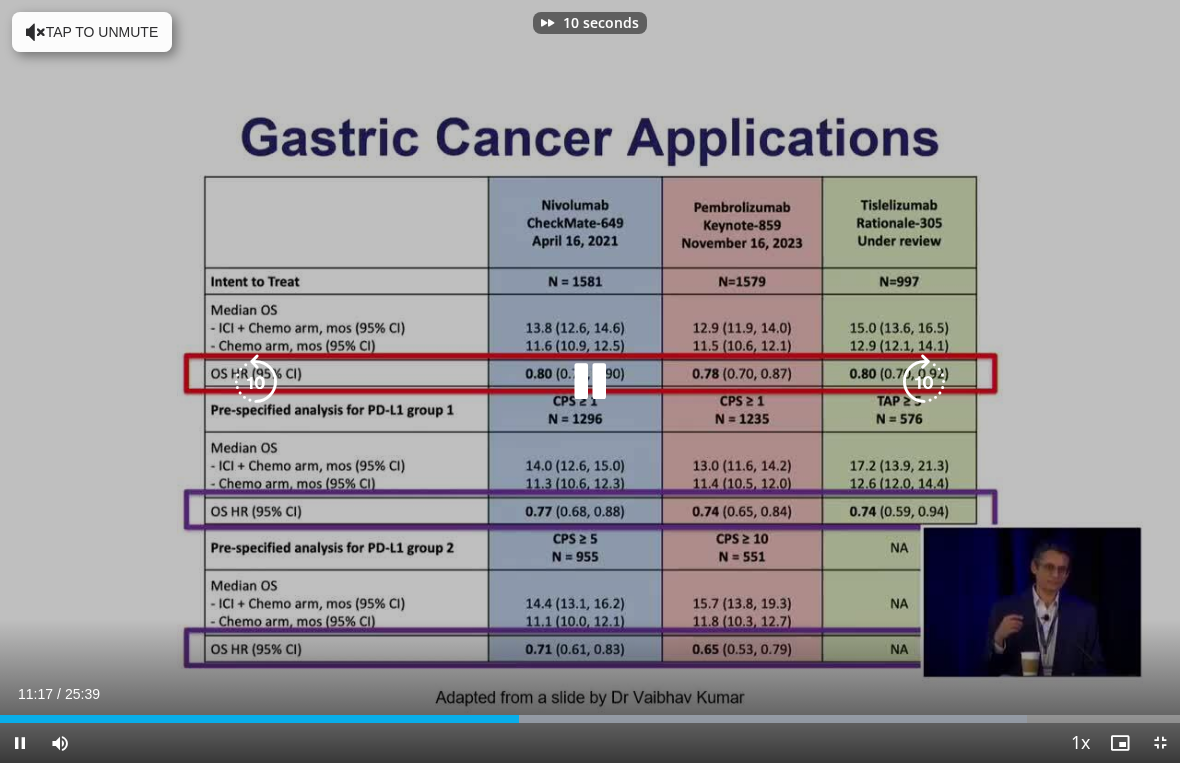 click at bounding box center [924, 382] 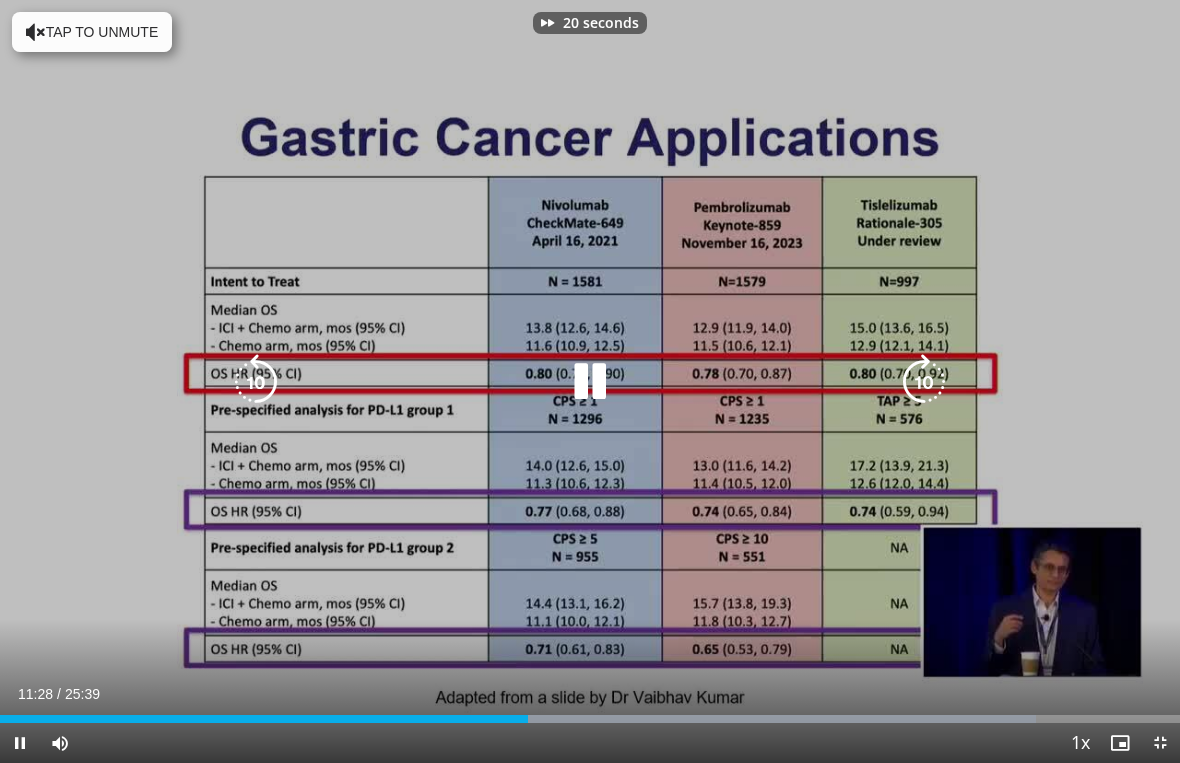click at bounding box center [924, 382] 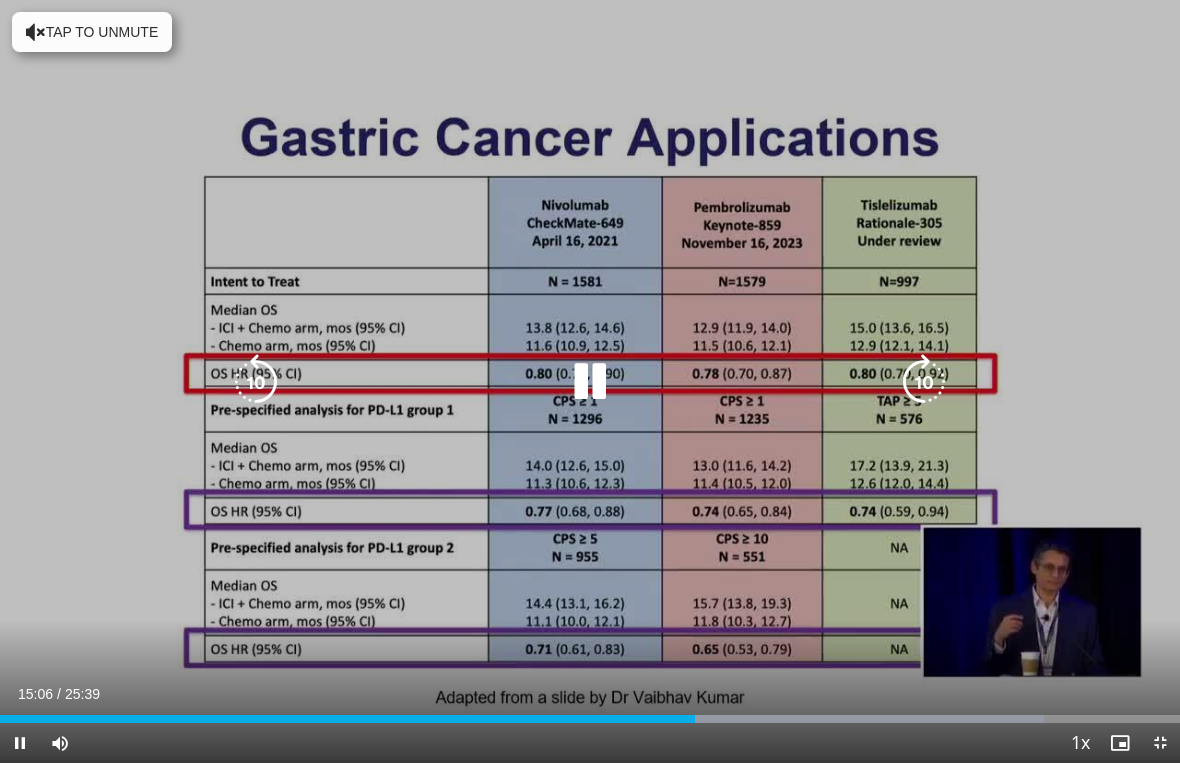 click at bounding box center (924, 382) 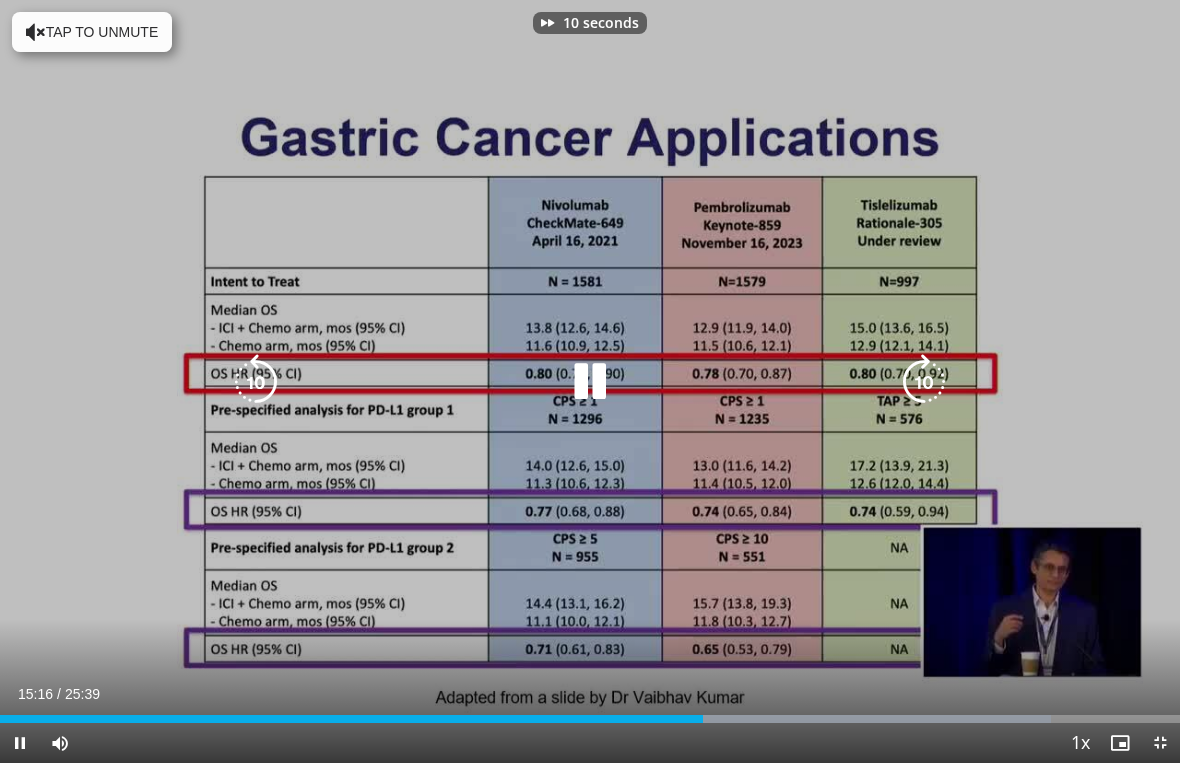 click at bounding box center (924, 382) 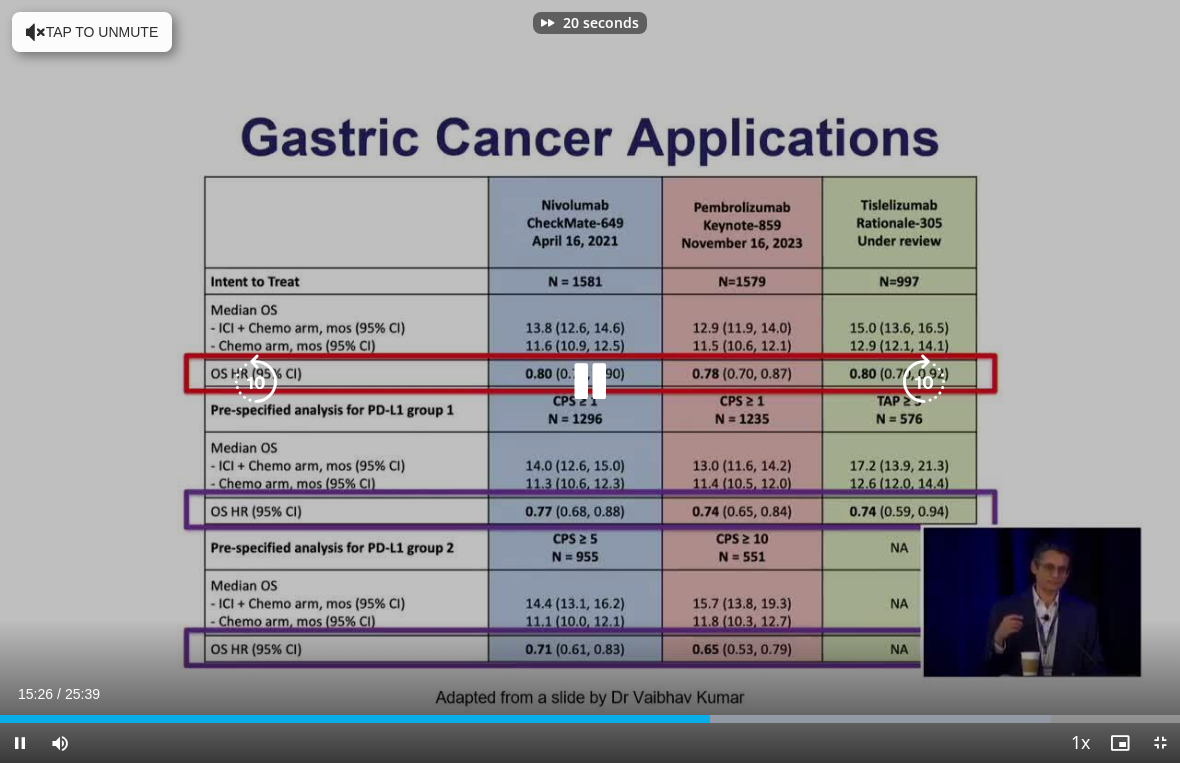 click at bounding box center [924, 382] 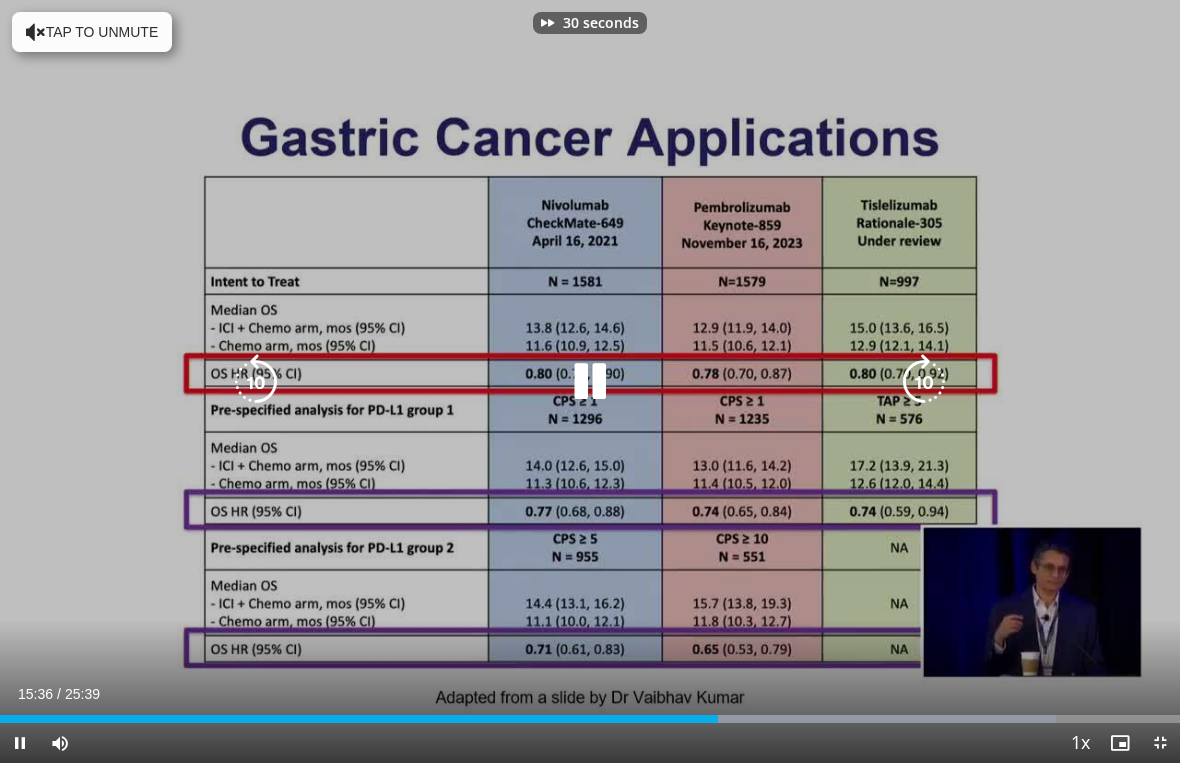 click at bounding box center [924, 382] 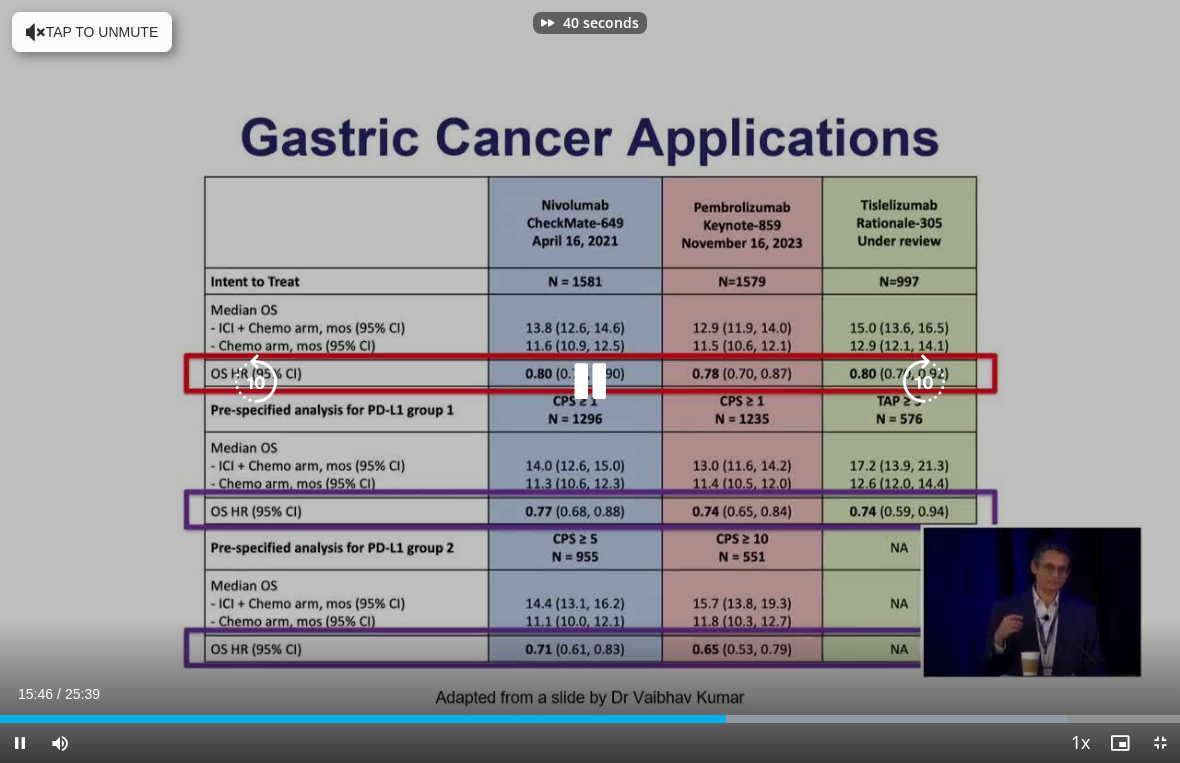 click at bounding box center (924, 382) 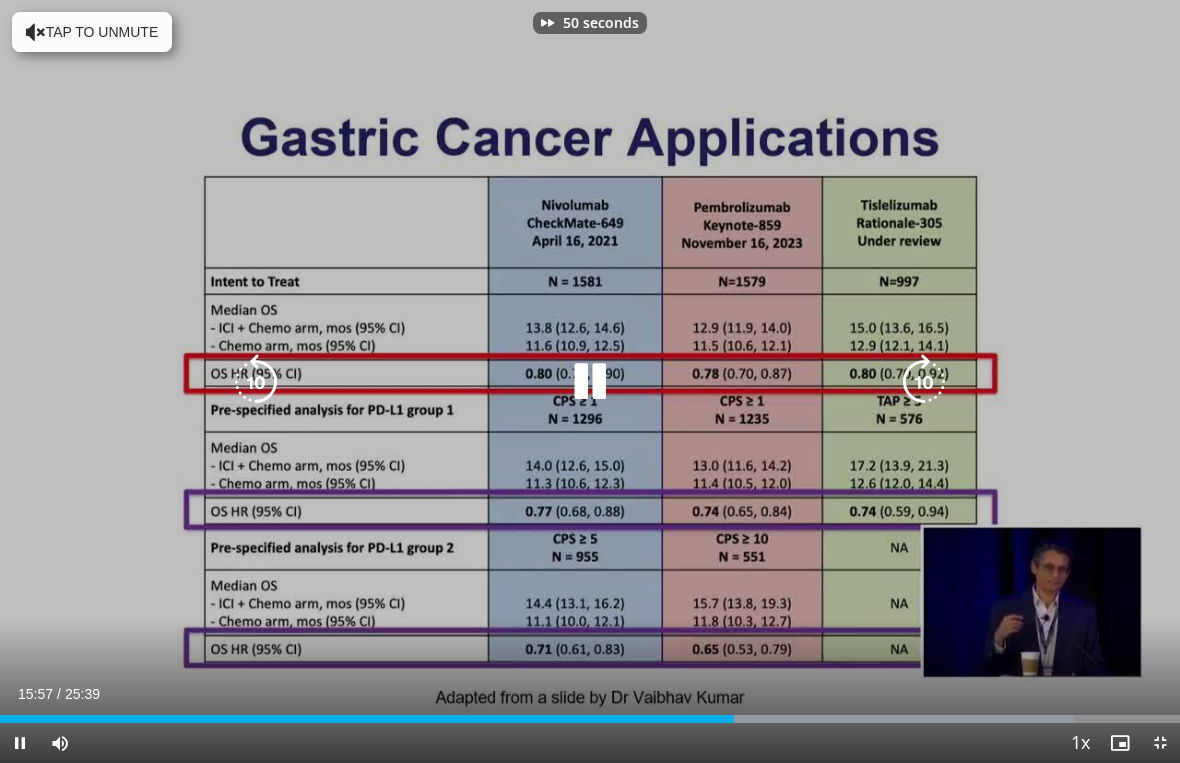 click at bounding box center (924, 382) 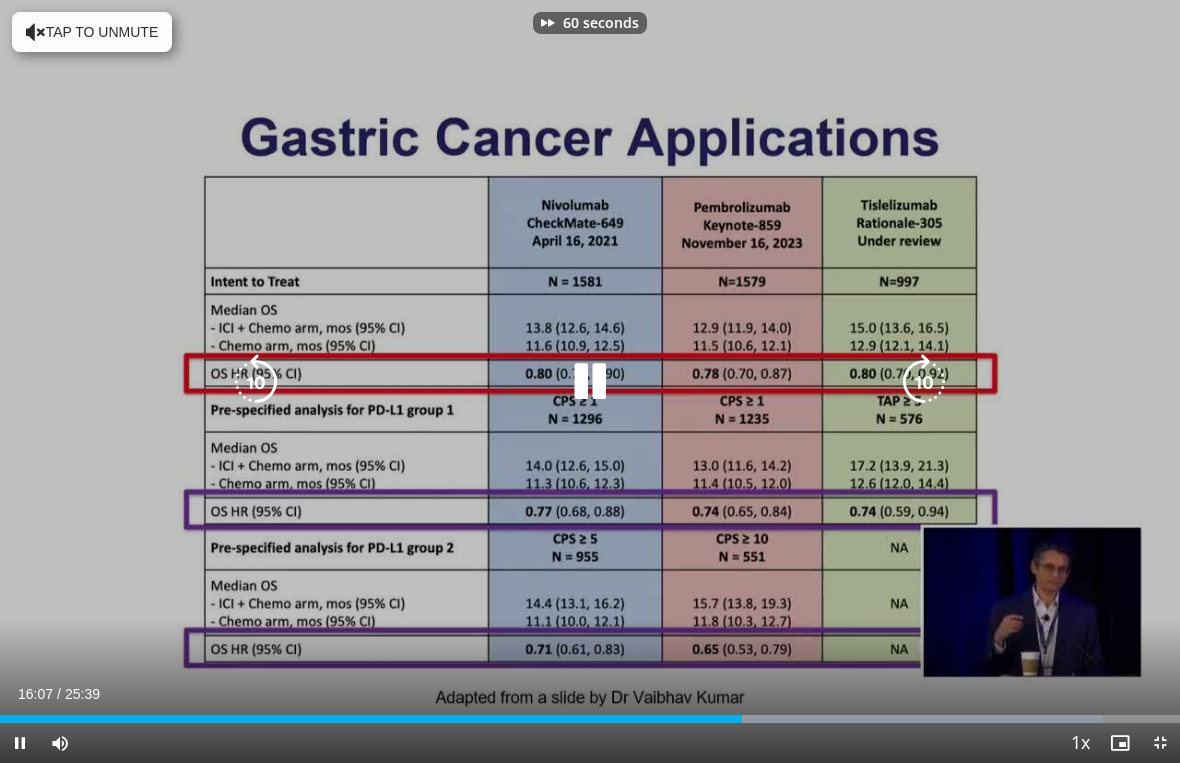 click at bounding box center (924, 382) 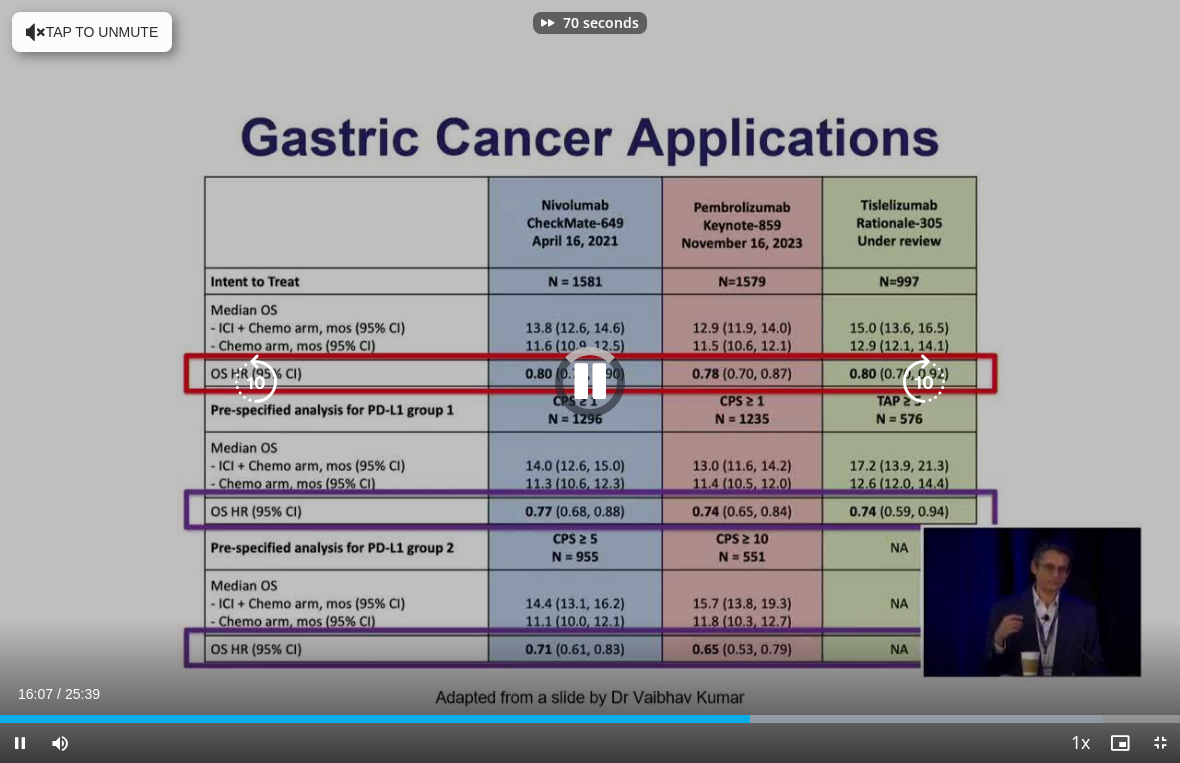 click at bounding box center [924, 382] 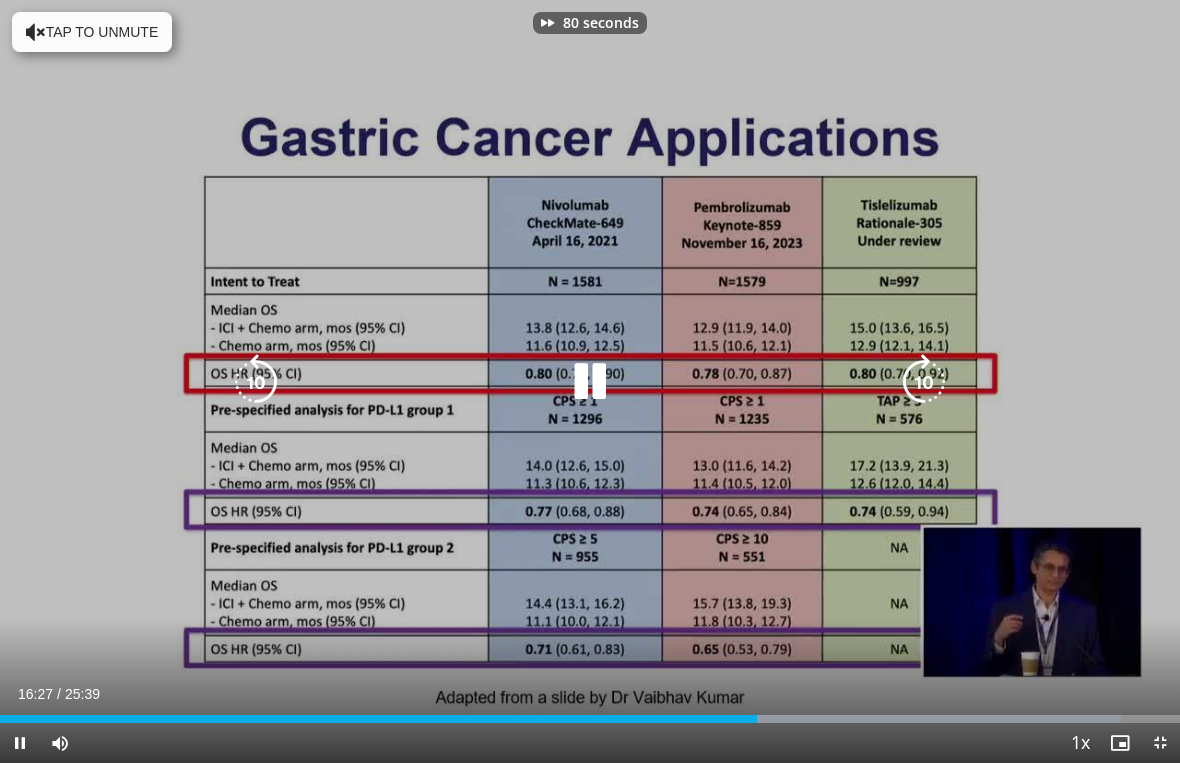 click at bounding box center [924, 382] 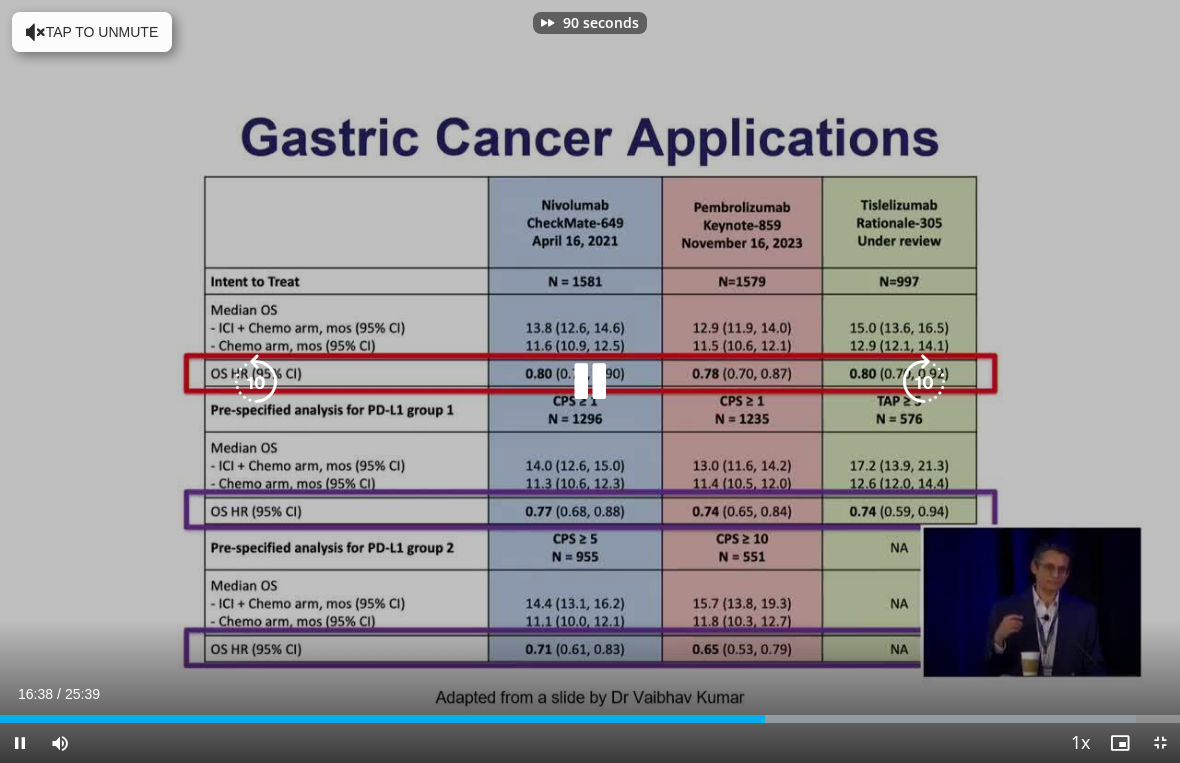 click at bounding box center (924, 382) 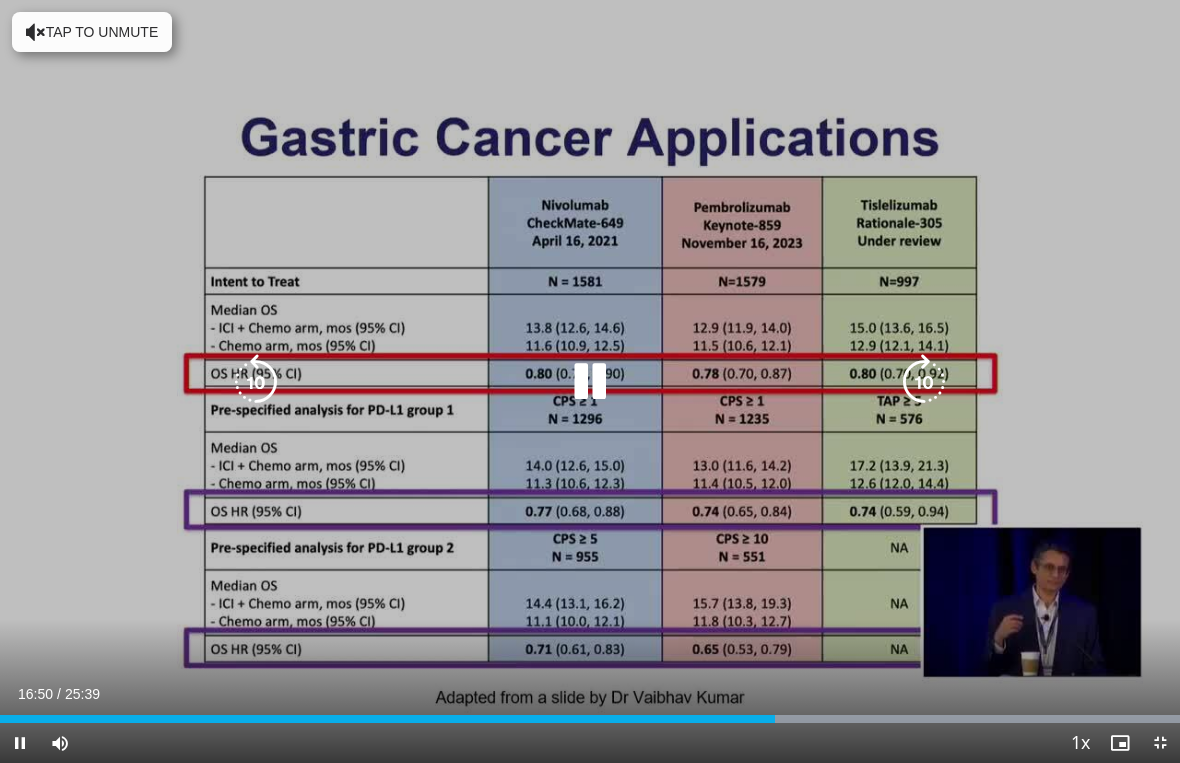 click at bounding box center (924, 382) 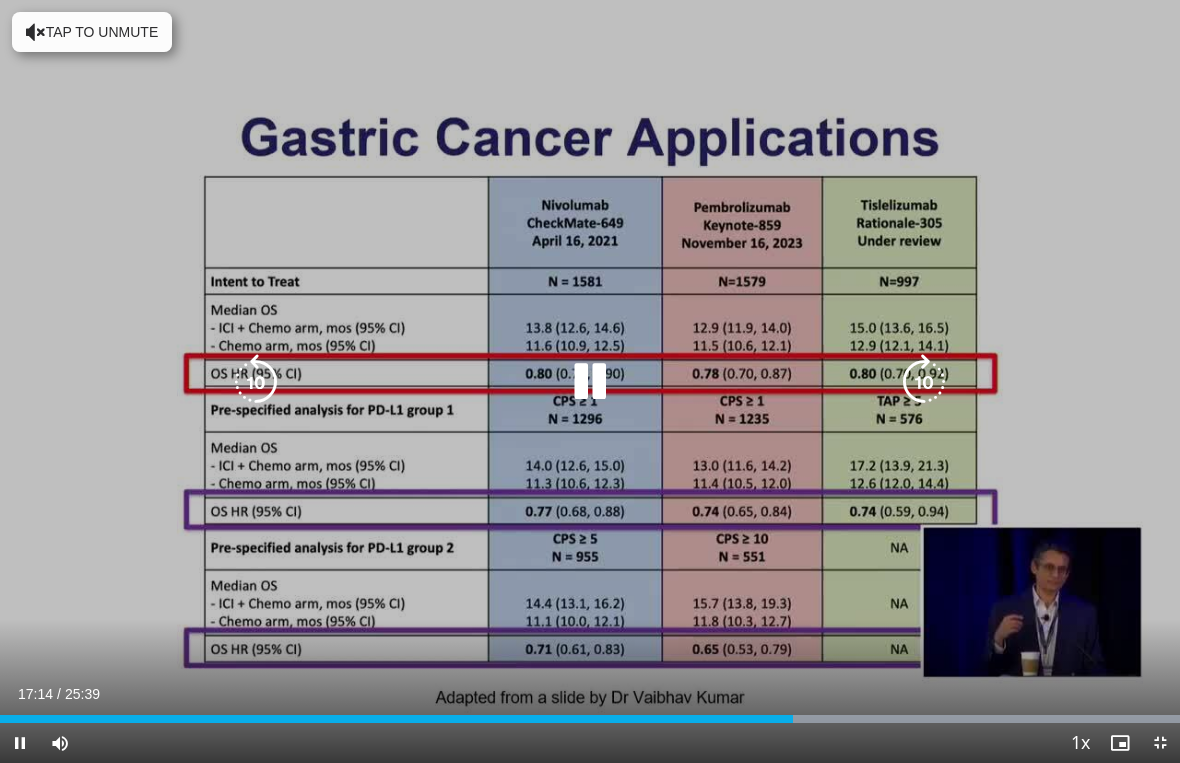 click at bounding box center [924, 382] 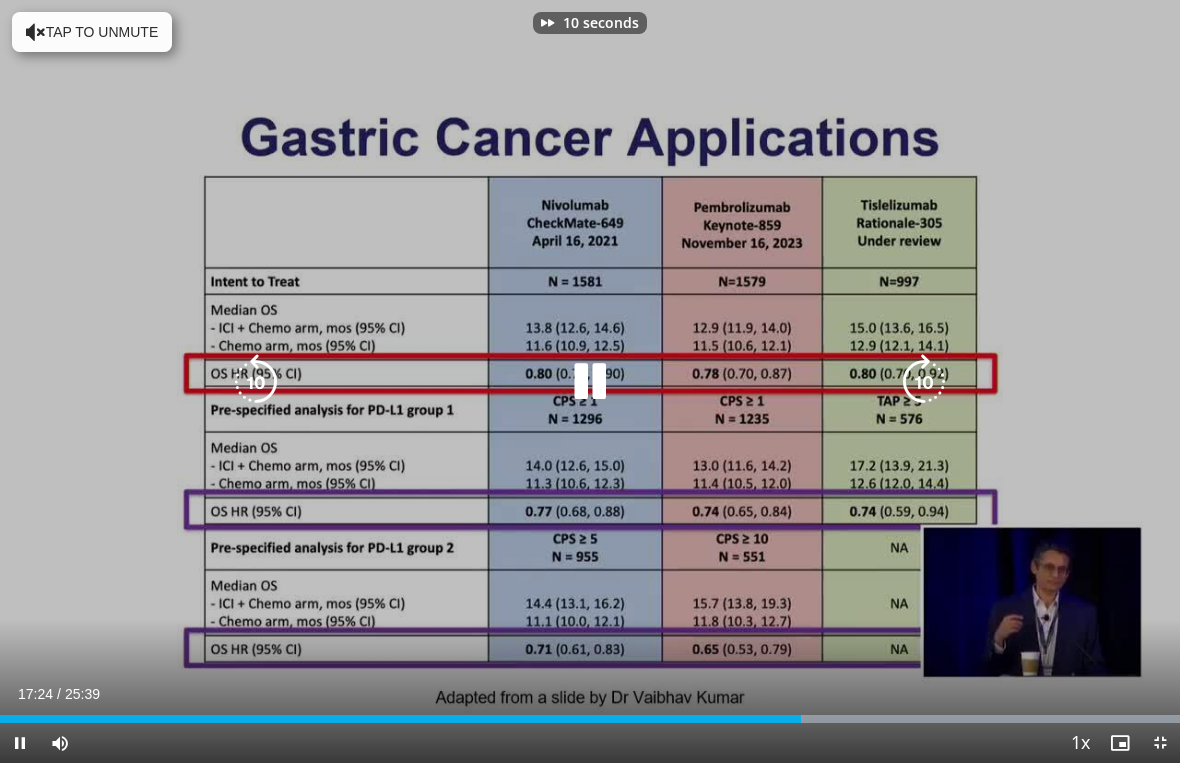 click at bounding box center [924, 382] 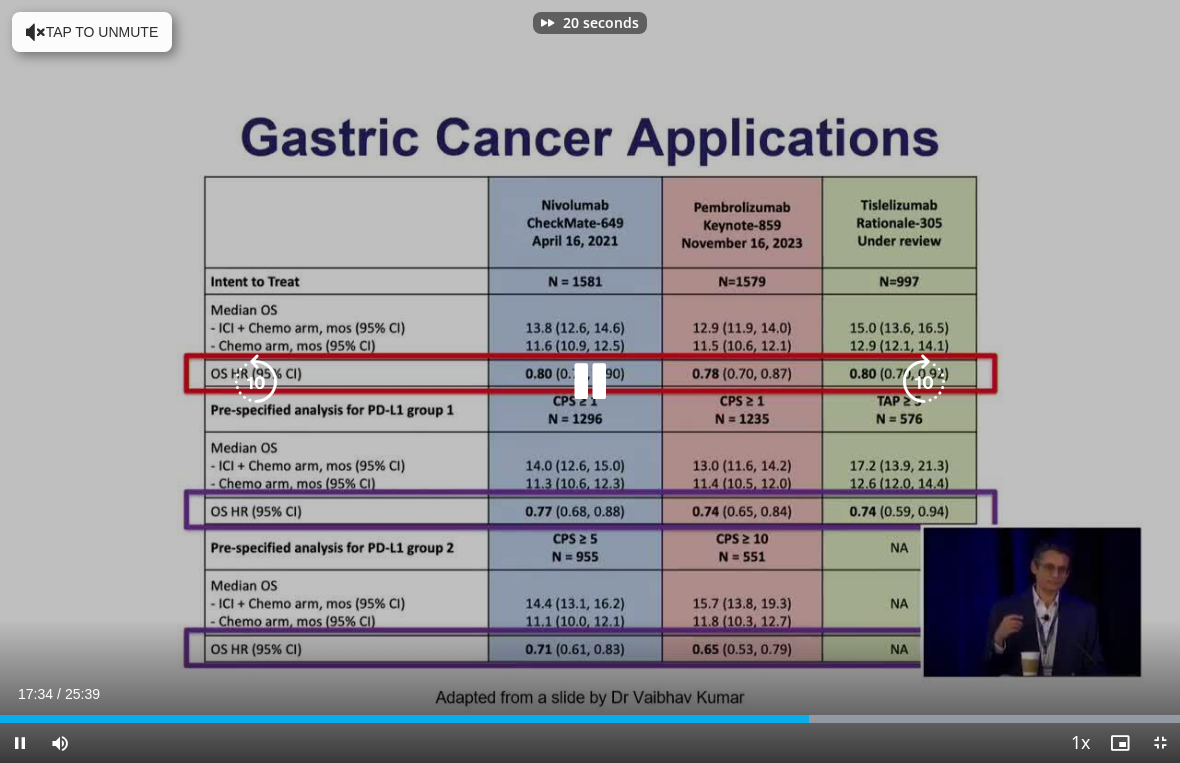 click at bounding box center (924, 382) 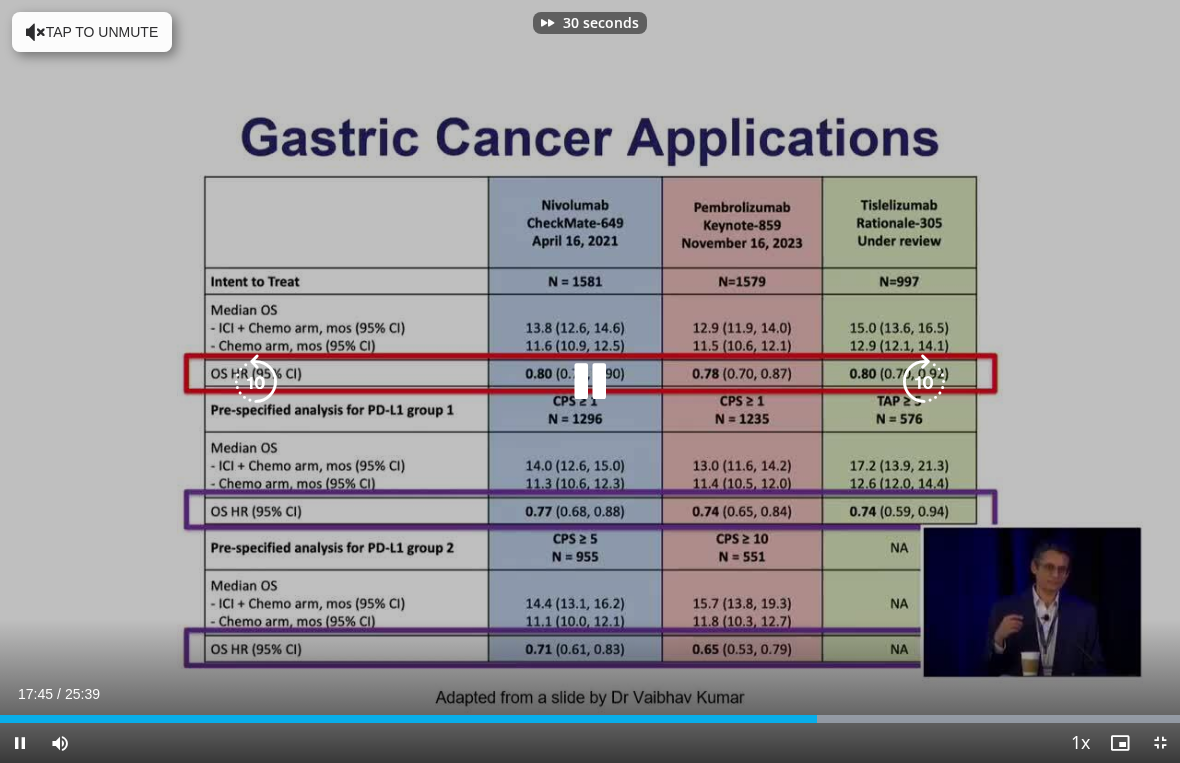click at bounding box center (924, 382) 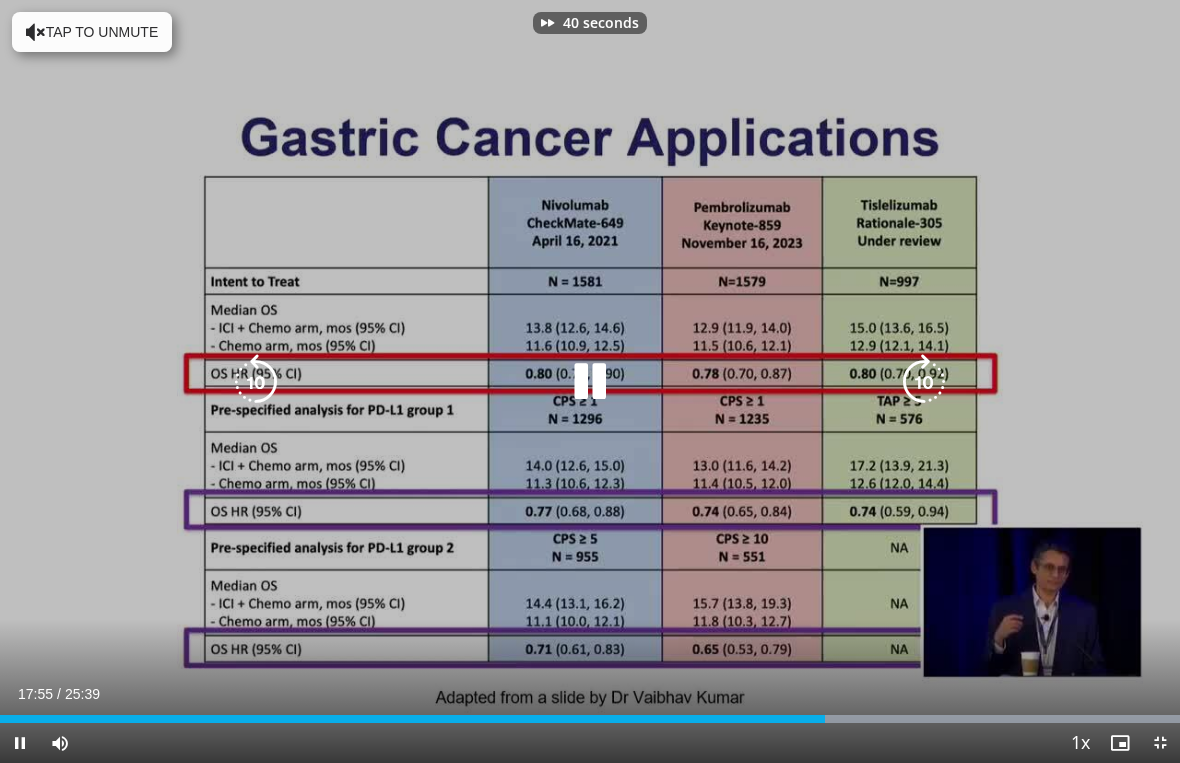 click at bounding box center (924, 382) 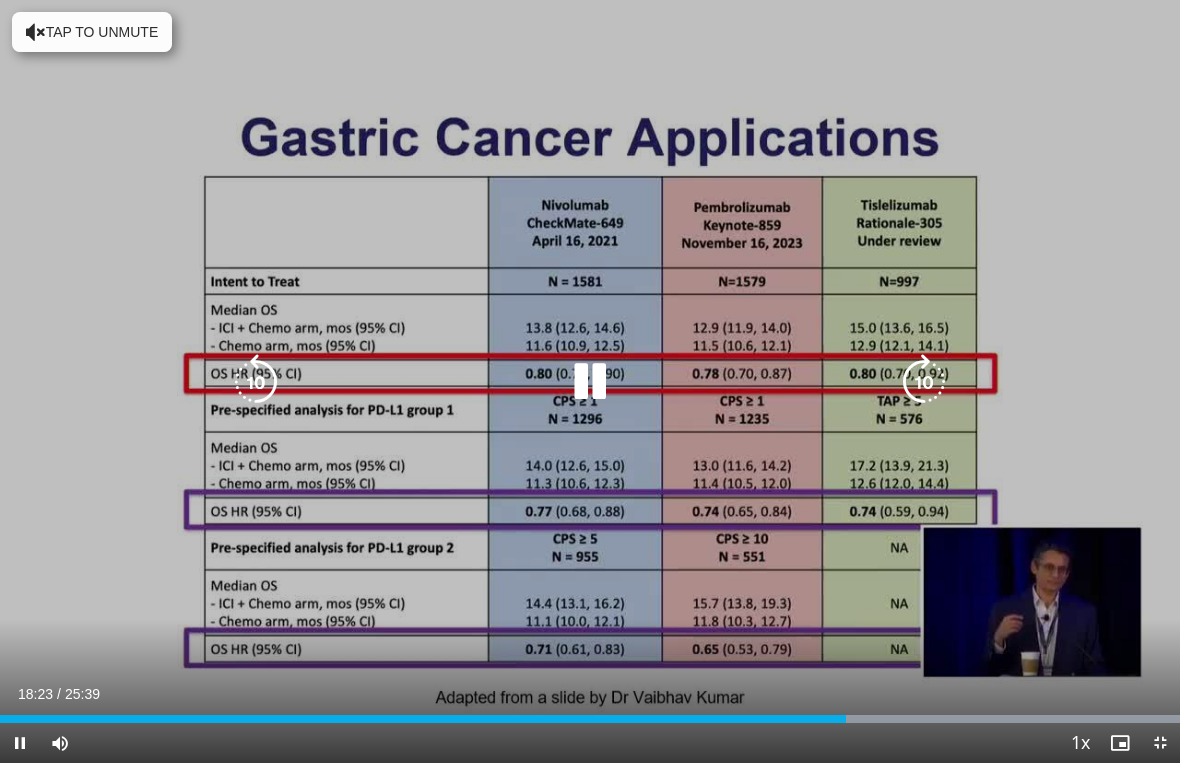 click at bounding box center (924, 382) 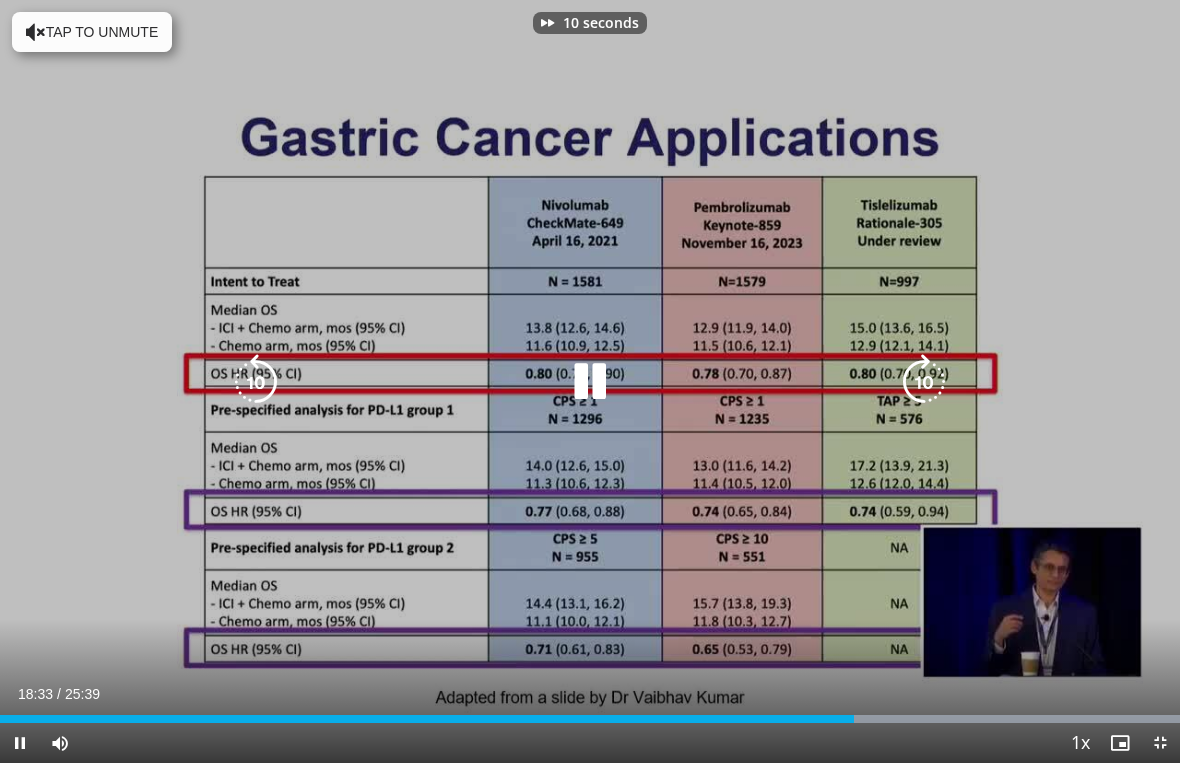 click at bounding box center (924, 382) 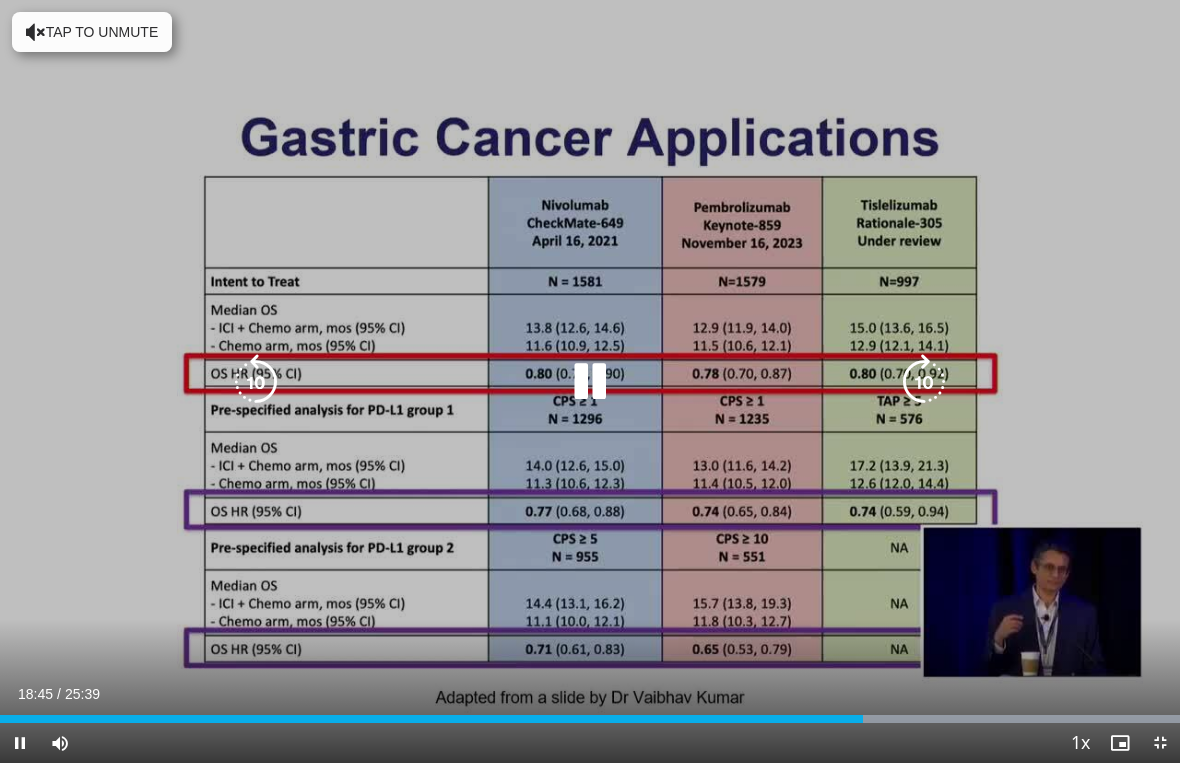 click at bounding box center (924, 382) 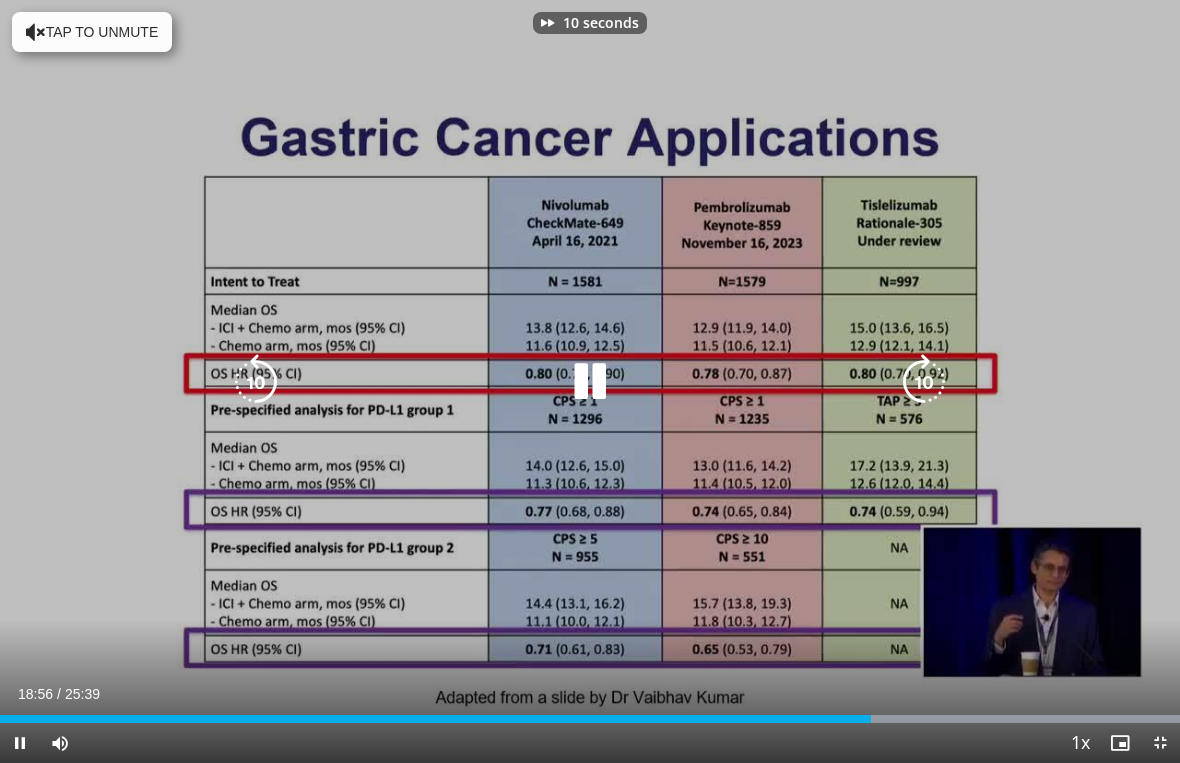 click at bounding box center (924, 382) 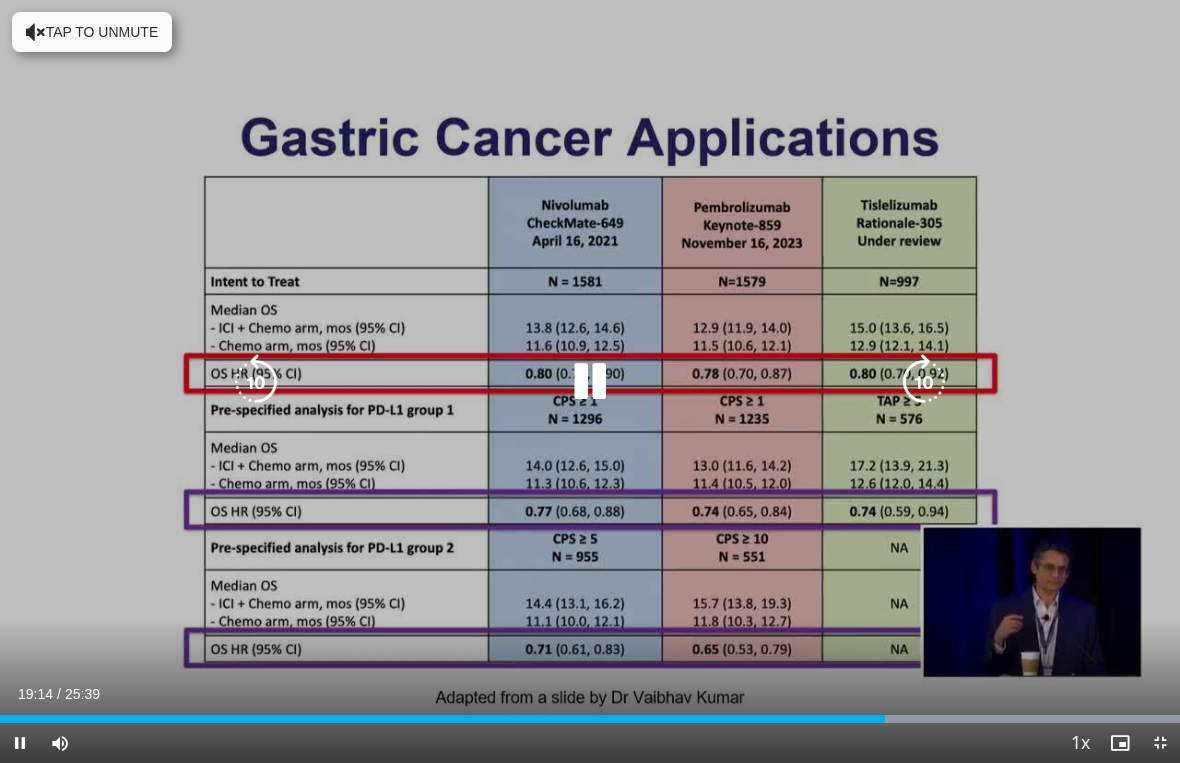click at bounding box center (924, 382) 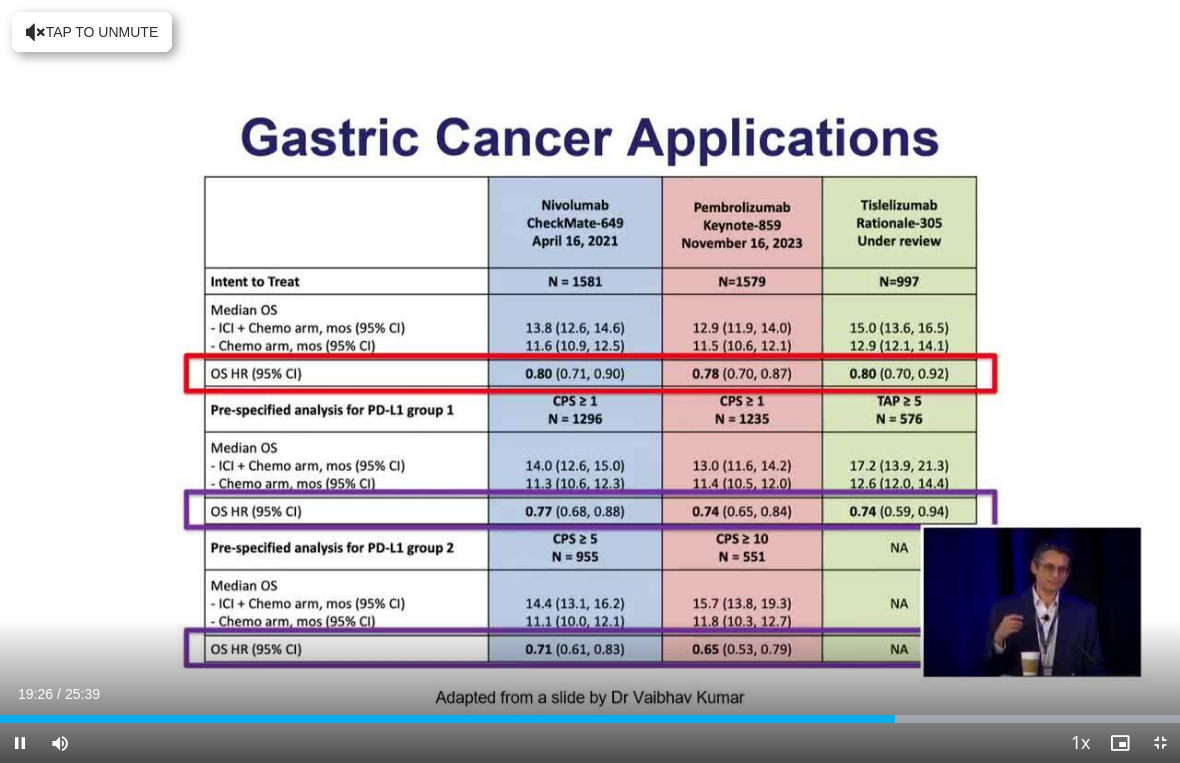 click on "10 seconds
Tap to unmute" at bounding box center (590, 381) 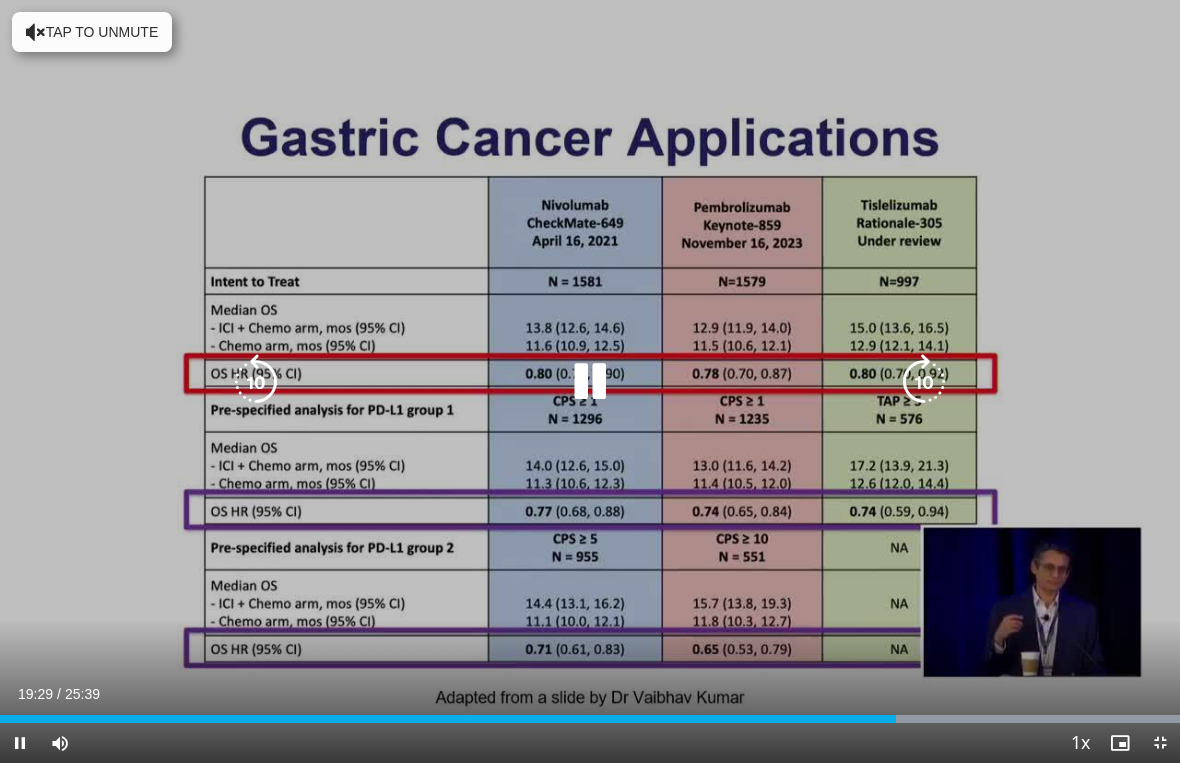 click at bounding box center [924, 382] 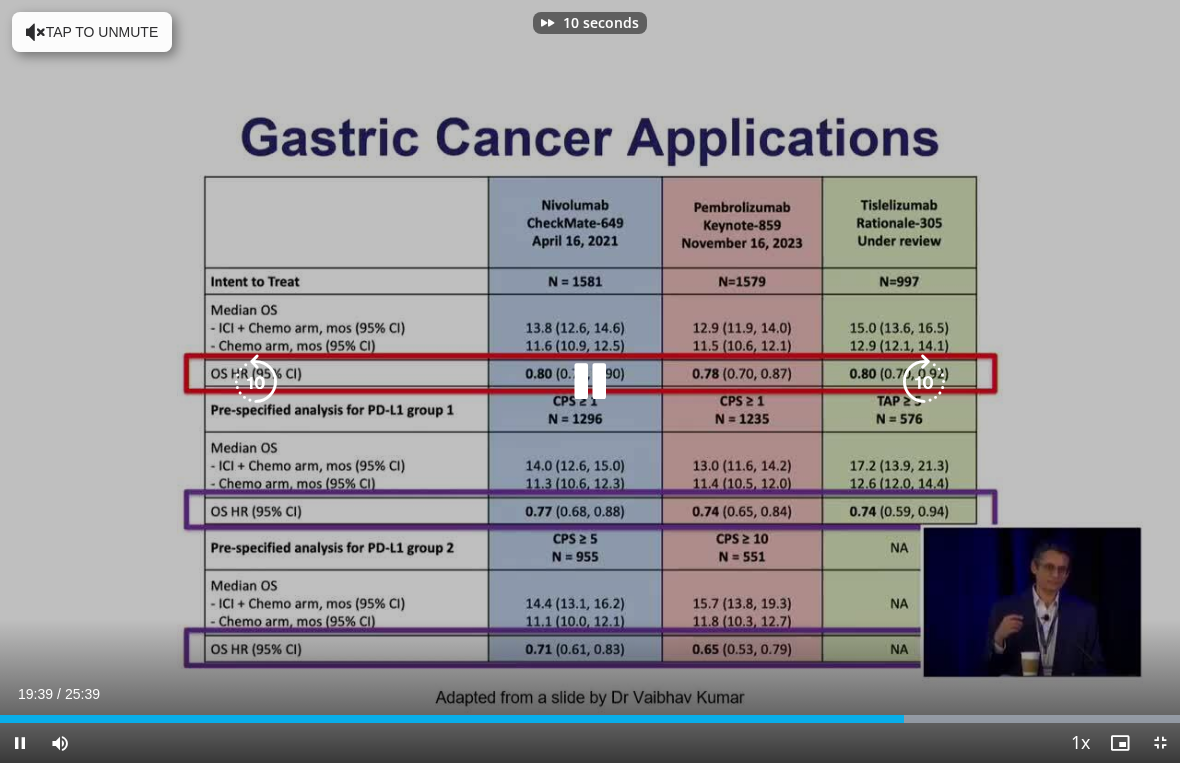 click at bounding box center [924, 382] 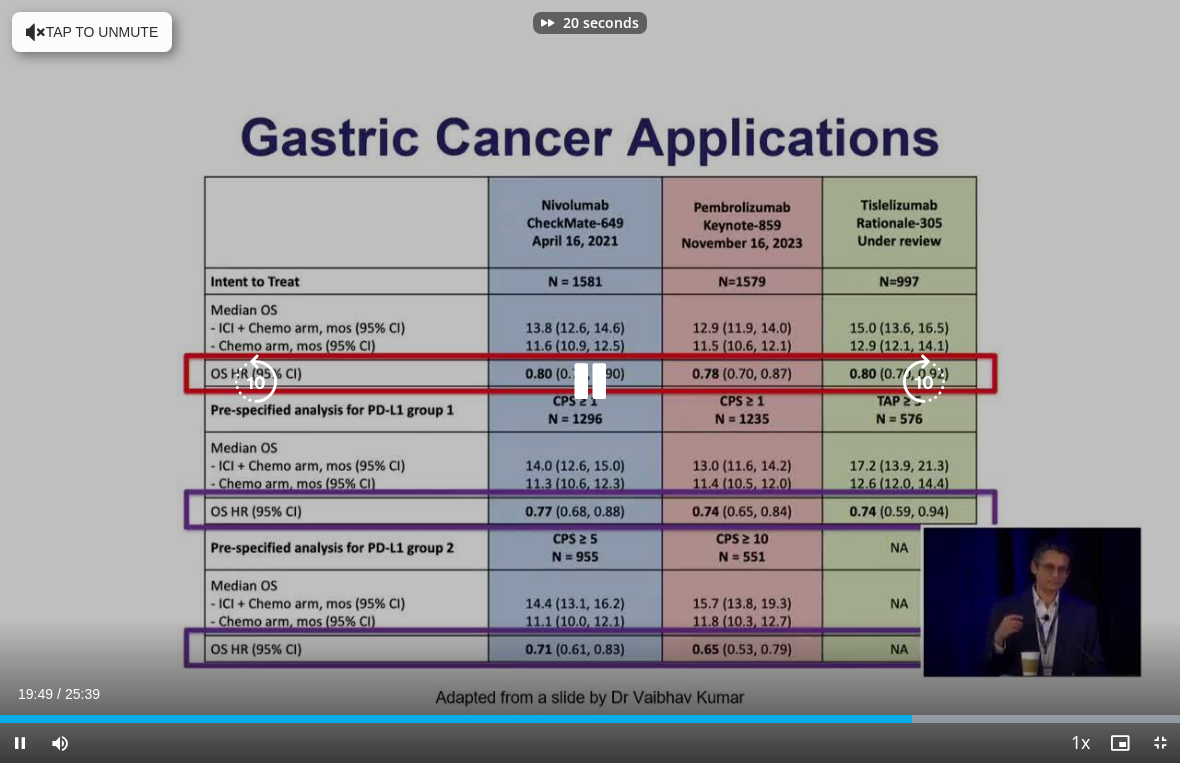 click at bounding box center [924, 382] 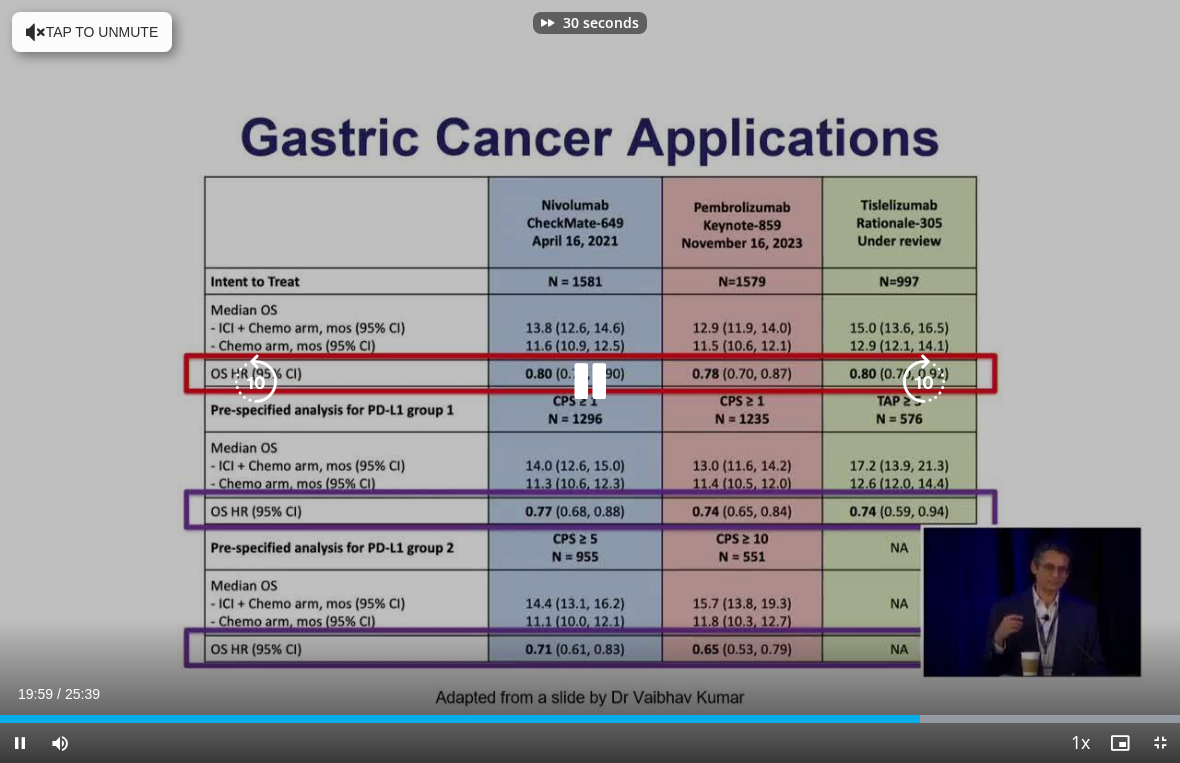 click at bounding box center (924, 382) 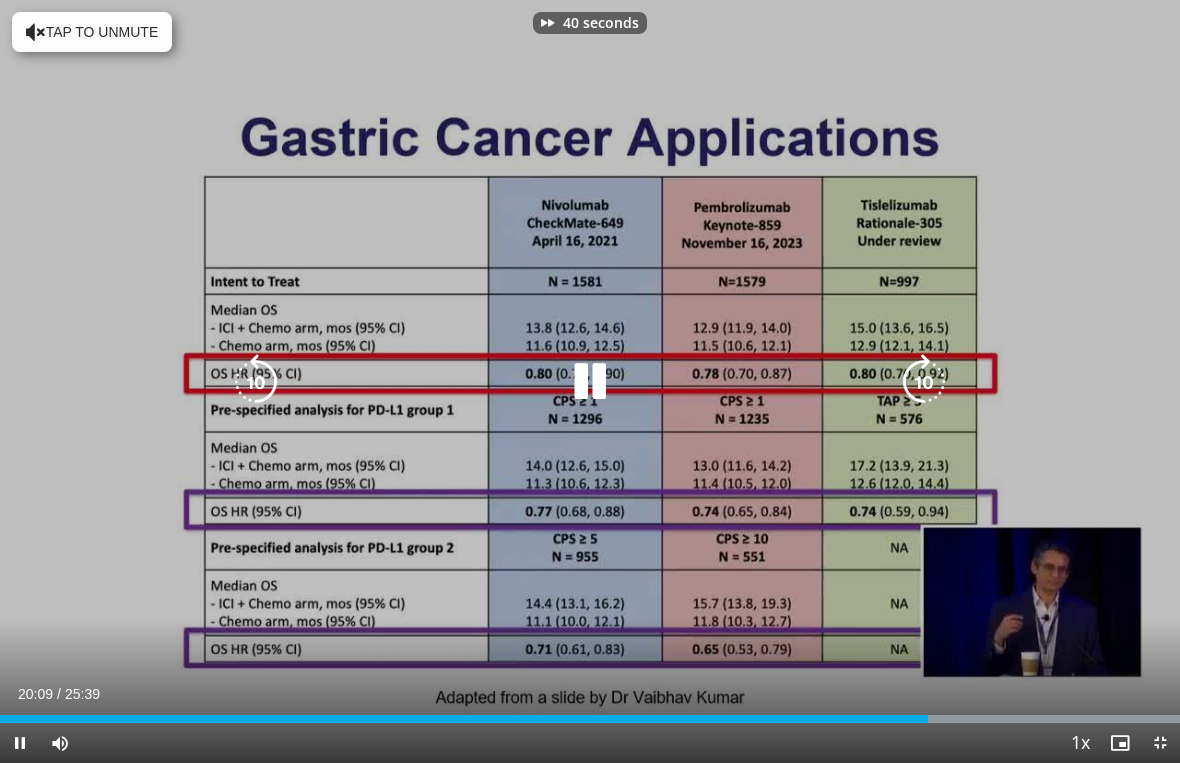 click at bounding box center [924, 382] 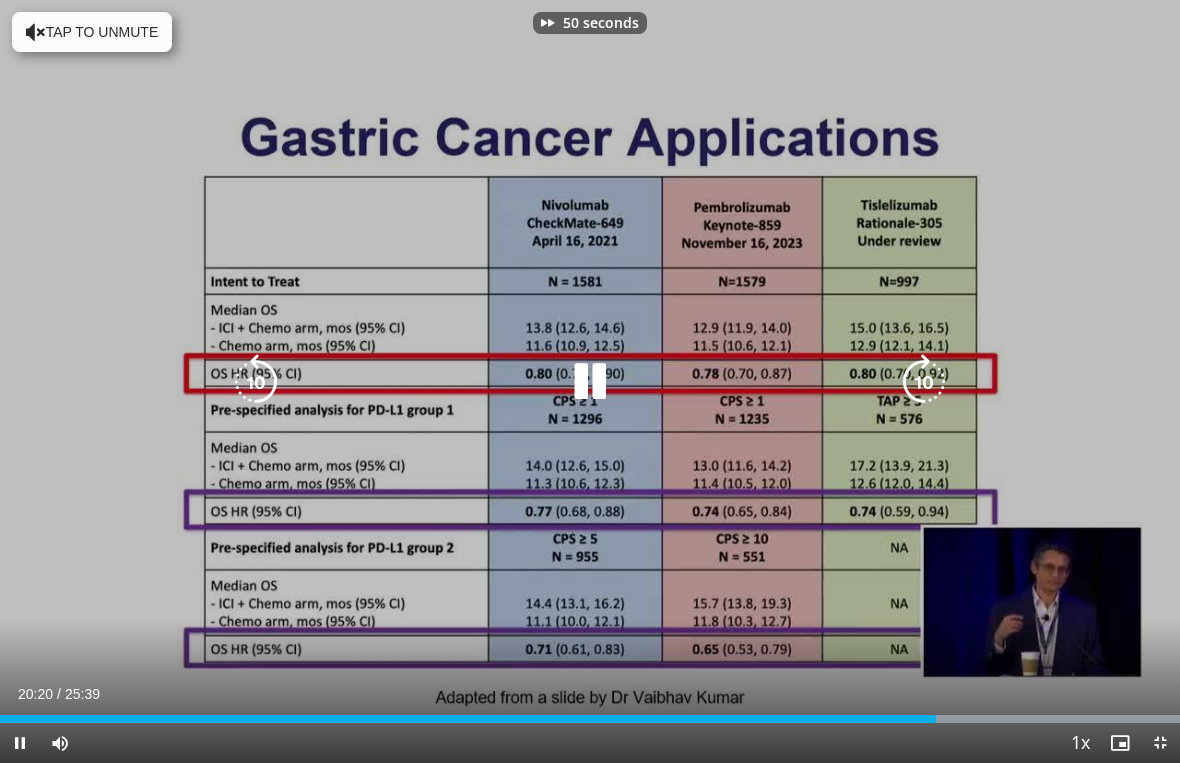click at bounding box center [924, 382] 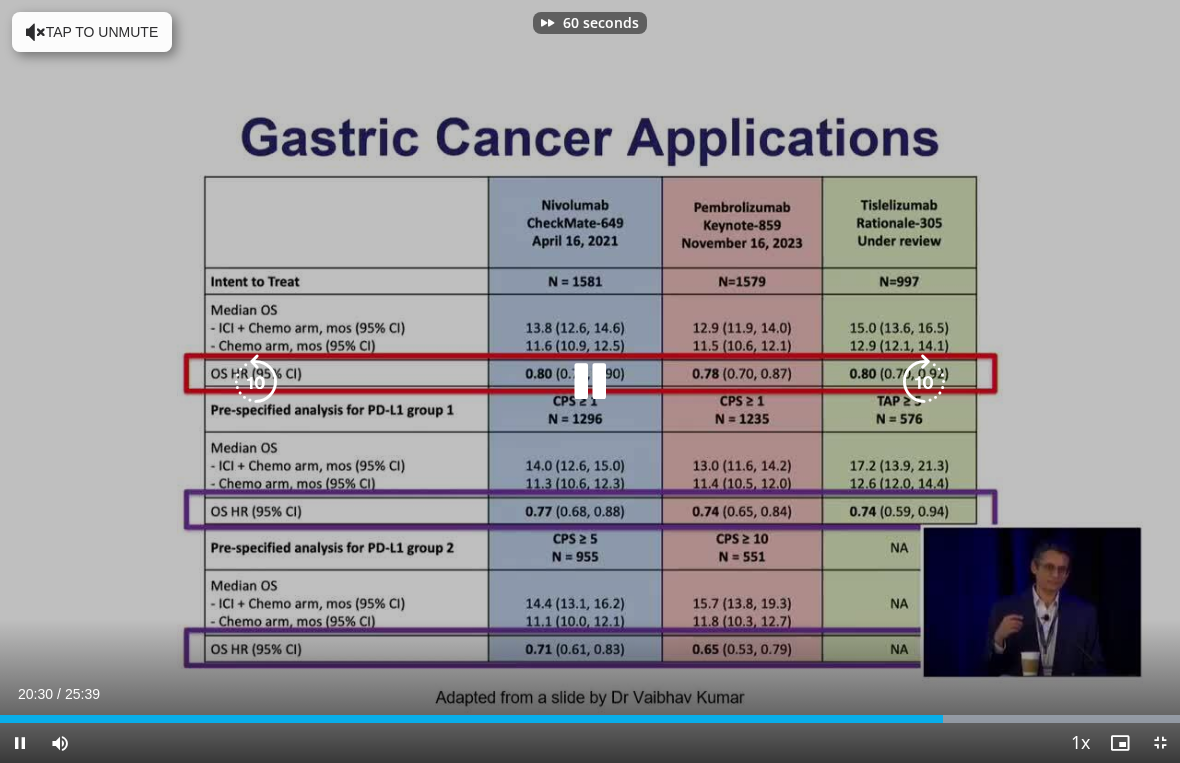 click at bounding box center [924, 382] 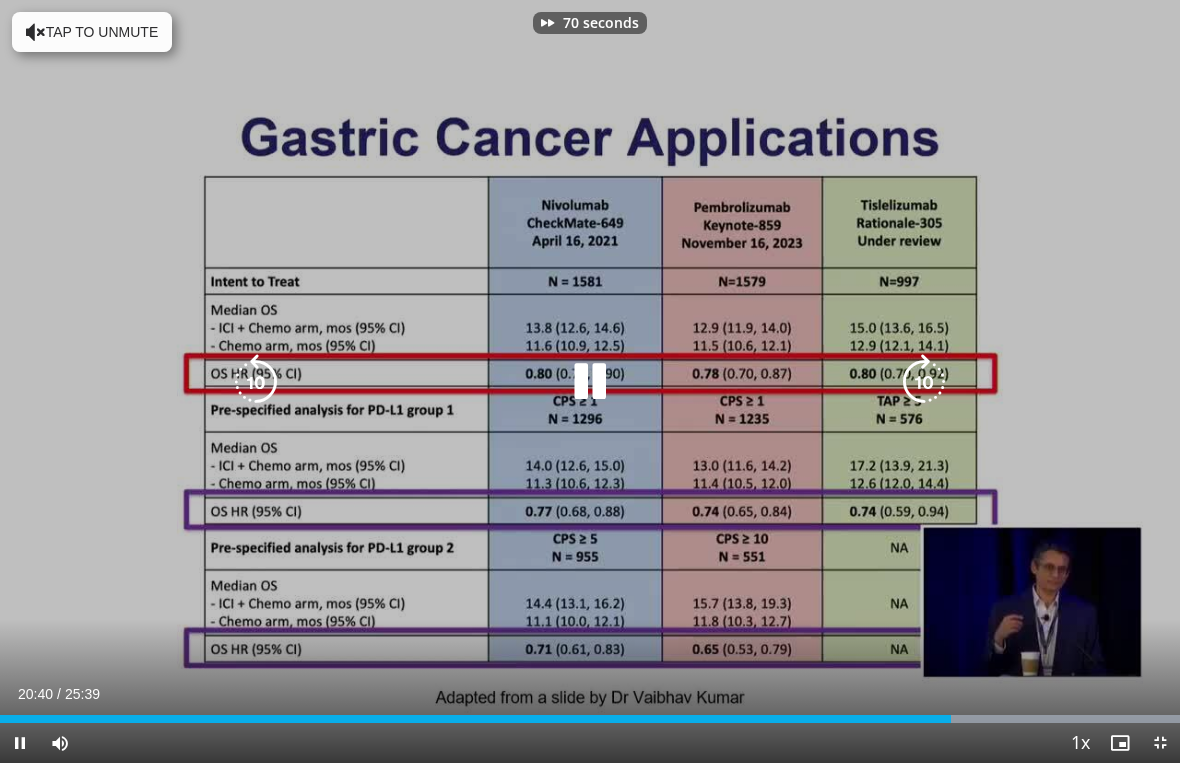 click at bounding box center (924, 382) 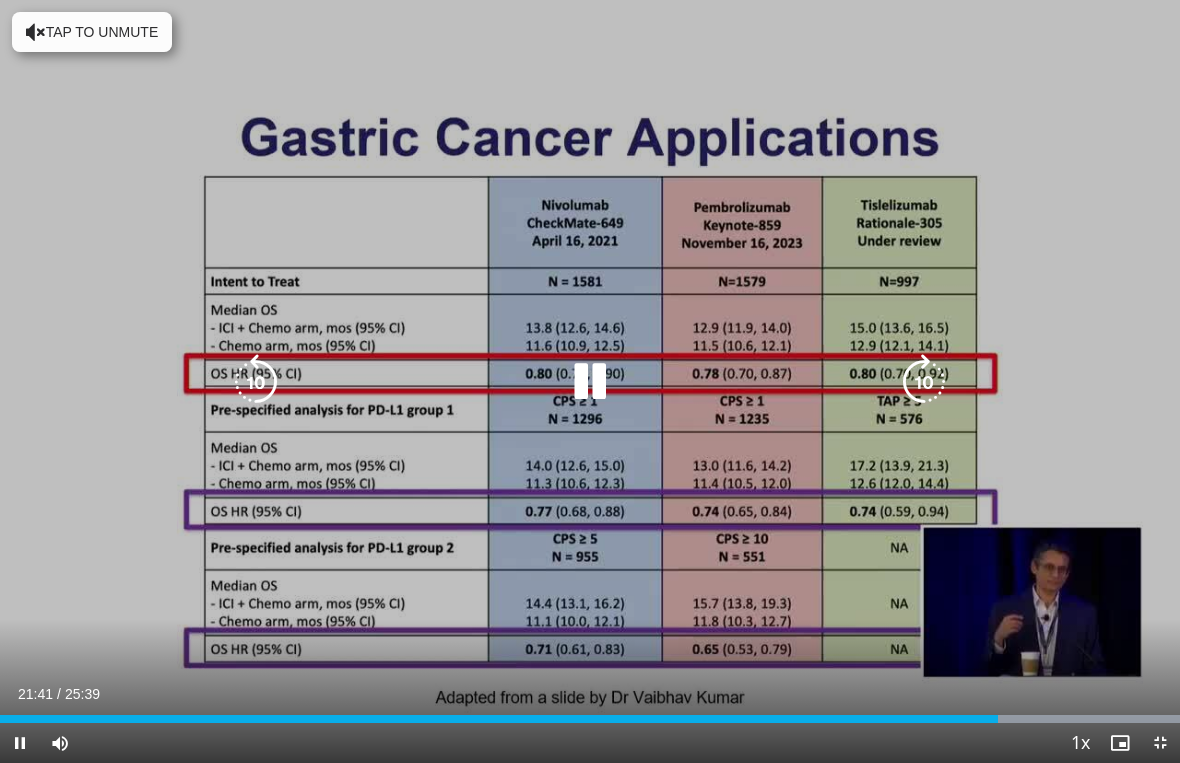 click at bounding box center [924, 382] 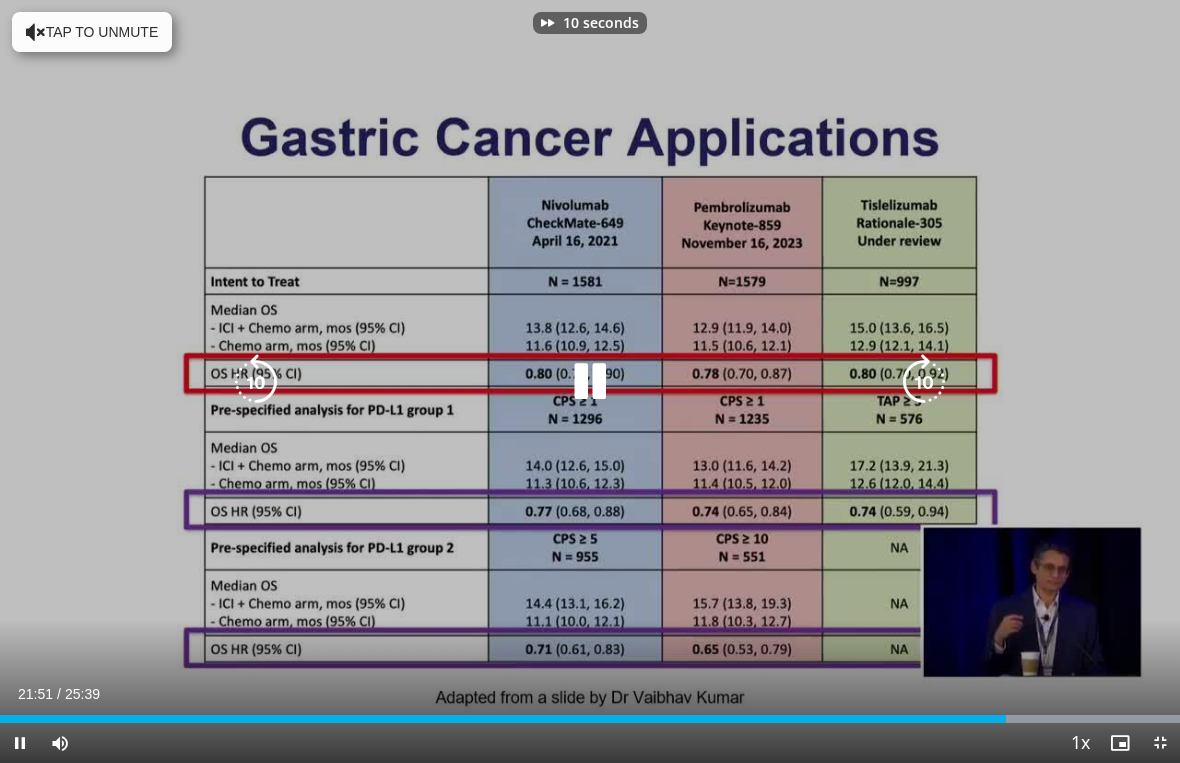 click at bounding box center (924, 382) 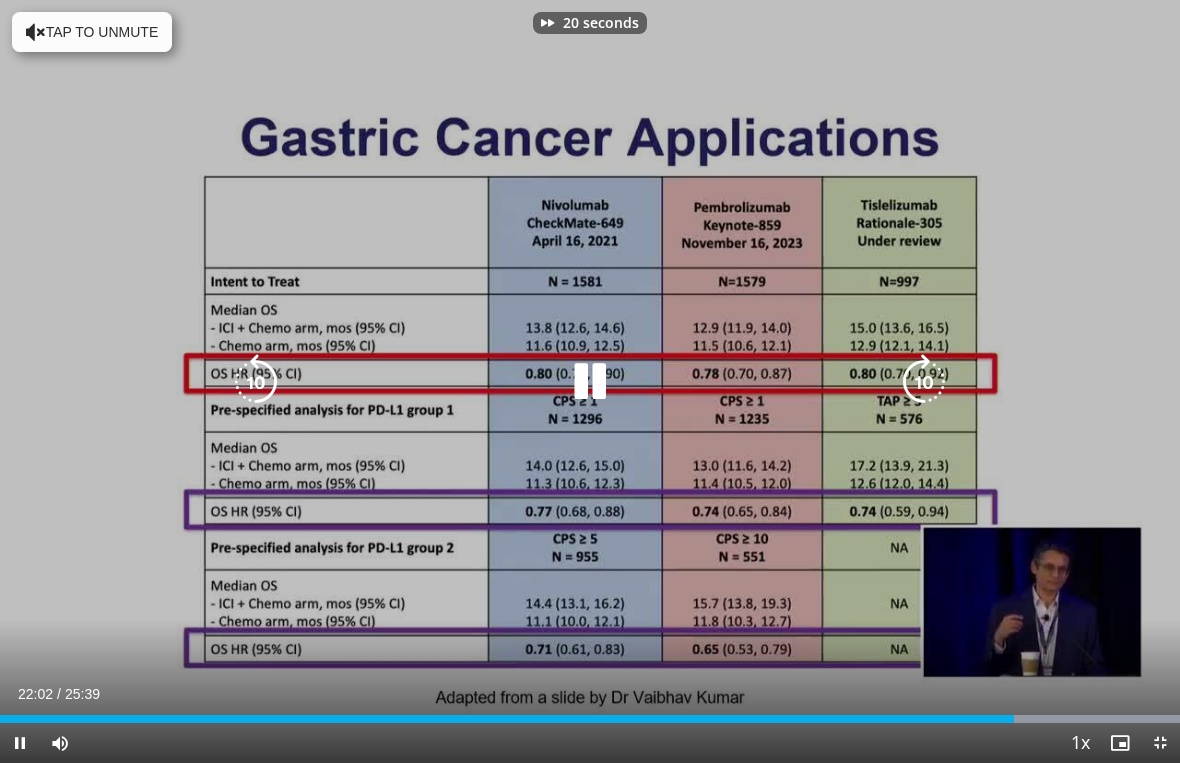 click at bounding box center (924, 382) 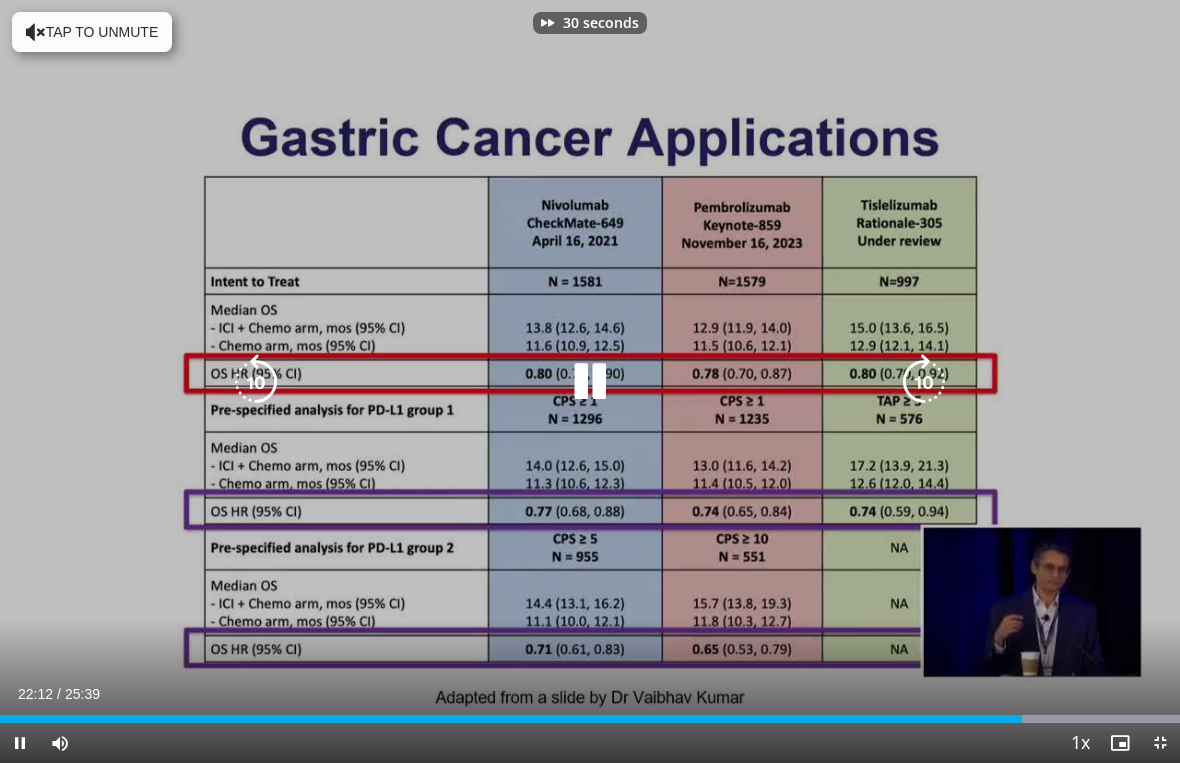 click on "30 seconds
Tap to unmute" at bounding box center [590, 381] 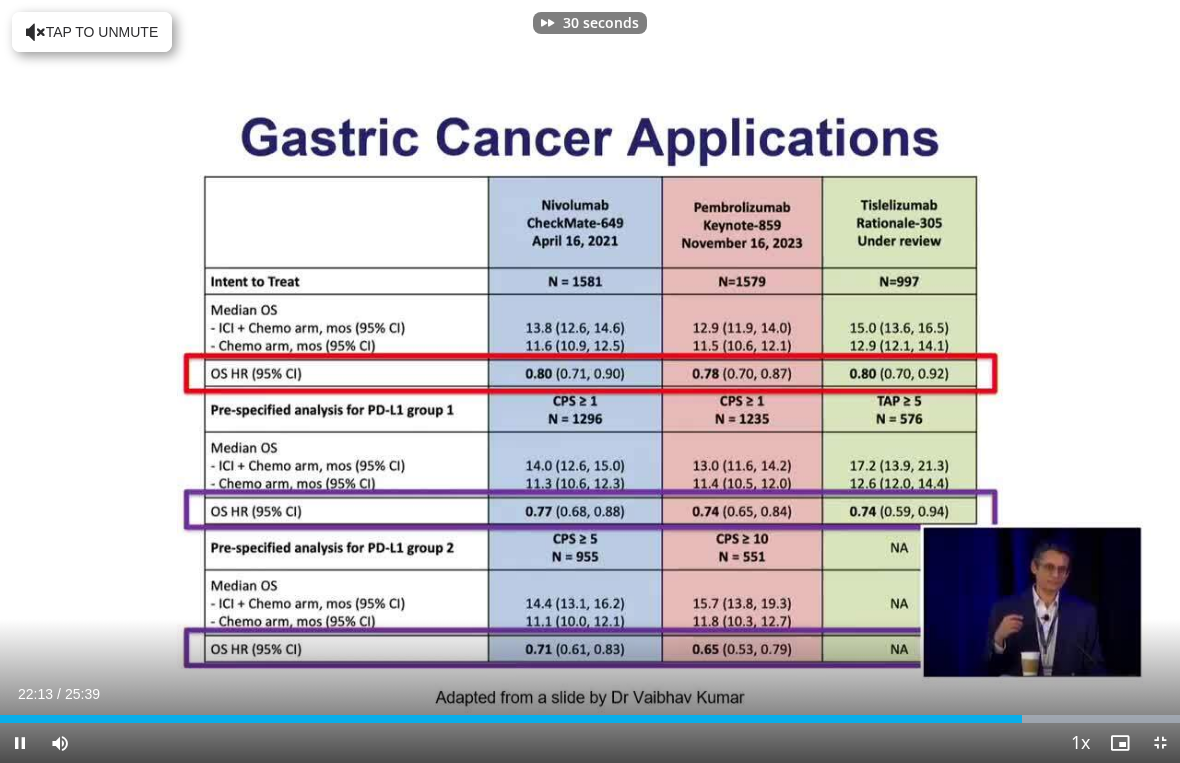 click at bounding box center (924, 382) 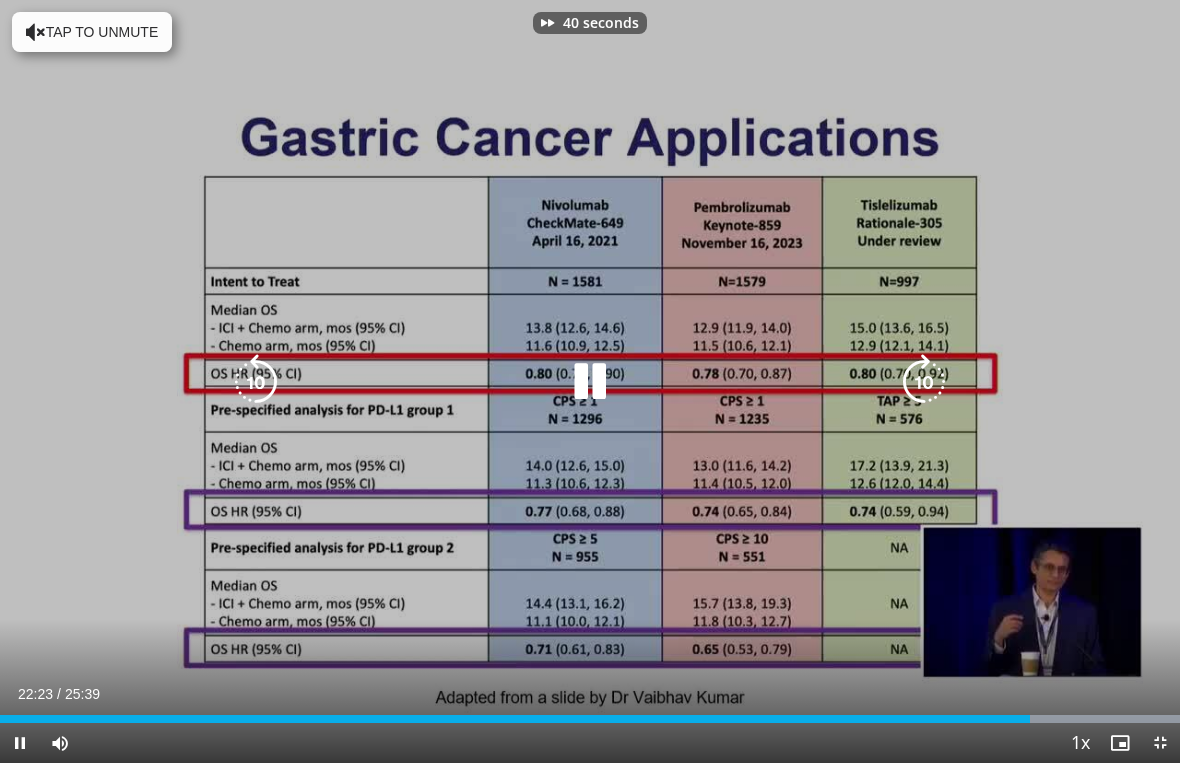 click at bounding box center [924, 382] 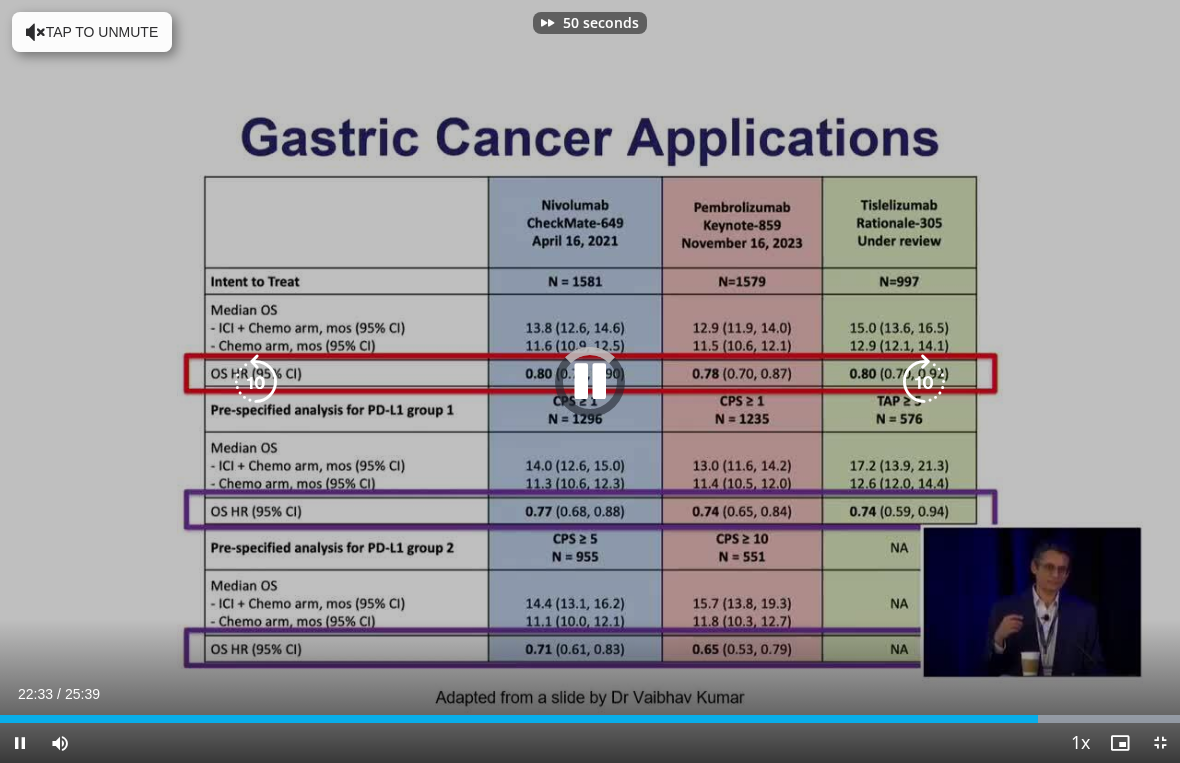 click at bounding box center (924, 382) 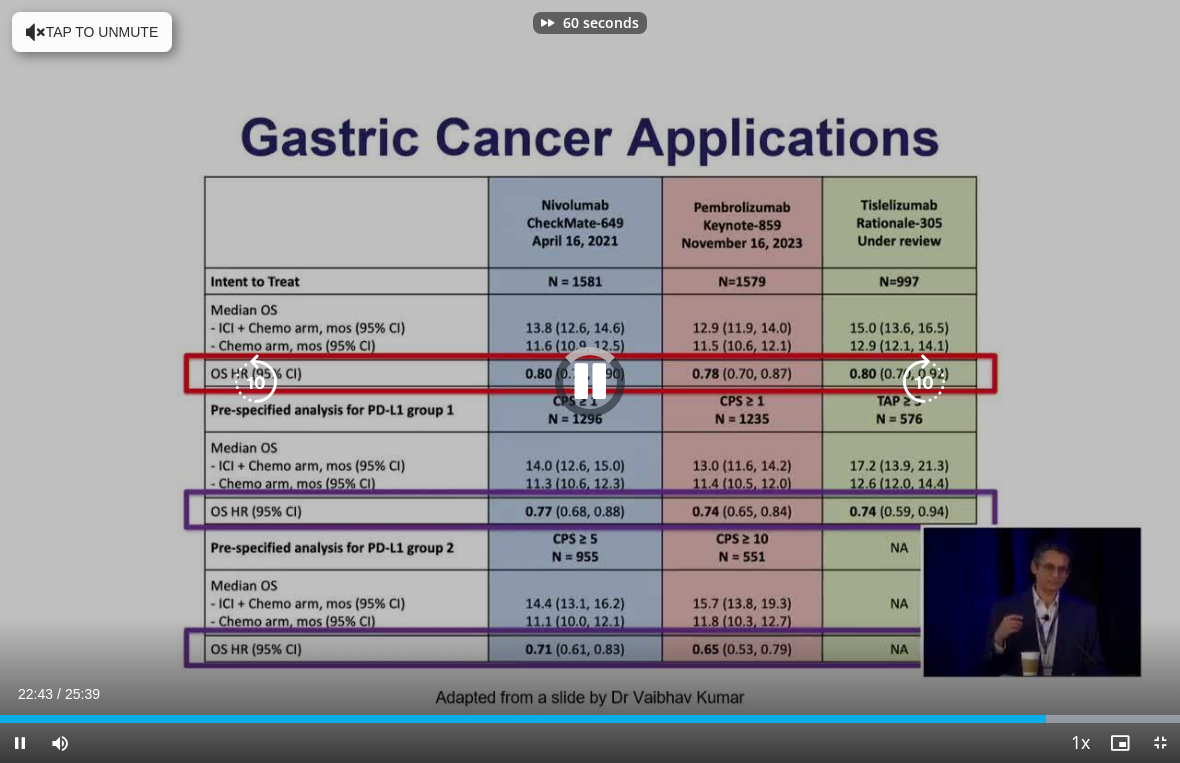 click at bounding box center [924, 382] 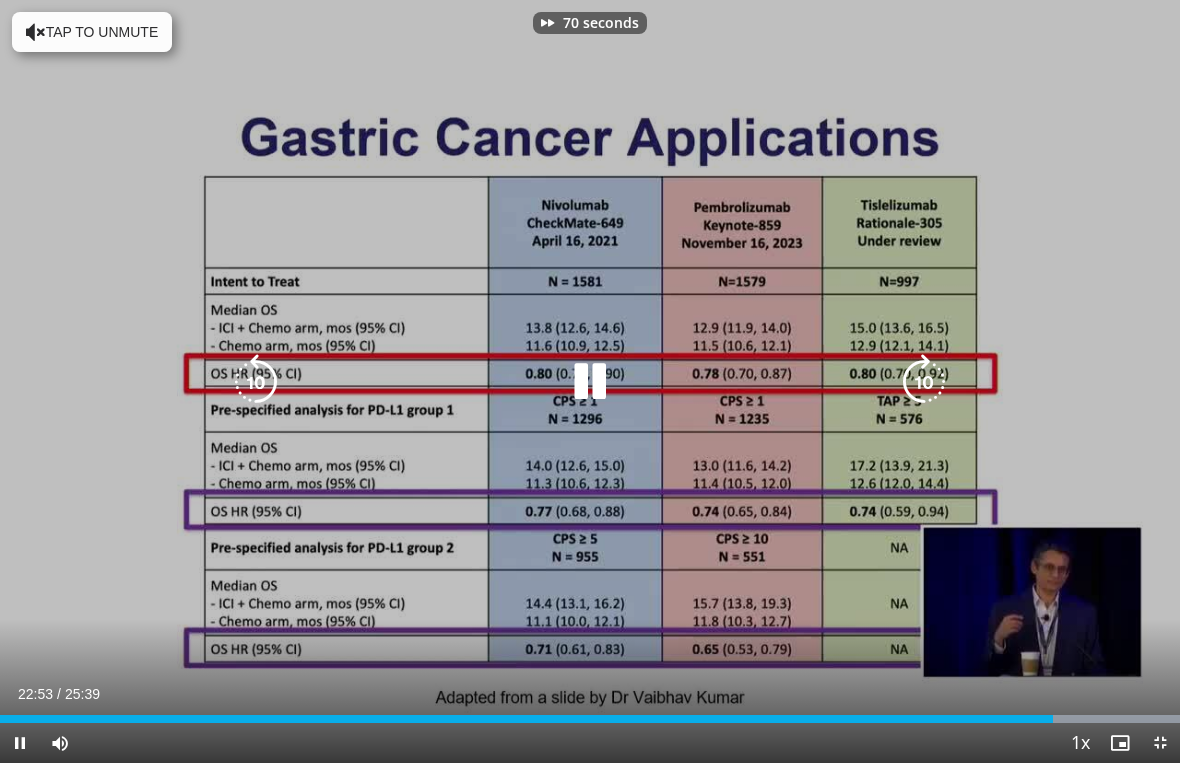 click at bounding box center (924, 382) 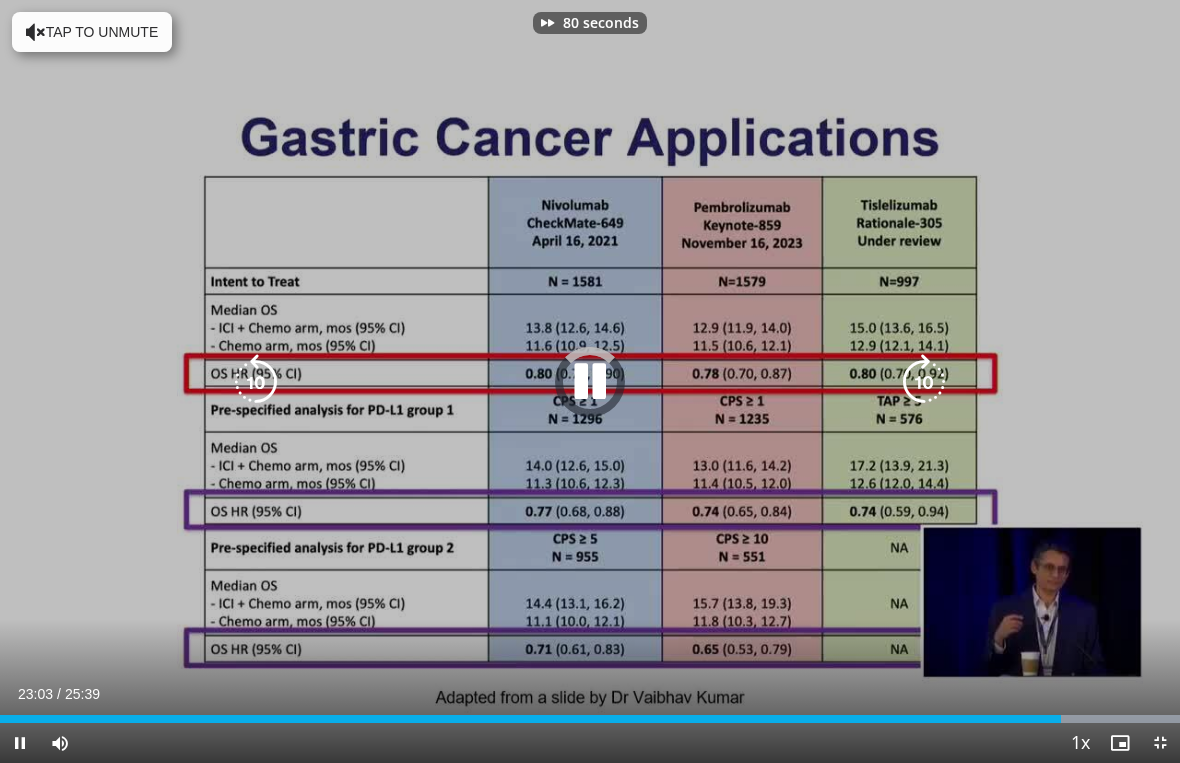click at bounding box center [924, 382] 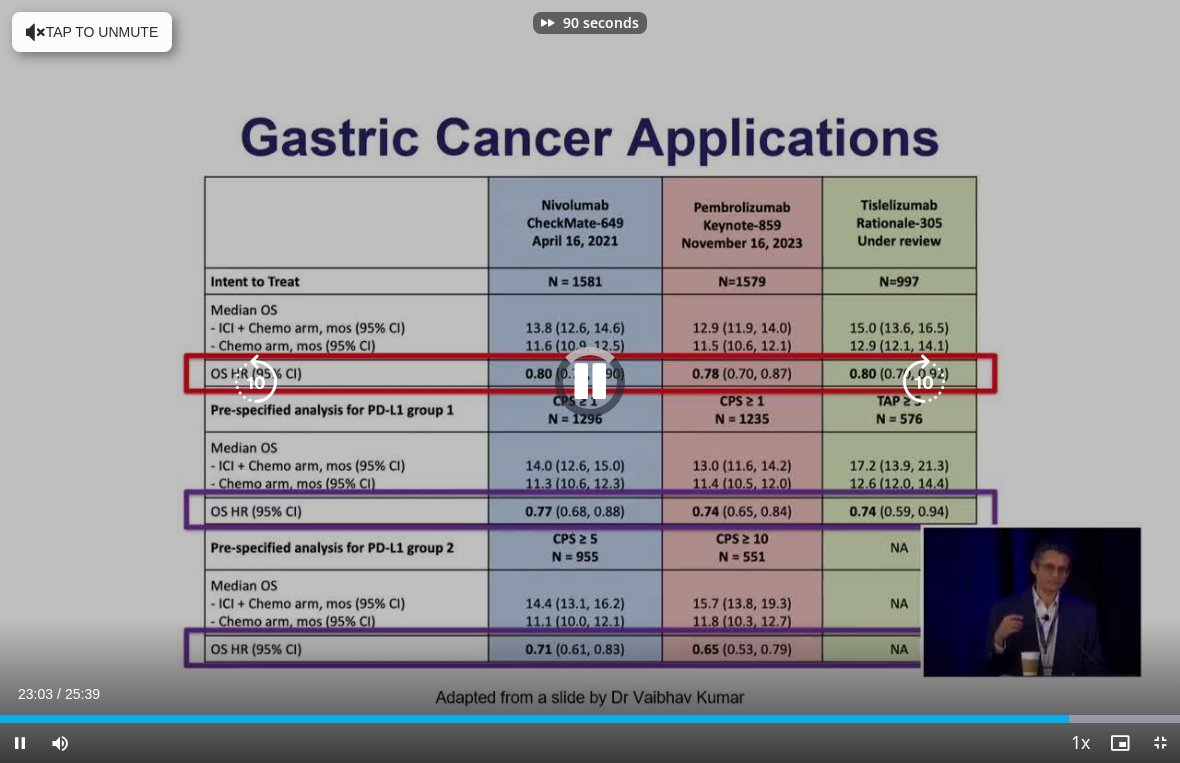 click at bounding box center (924, 382) 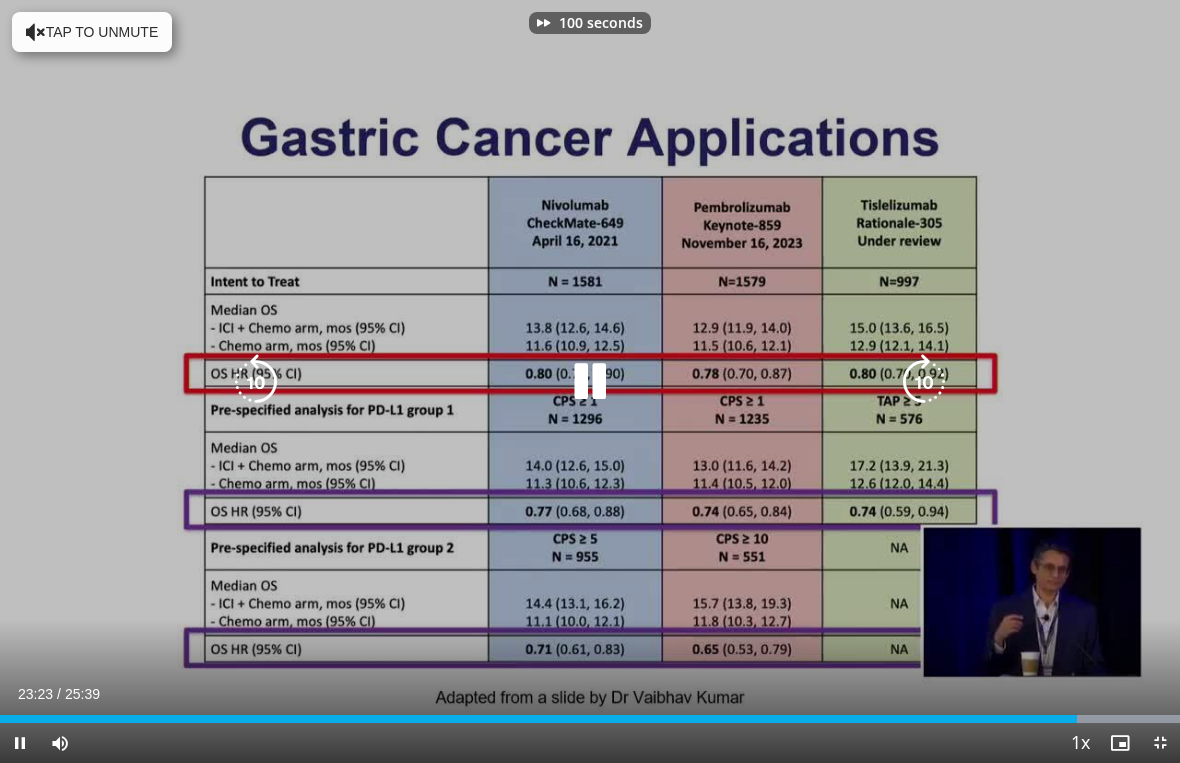 click at bounding box center (924, 382) 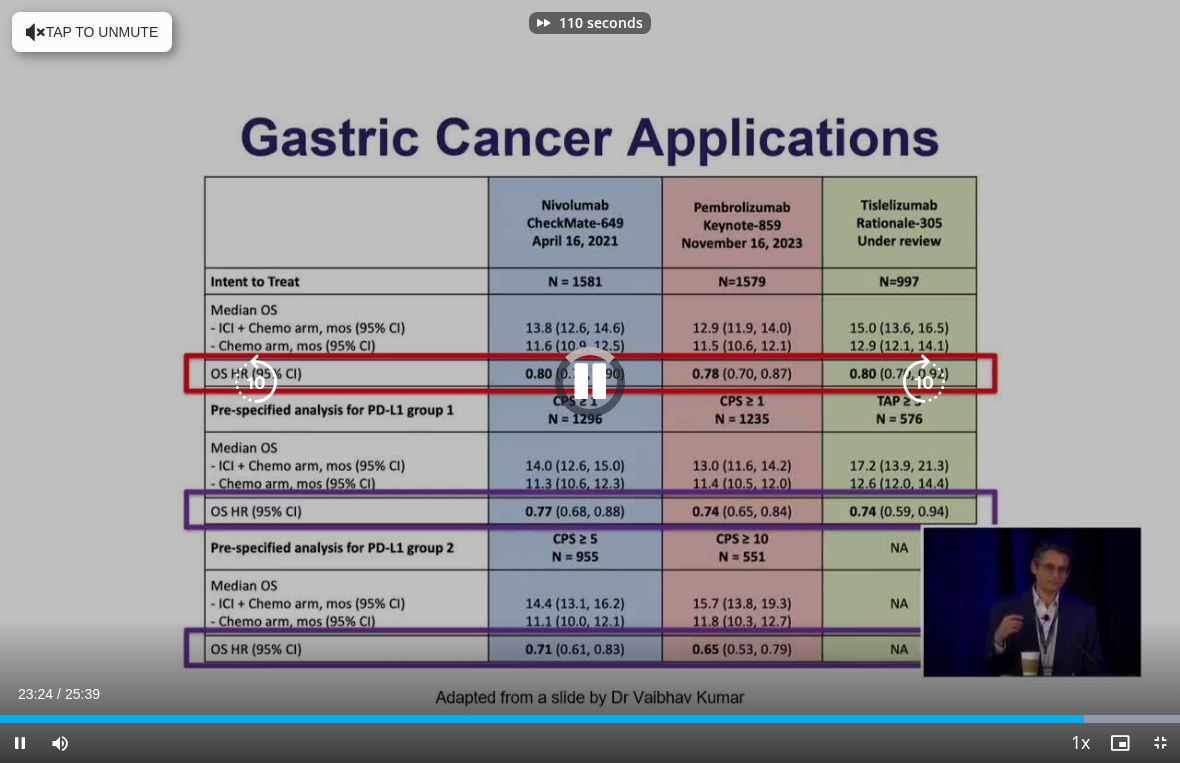 click at bounding box center [924, 382] 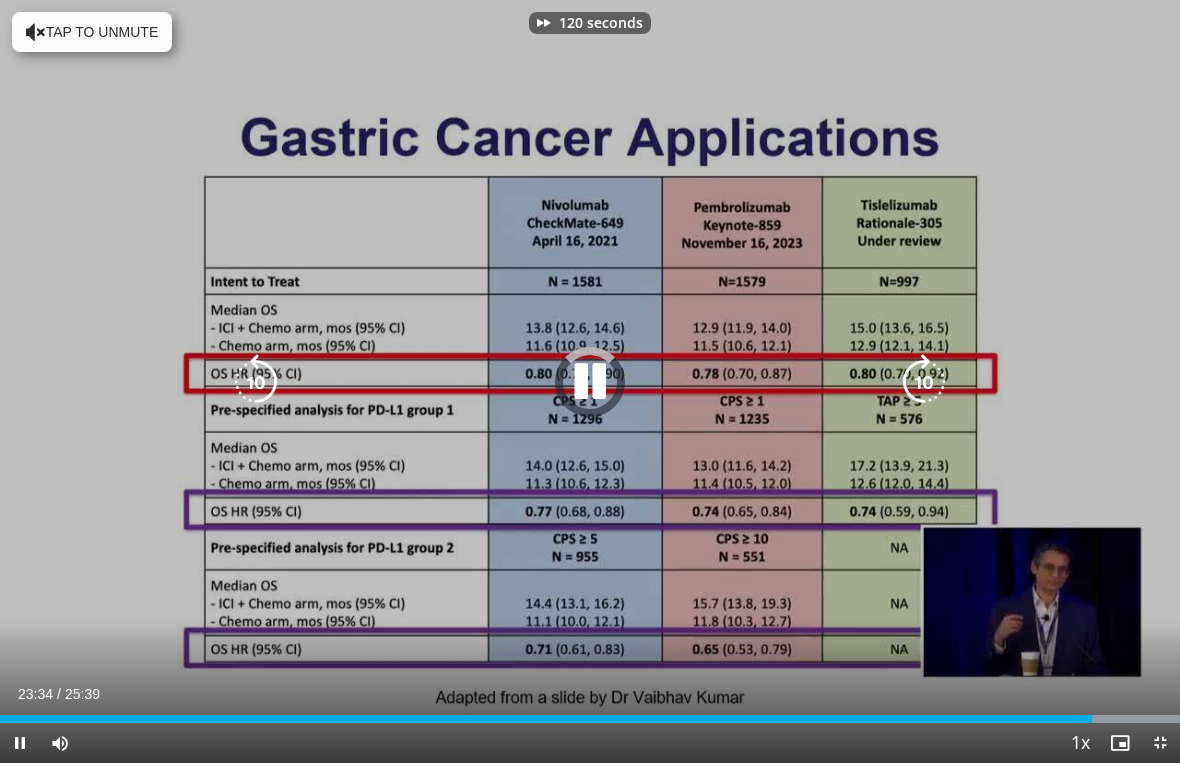 click at bounding box center [924, 382] 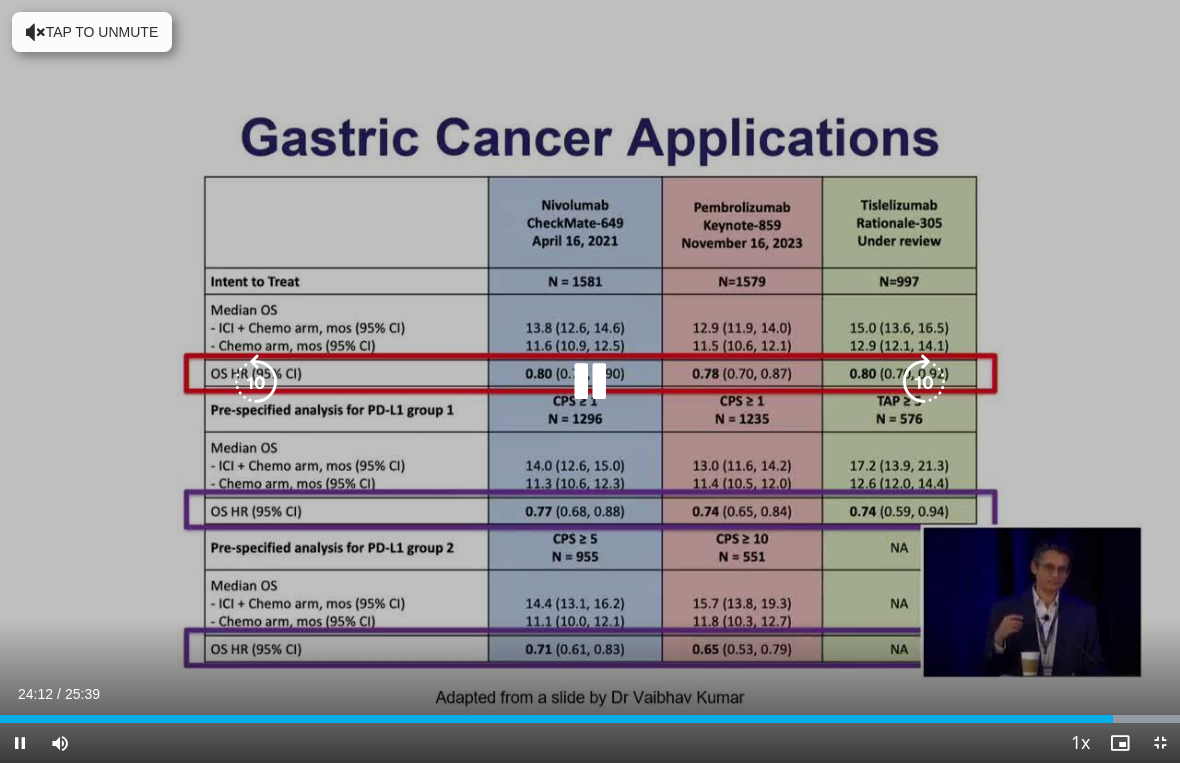 click at bounding box center (924, 382) 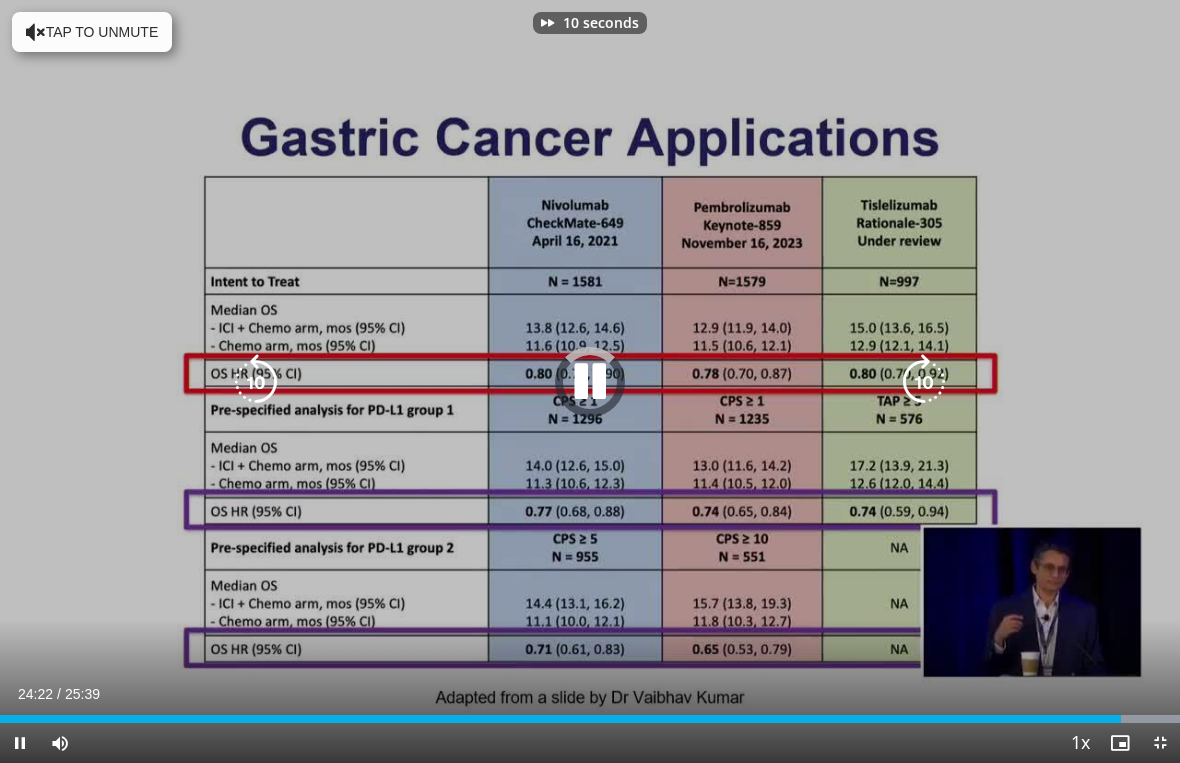 click at bounding box center (924, 382) 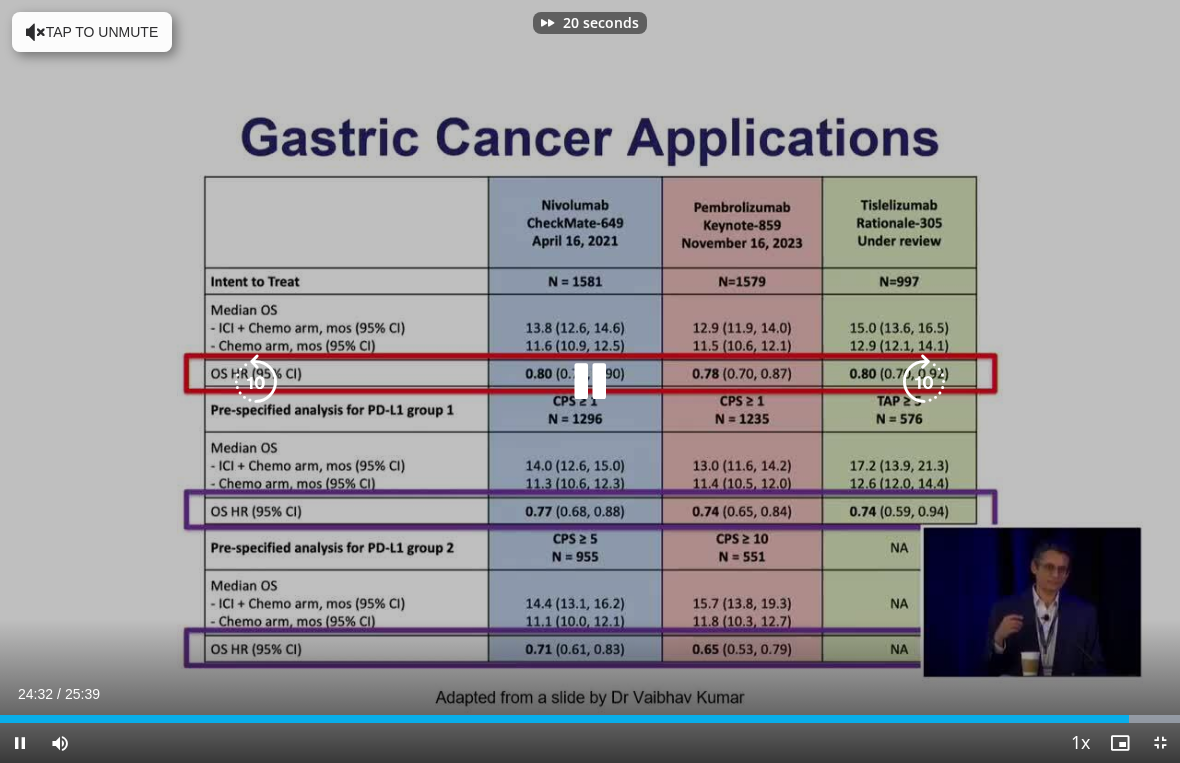 click at bounding box center [924, 382] 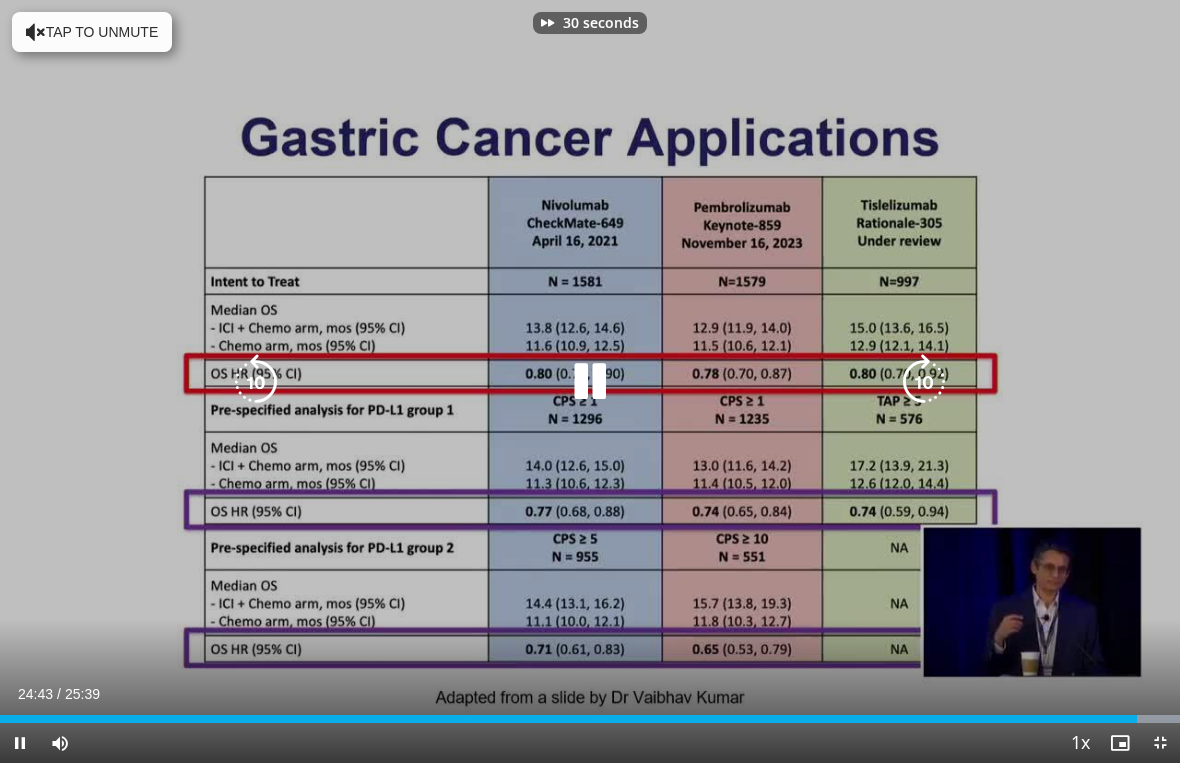 click at bounding box center [924, 382] 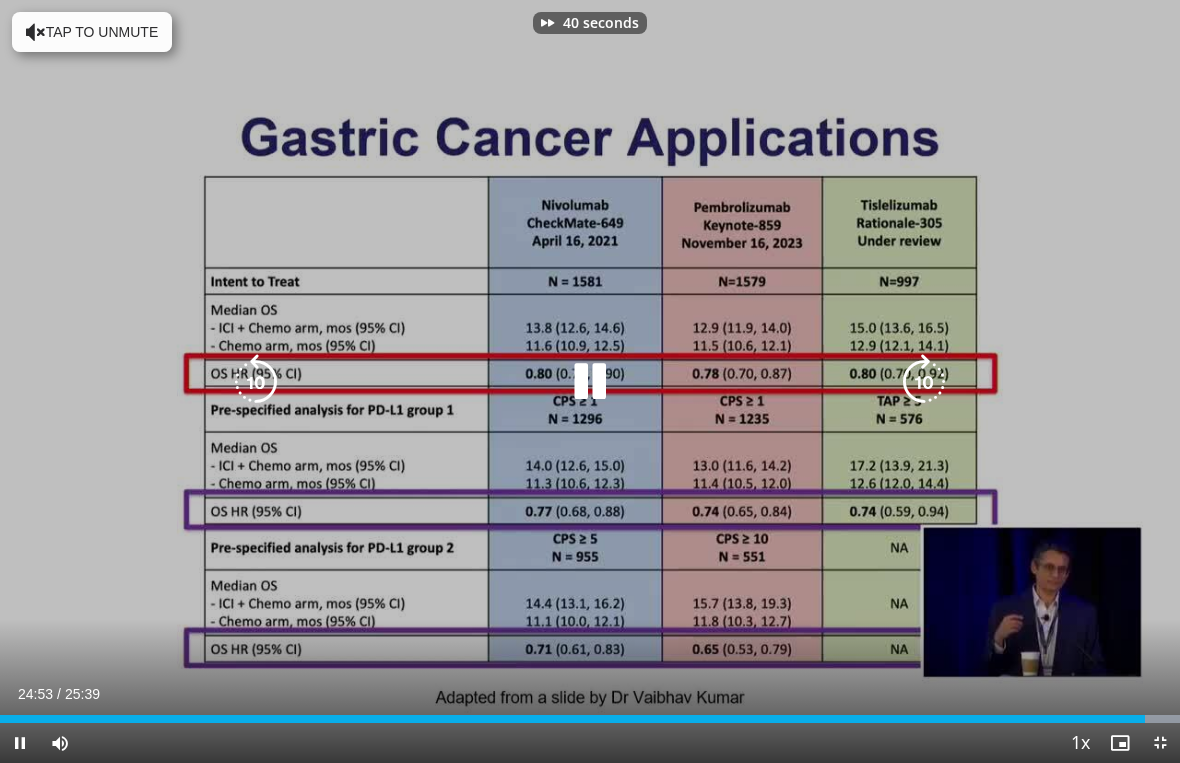 click at bounding box center [924, 382] 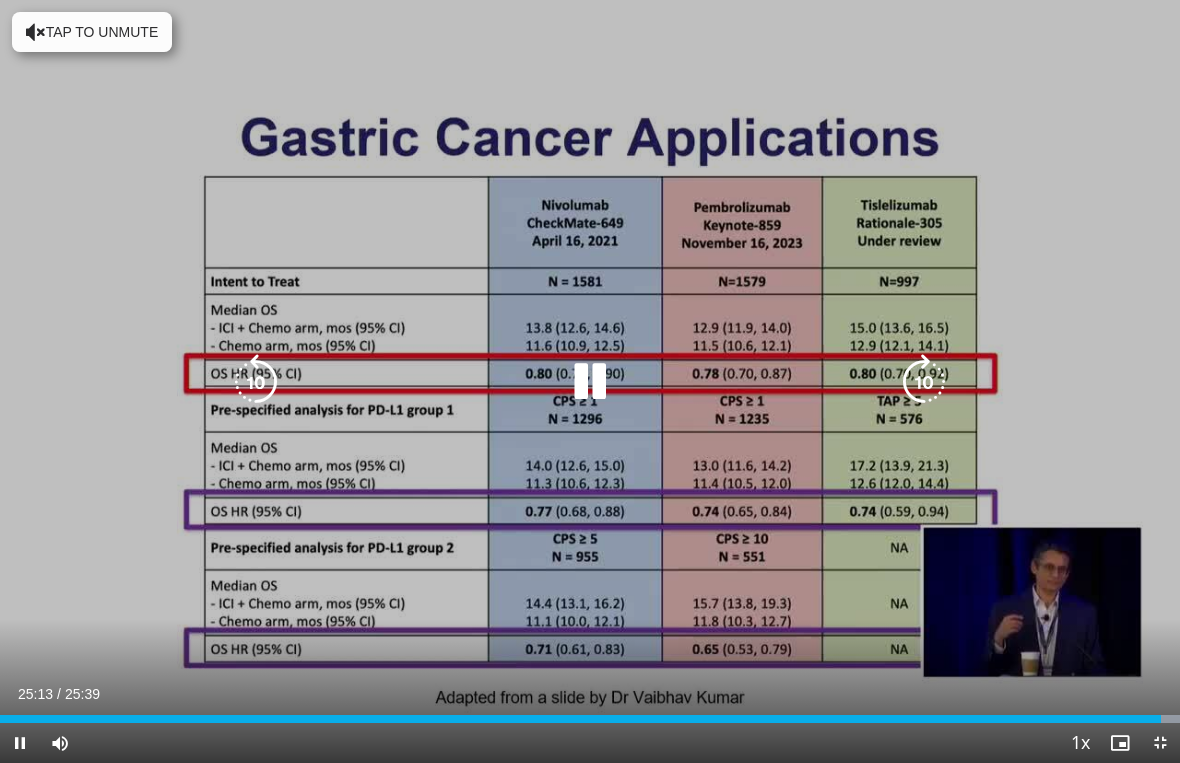 click at bounding box center (924, 382) 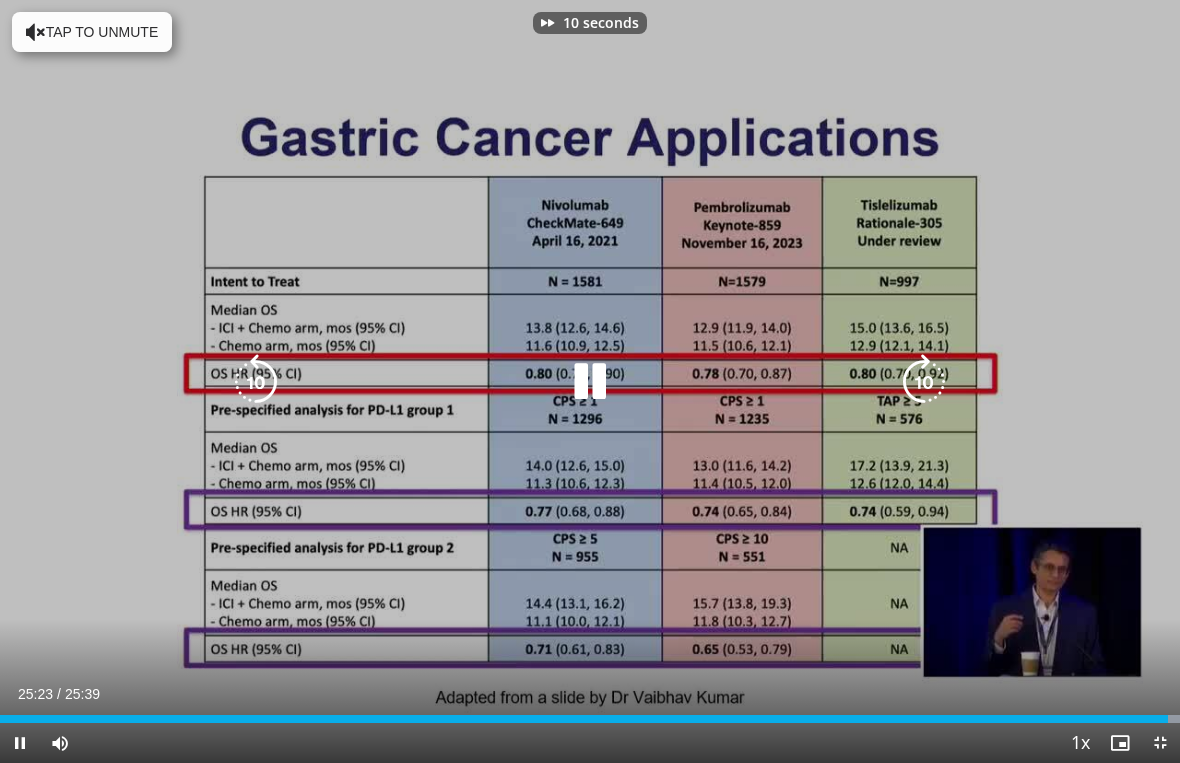 click at bounding box center [924, 382] 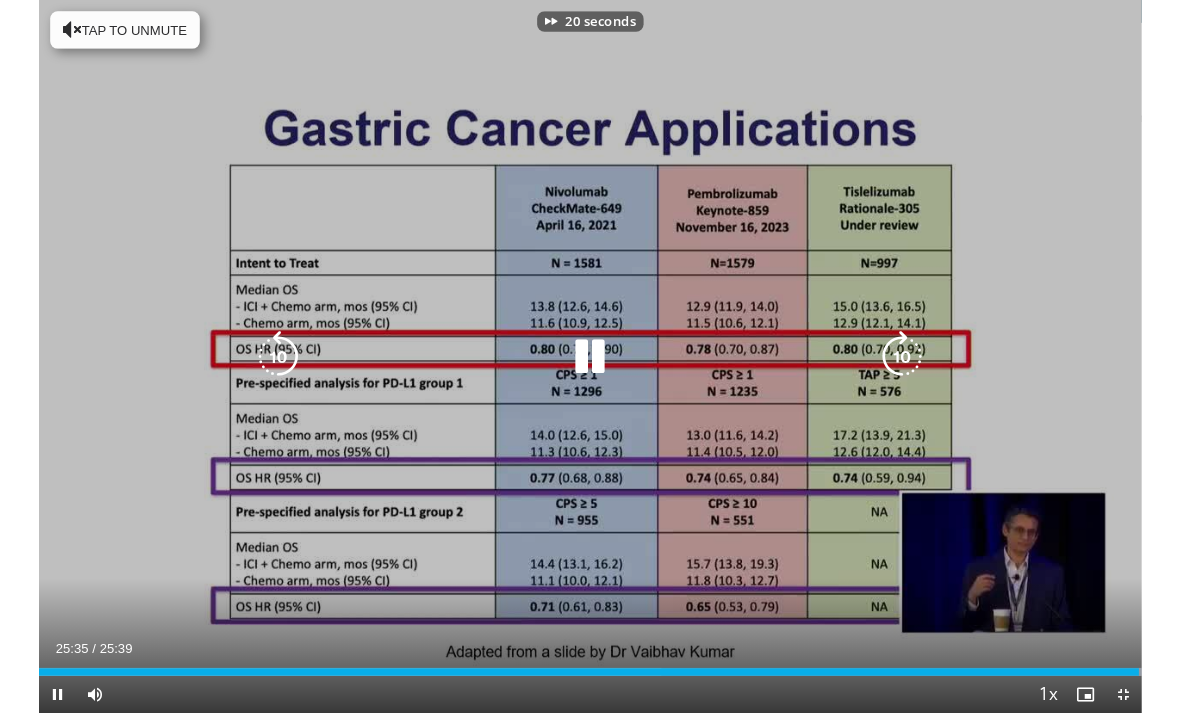 scroll, scrollTop: 0, scrollLeft: 0, axis: both 